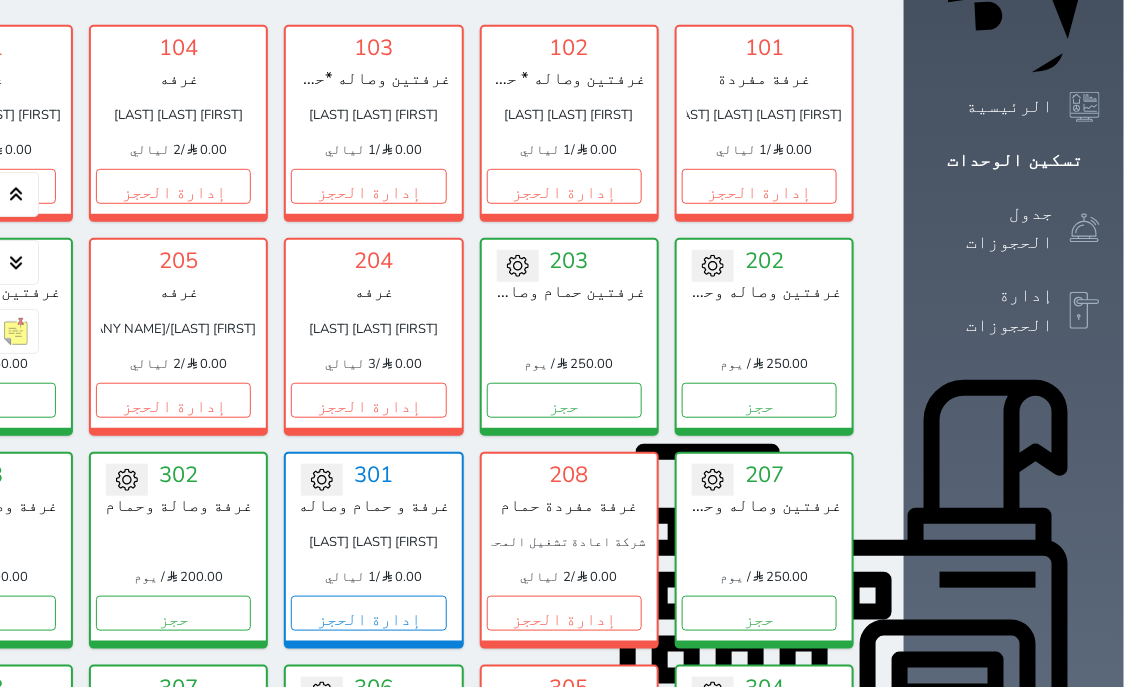 scroll, scrollTop: 397, scrollLeft: 0, axis: vertical 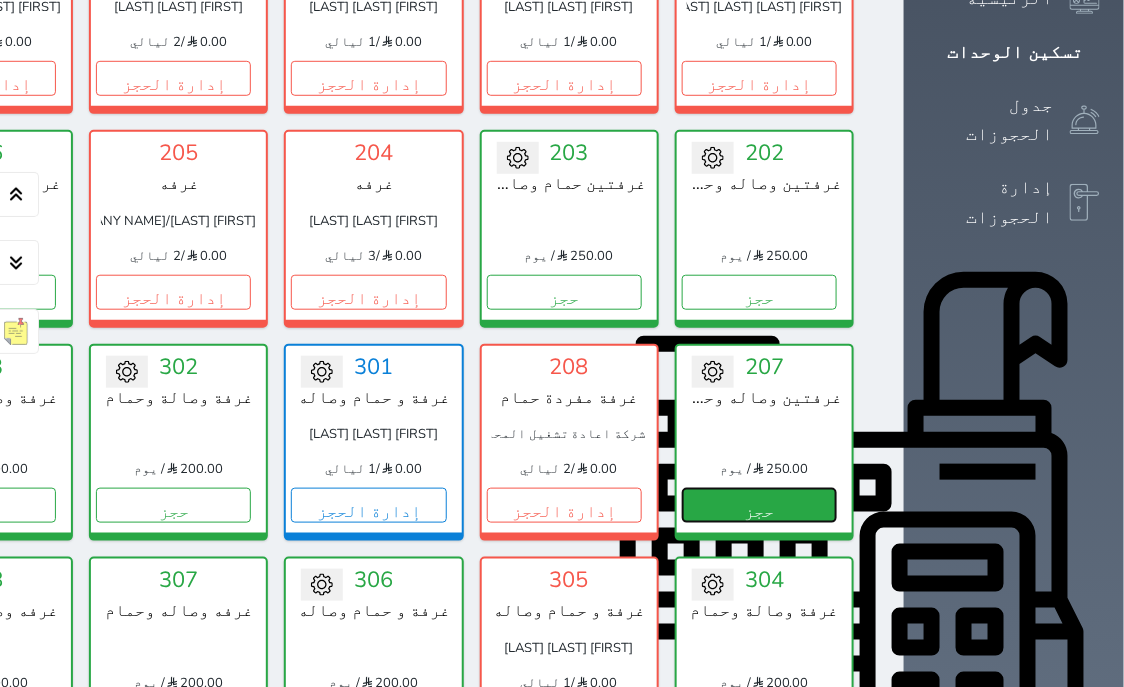 click on "حجز" at bounding box center [759, 505] 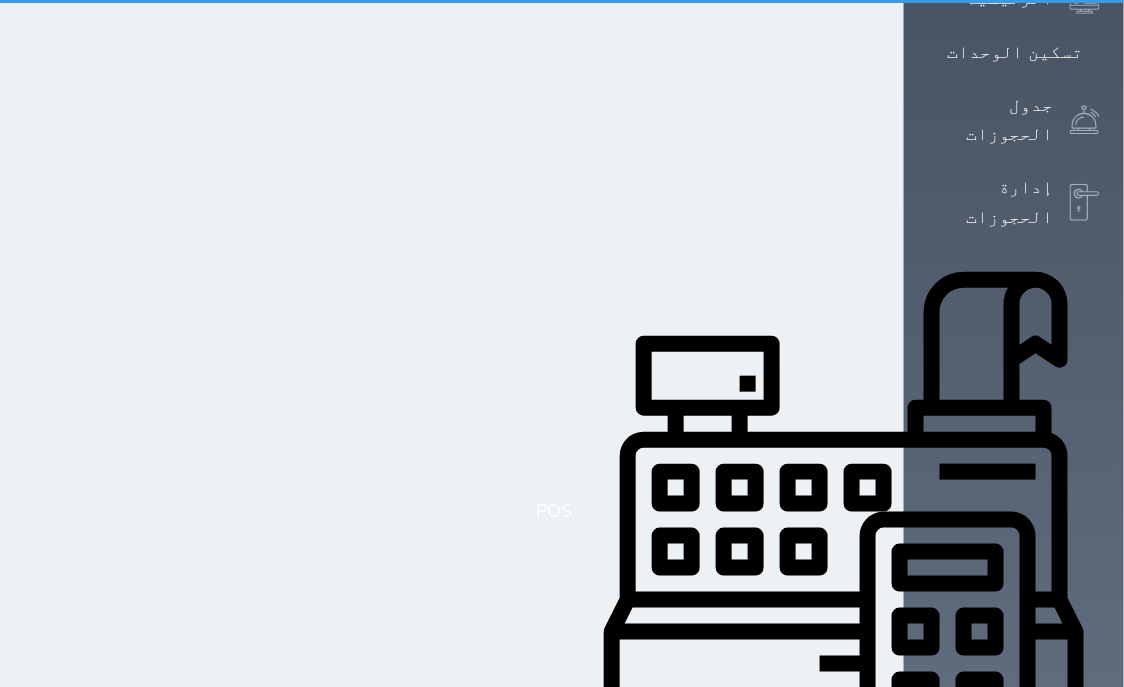 select on "1" 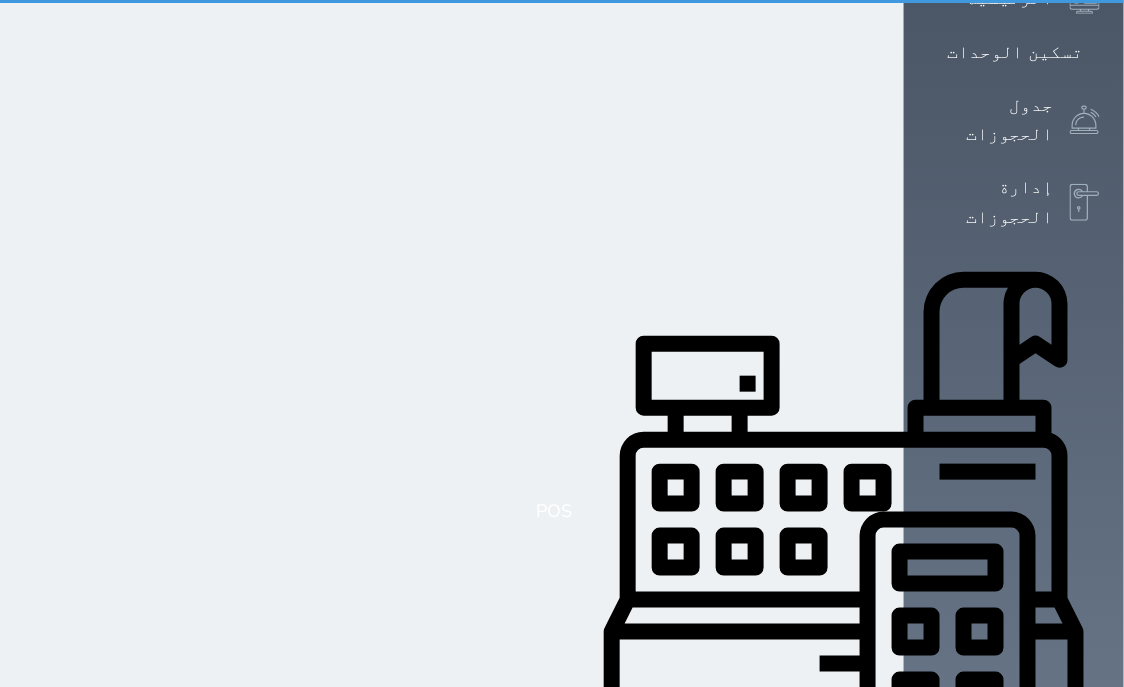 scroll, scrollTop: 0, scrollLeft: 0, axis: both 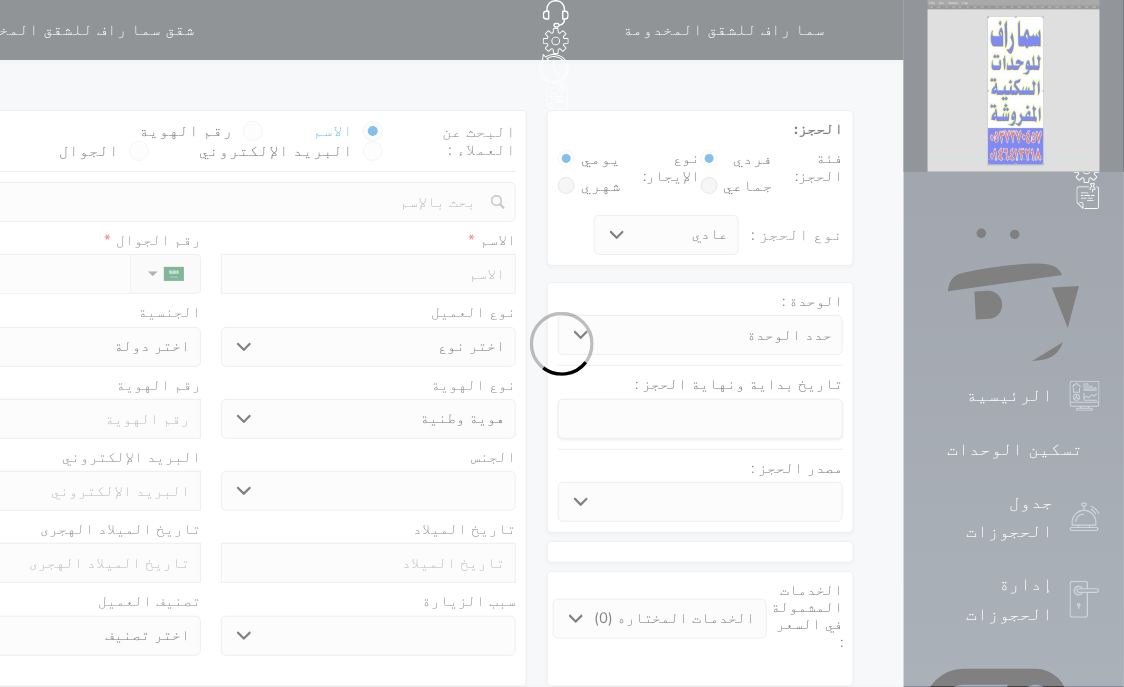 select 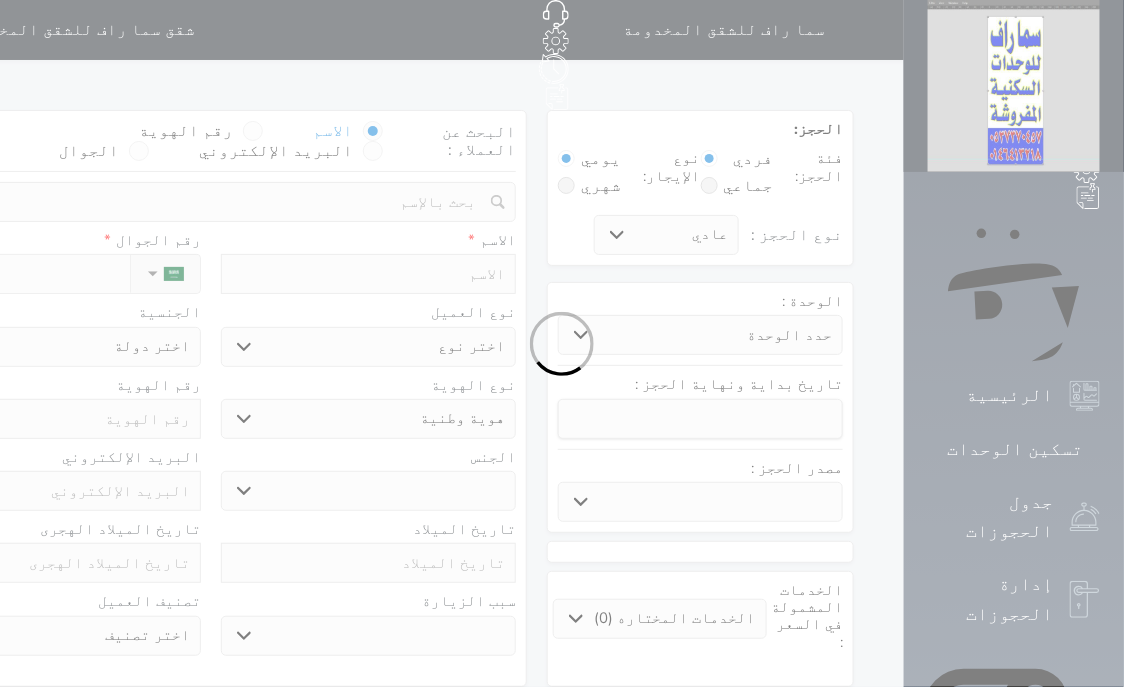select 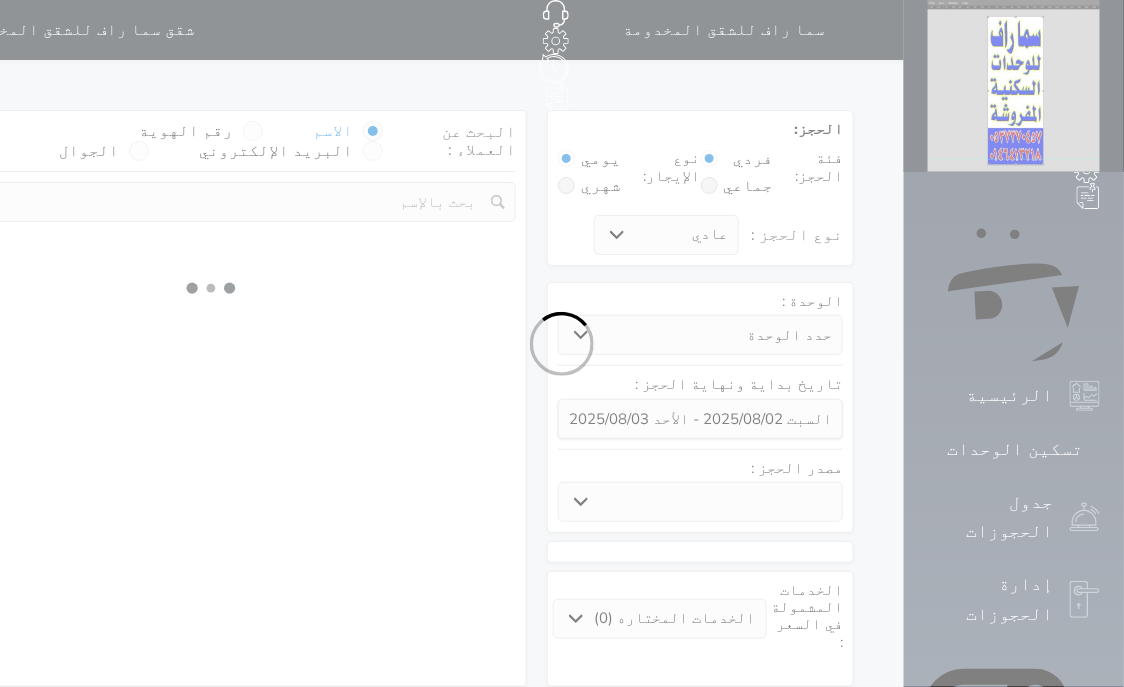 select 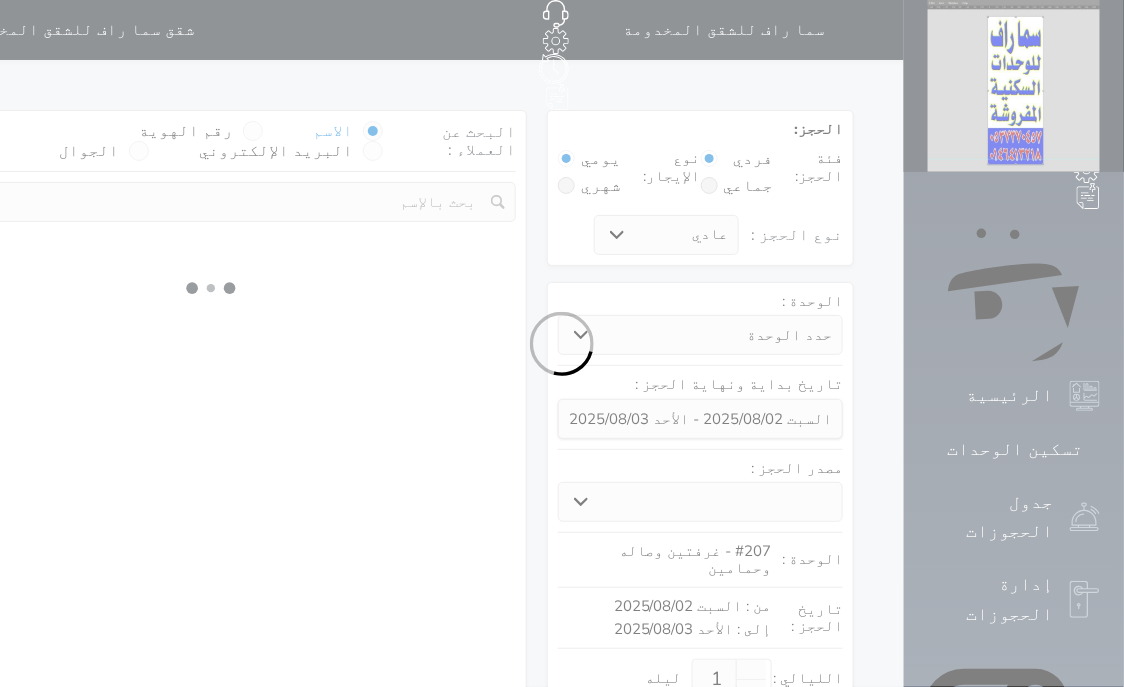 select on "1" 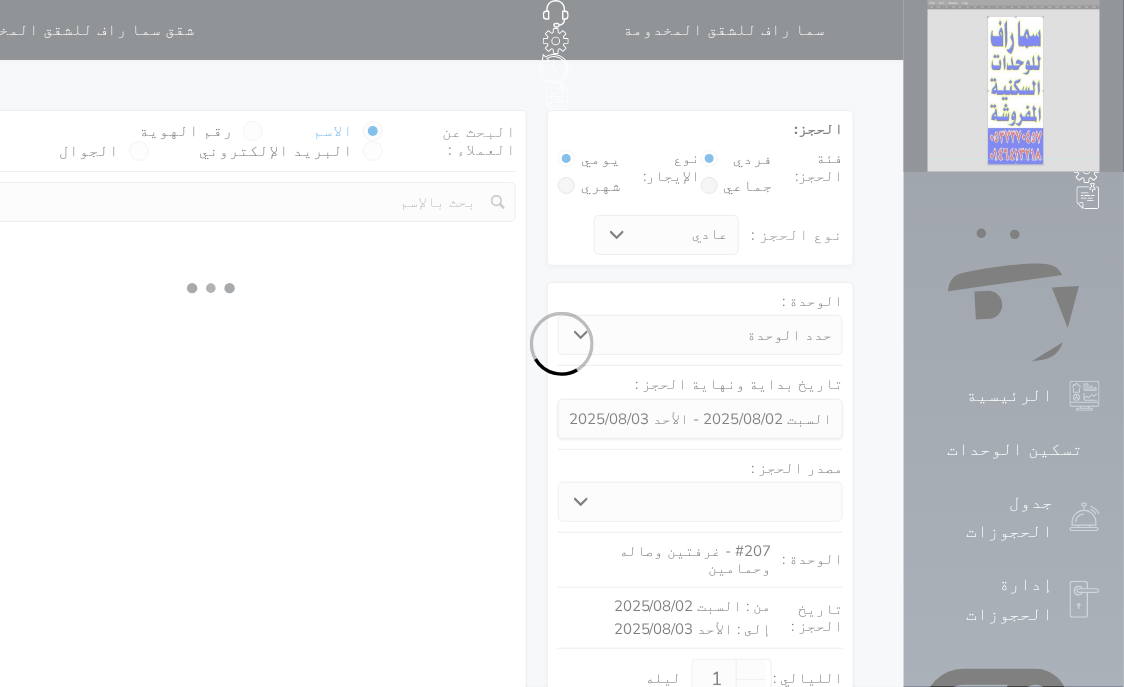 select on "113" 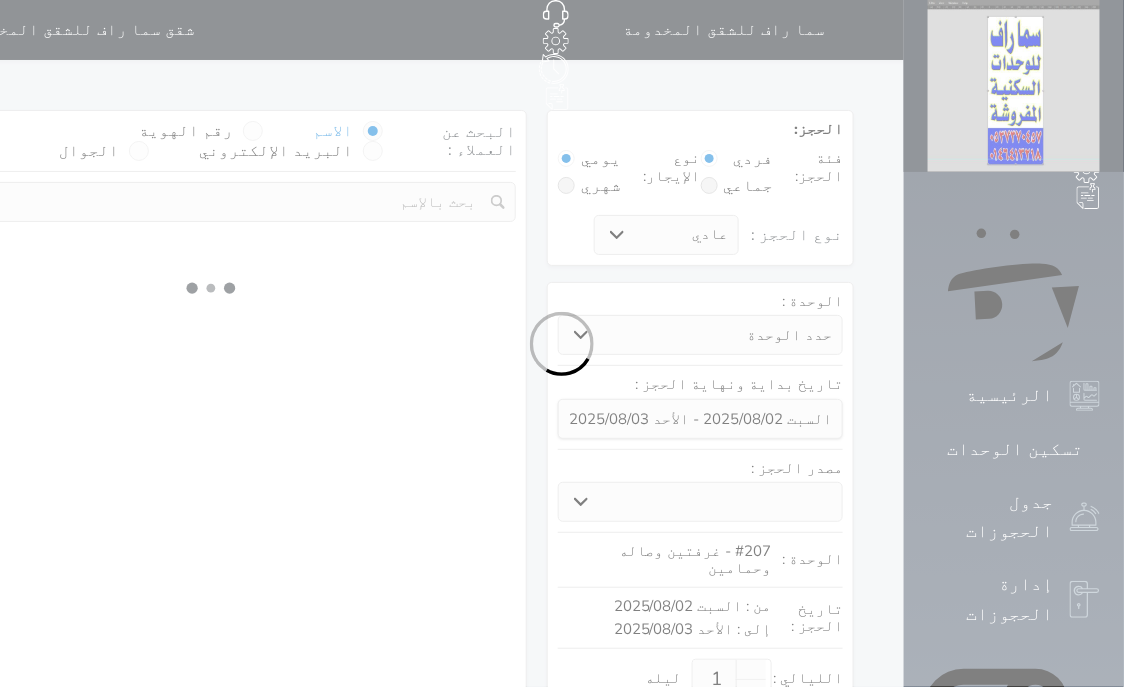 select on "1" 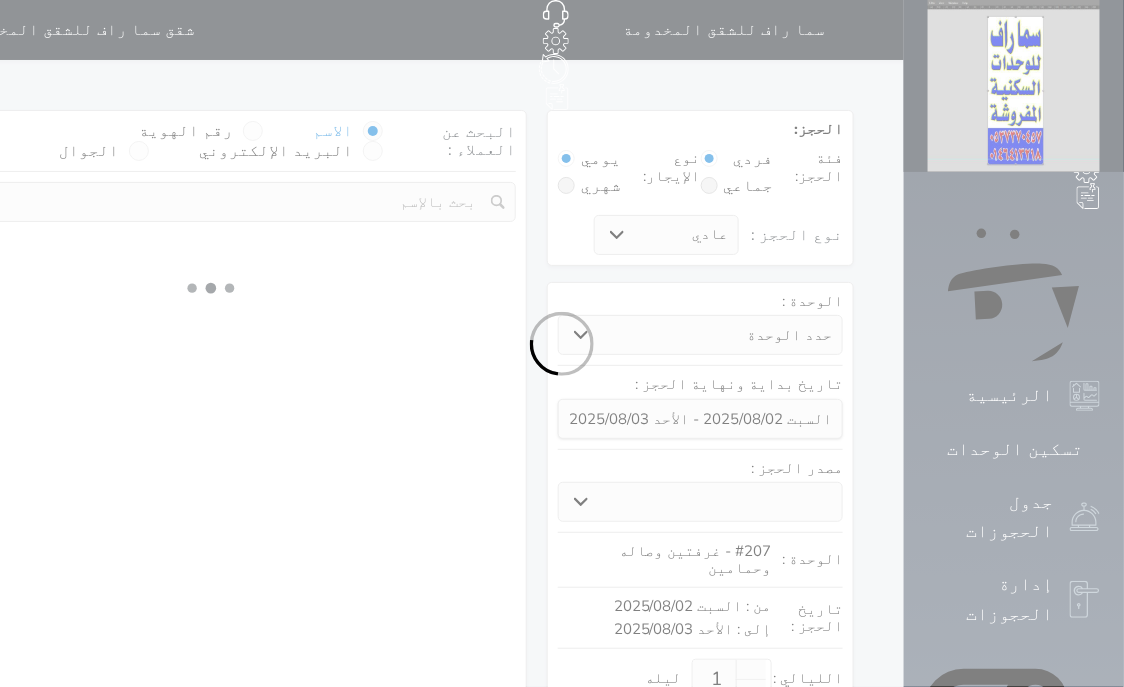 select 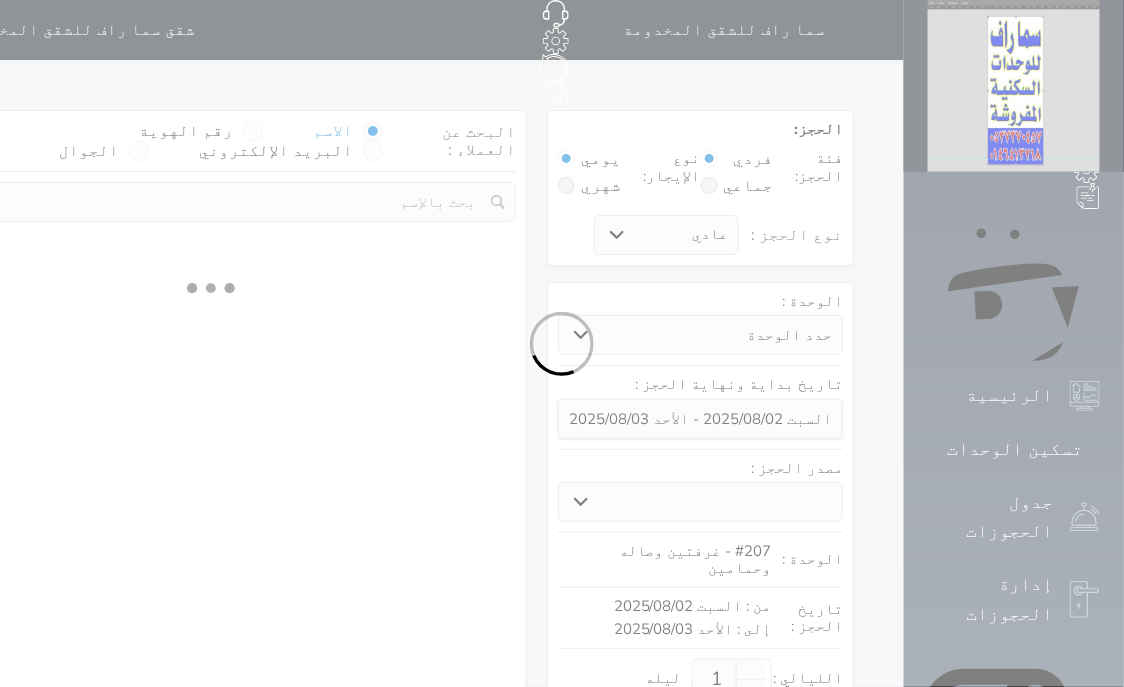 select on "7" 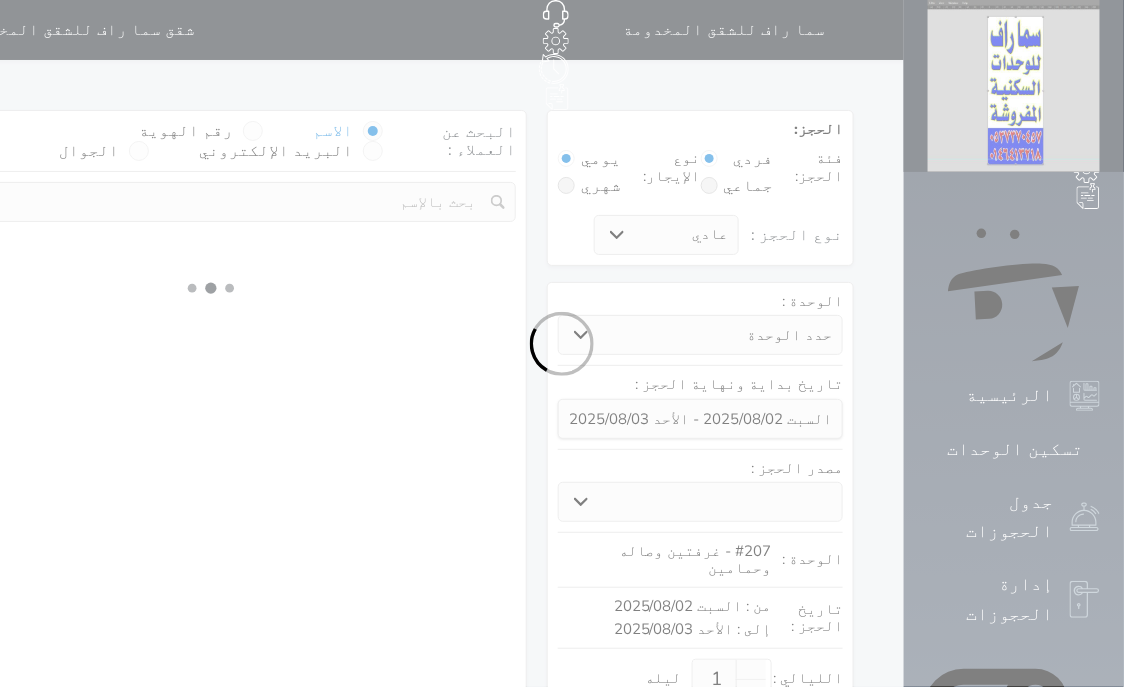 select 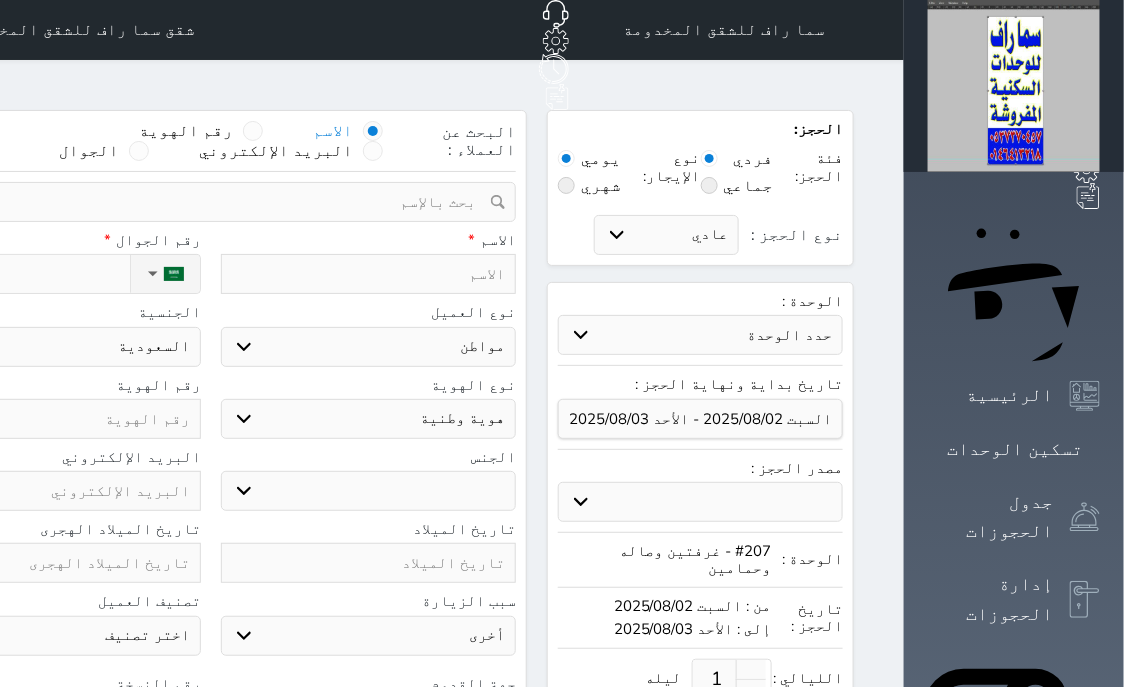 select 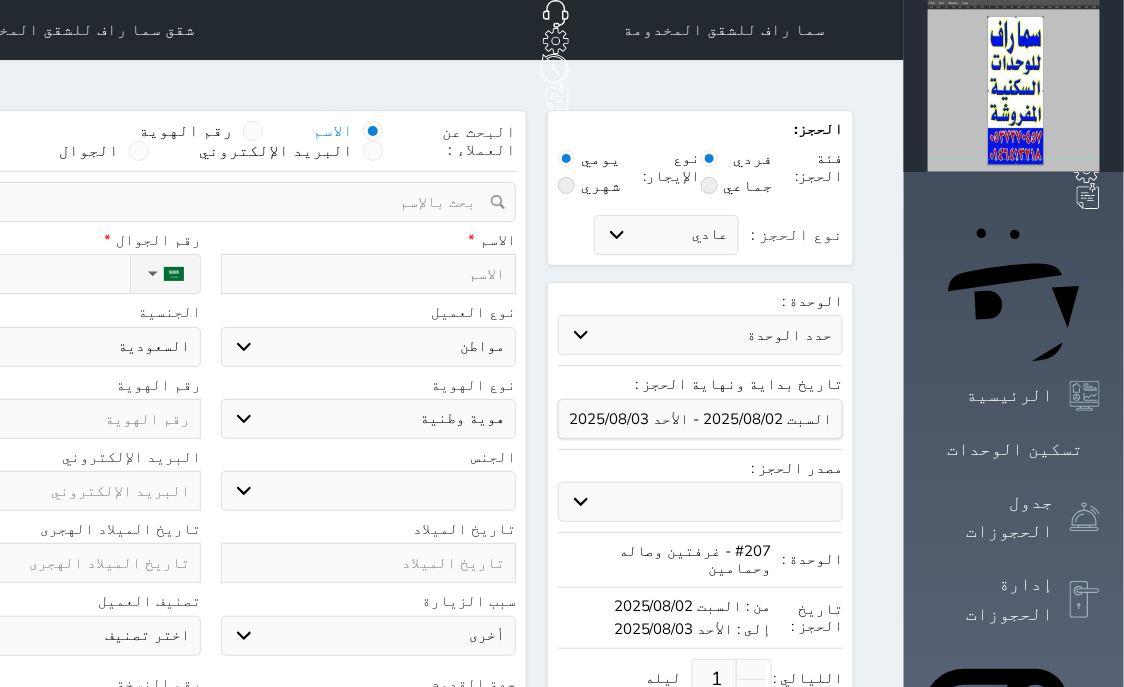select 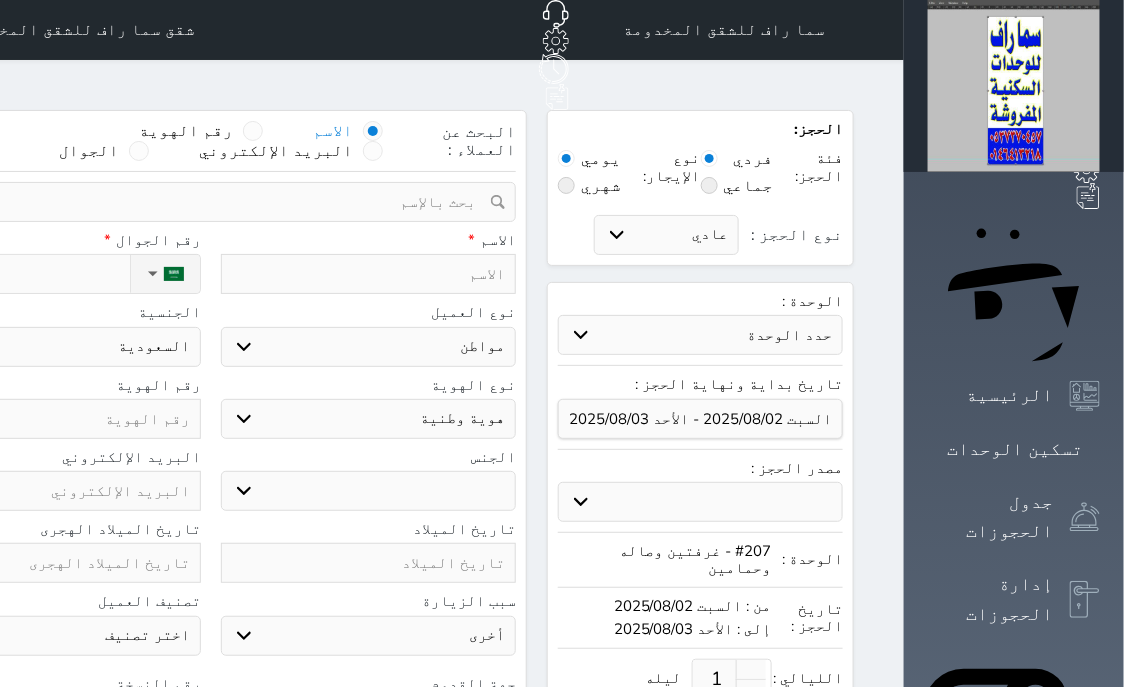 select 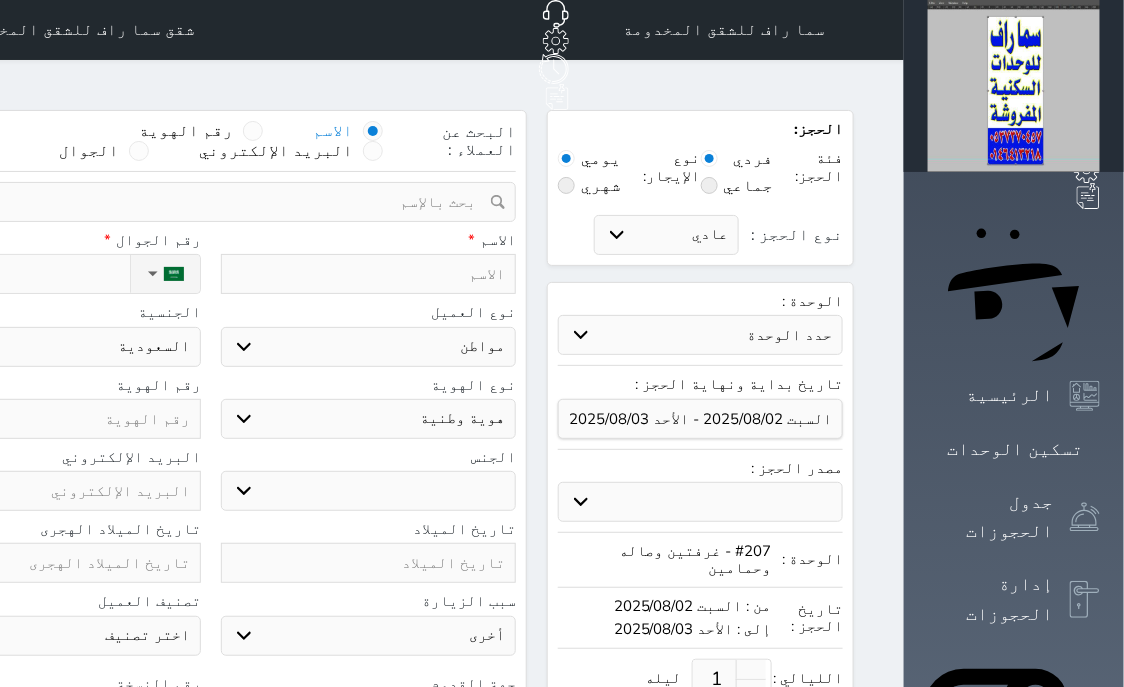 select 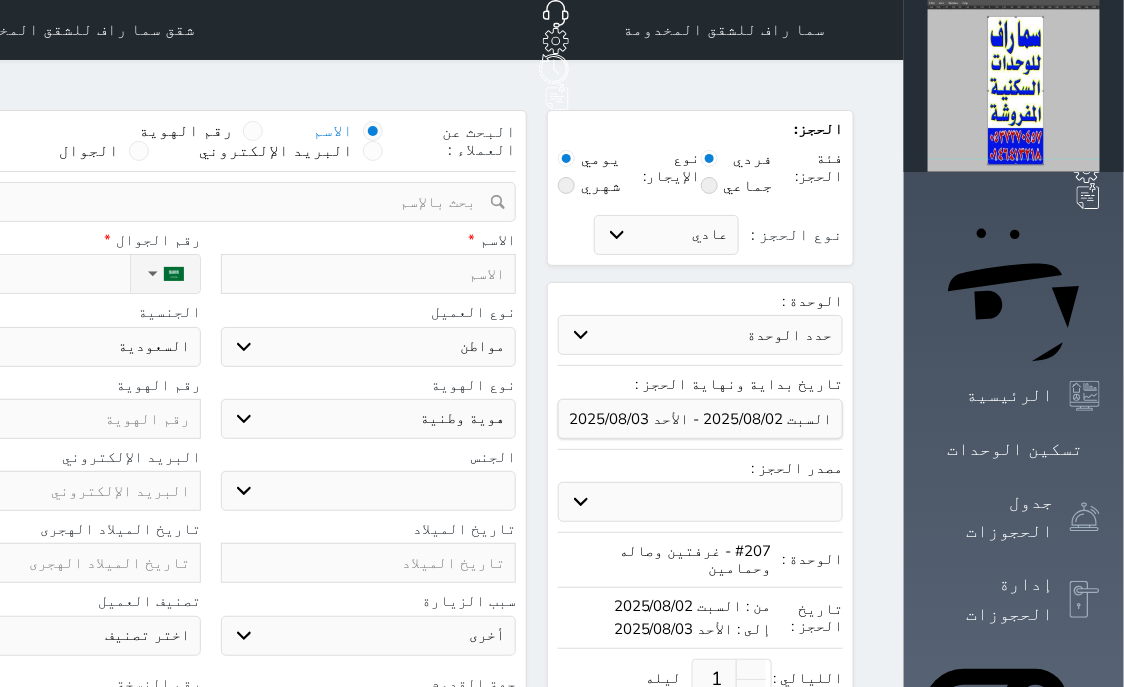 select 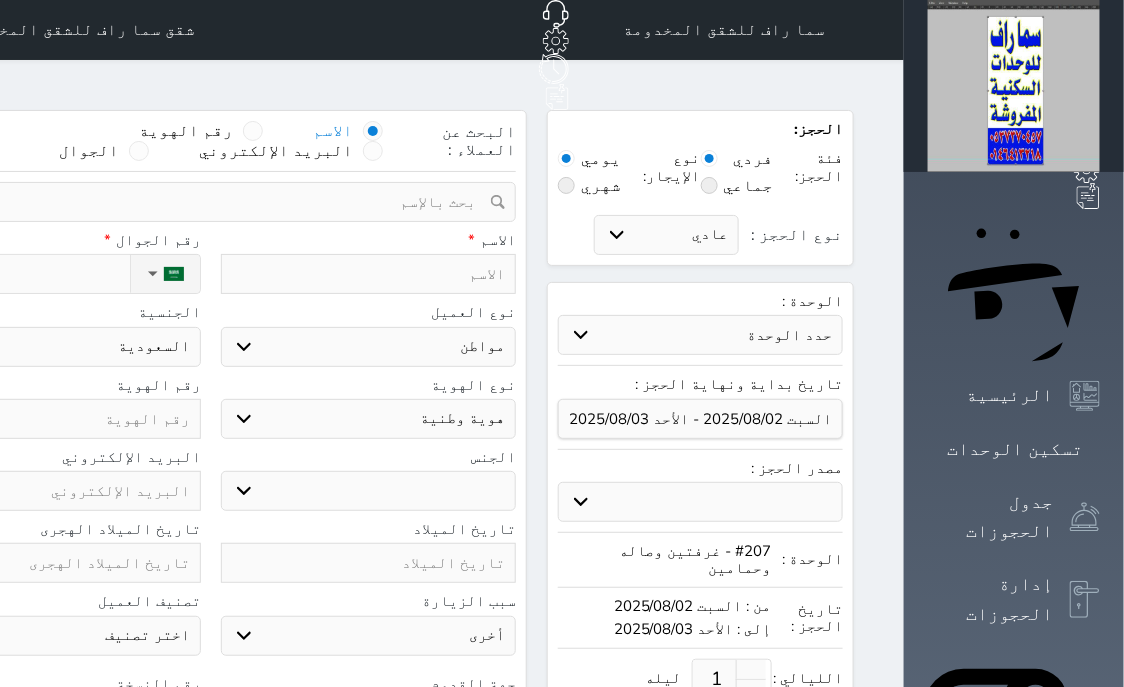 select 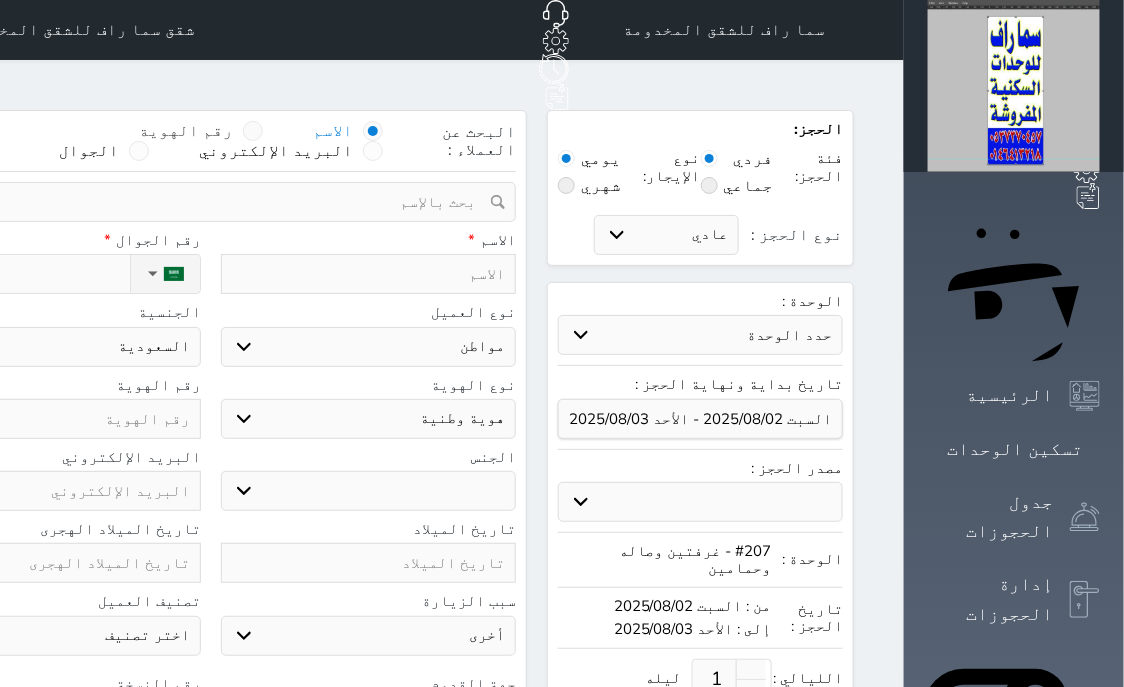 click at bounding box center (253, 131) 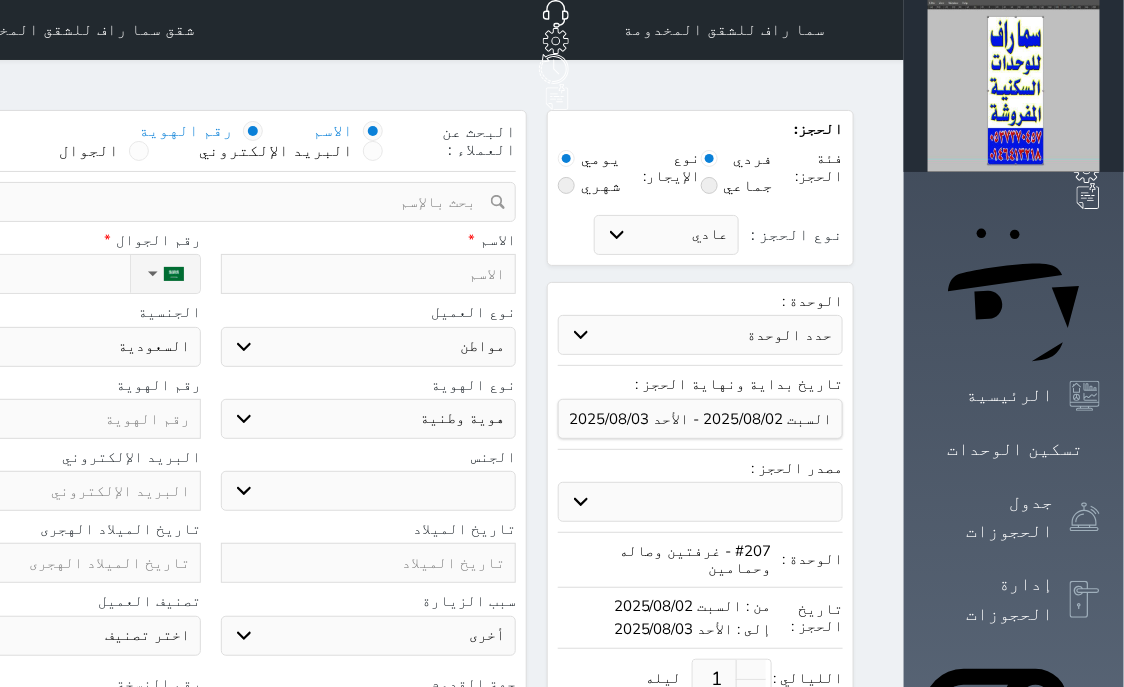 select 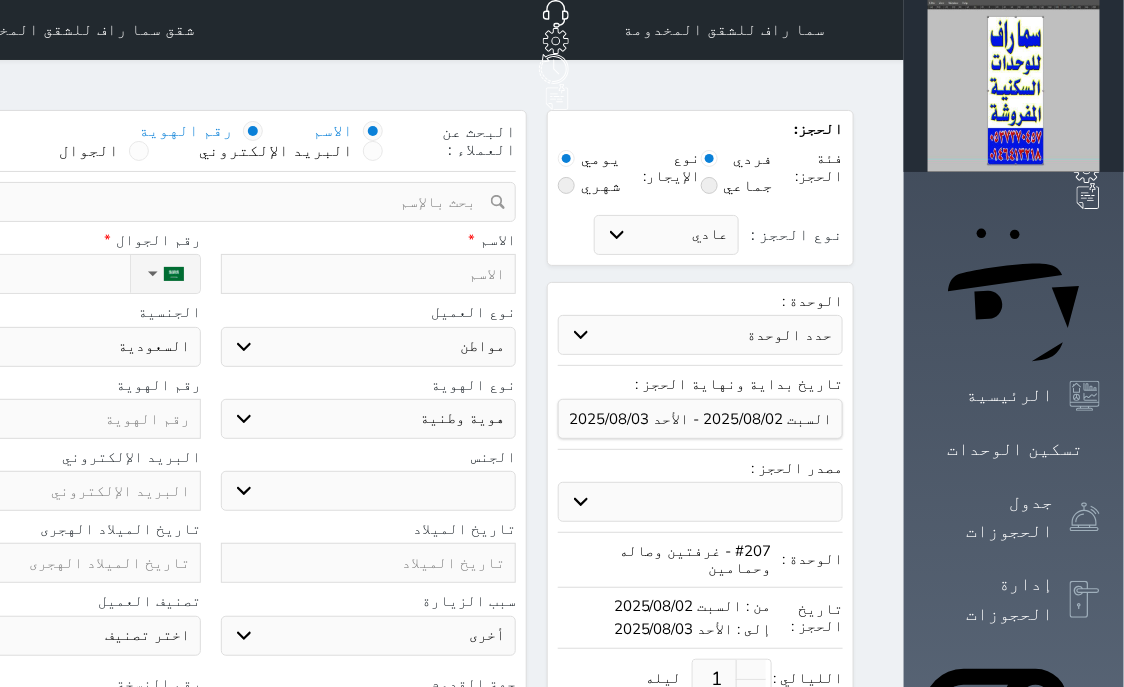select 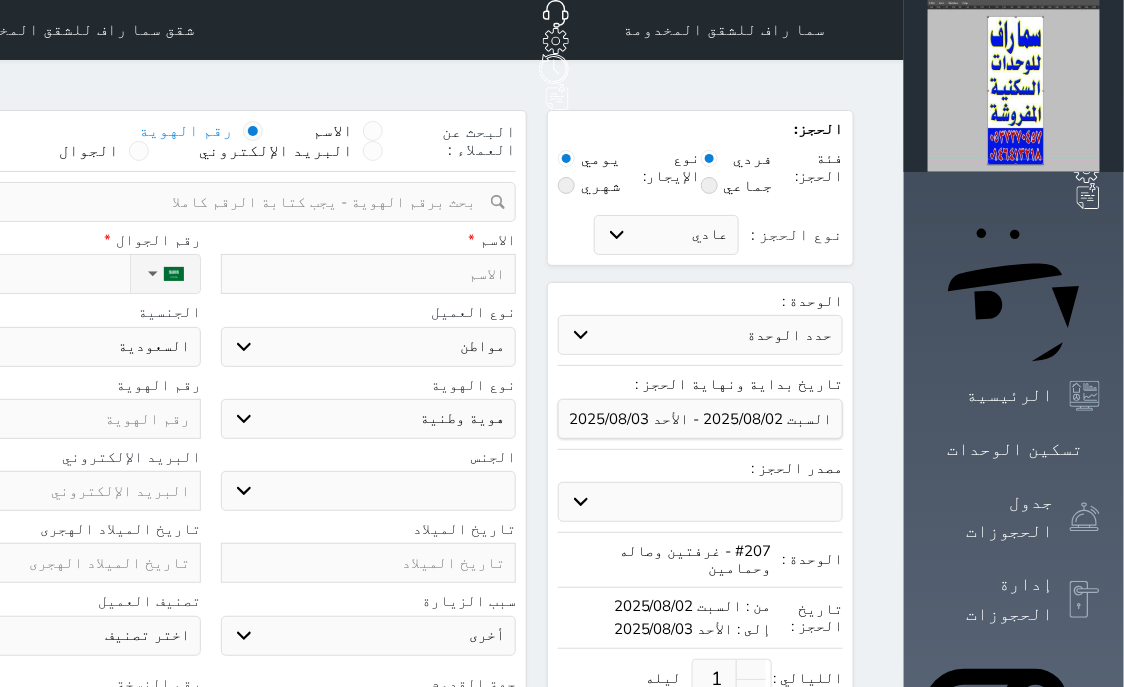 click at bounding box center [203, 202] 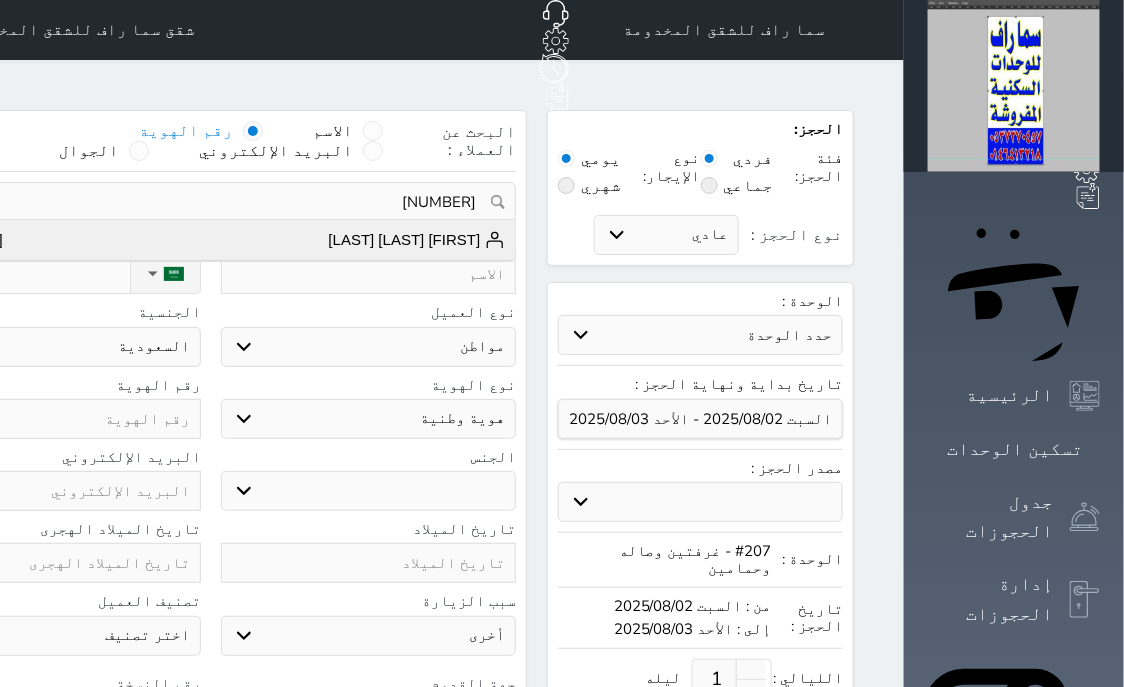 click on "[FIRST] [LAST] [LAST]" at bounding box center [417, 240] 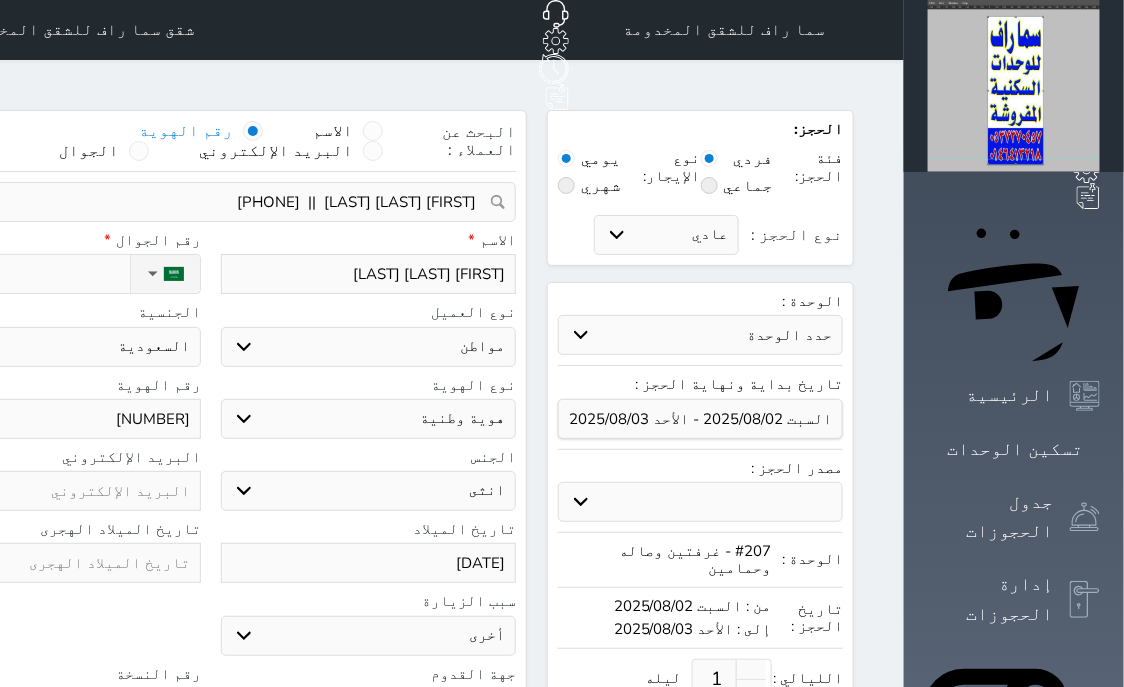 select 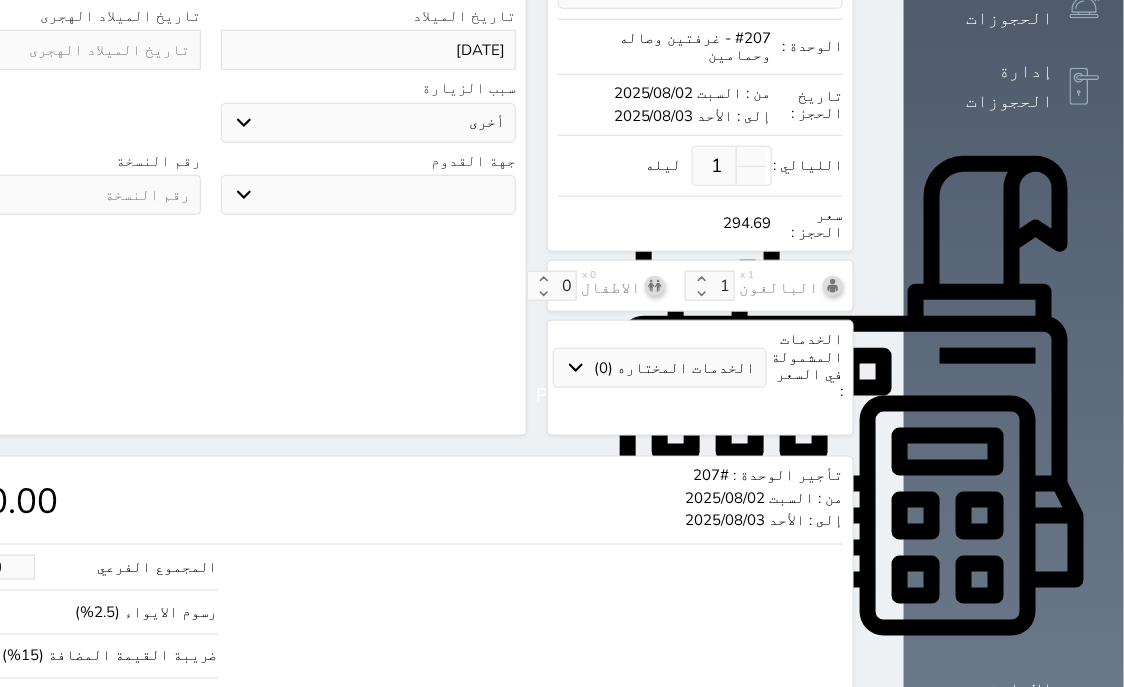 scroll, scrollTop: 621, scrollLeft: 0, axis: vertical 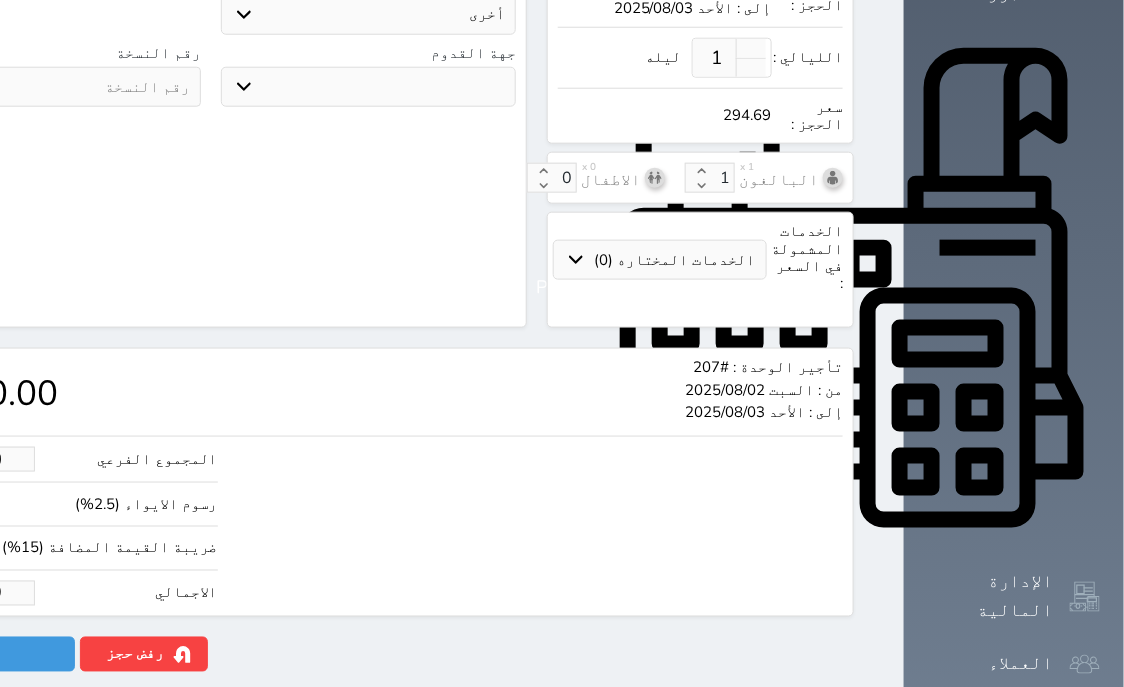 drag, startPoint x: 102, startPoint y: 528, endPoint x: 220, endPoint y: 526, distance: 118.016945 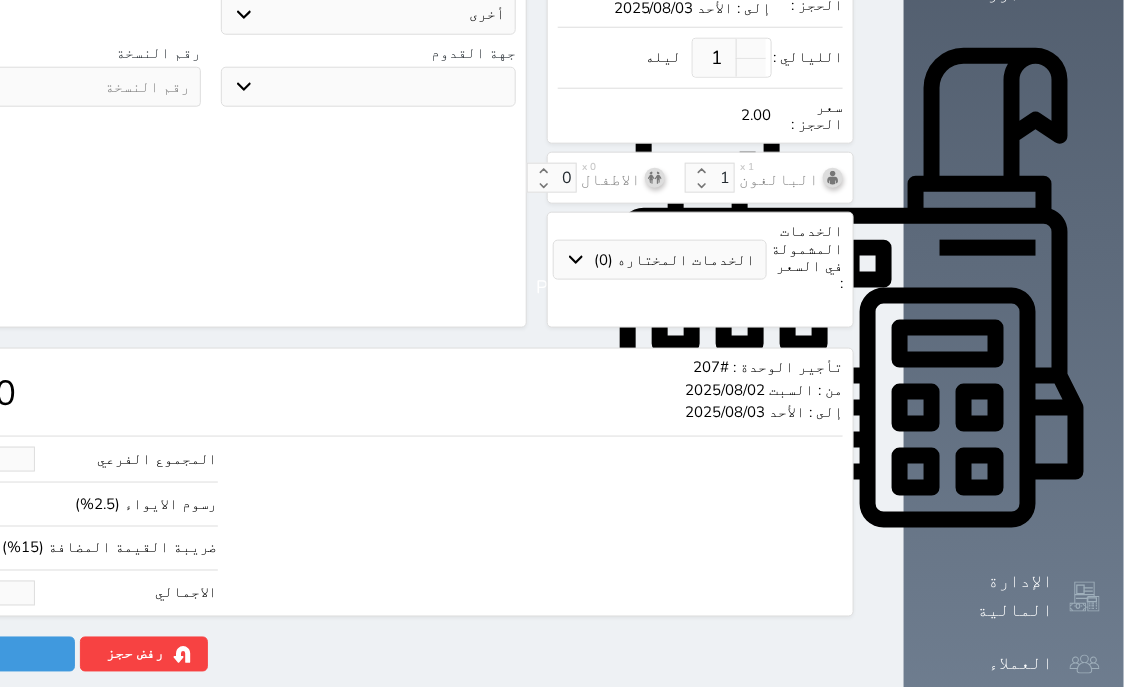 type on "21.21" 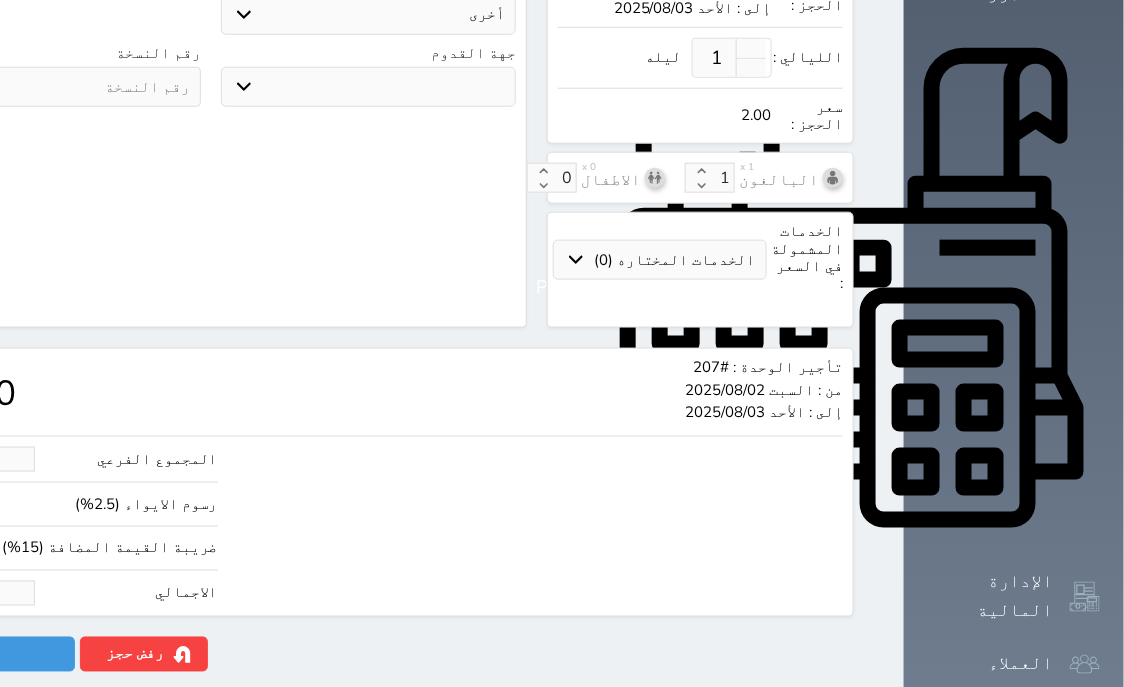 type on "25" 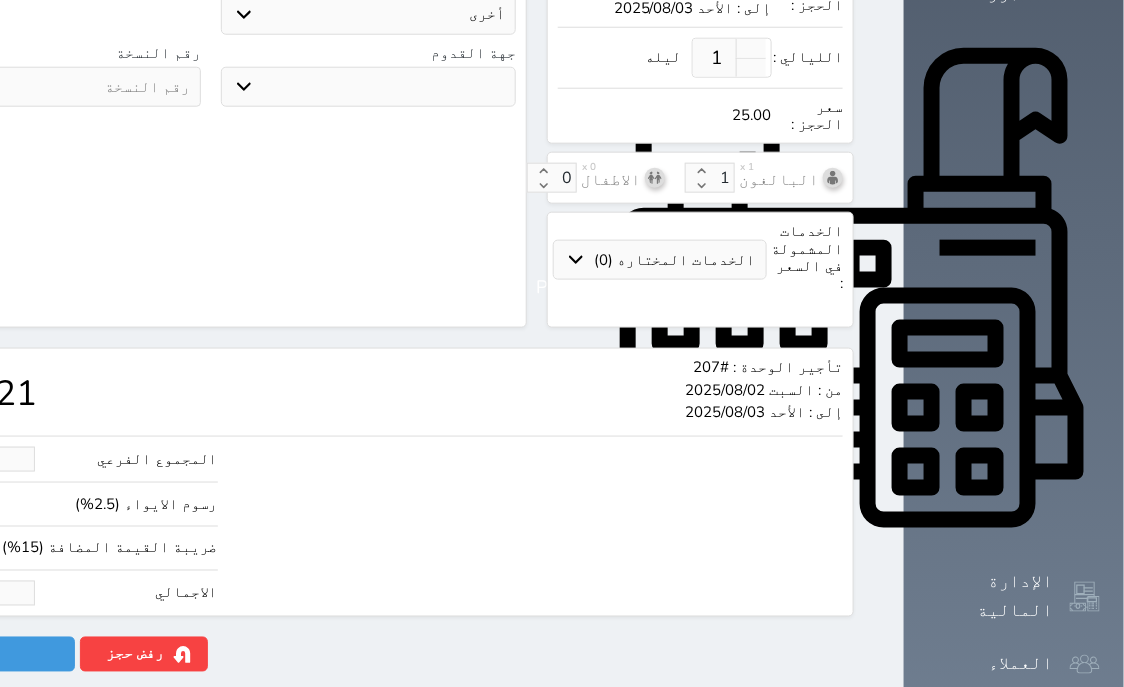 type on "212.09" 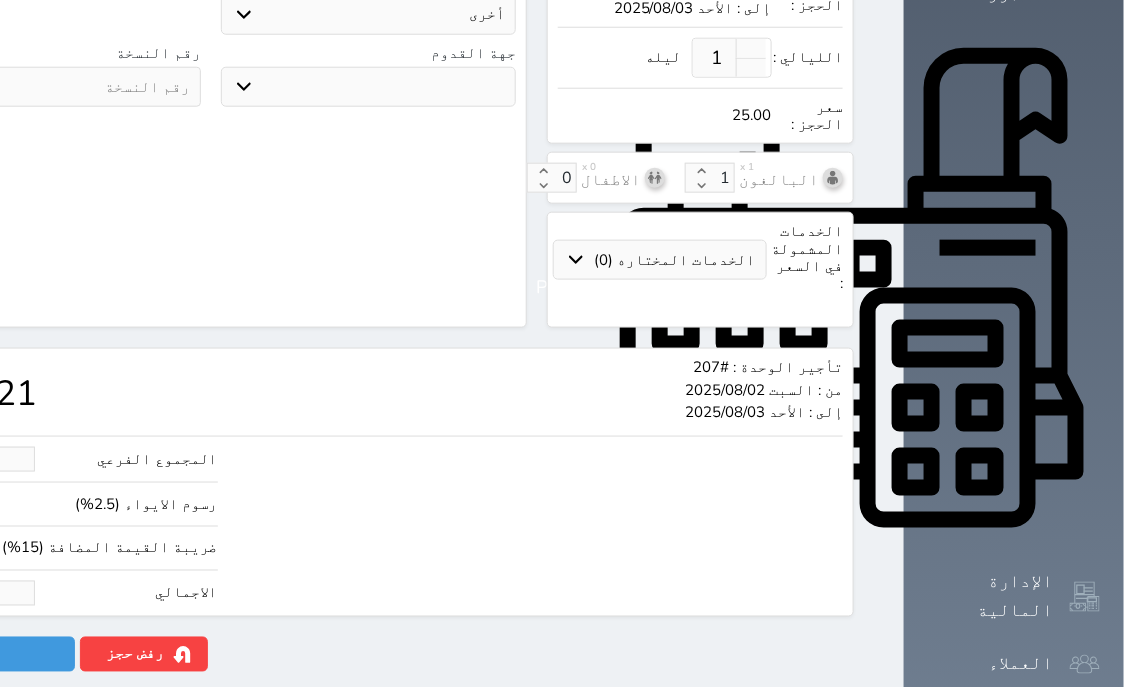 type on "250" 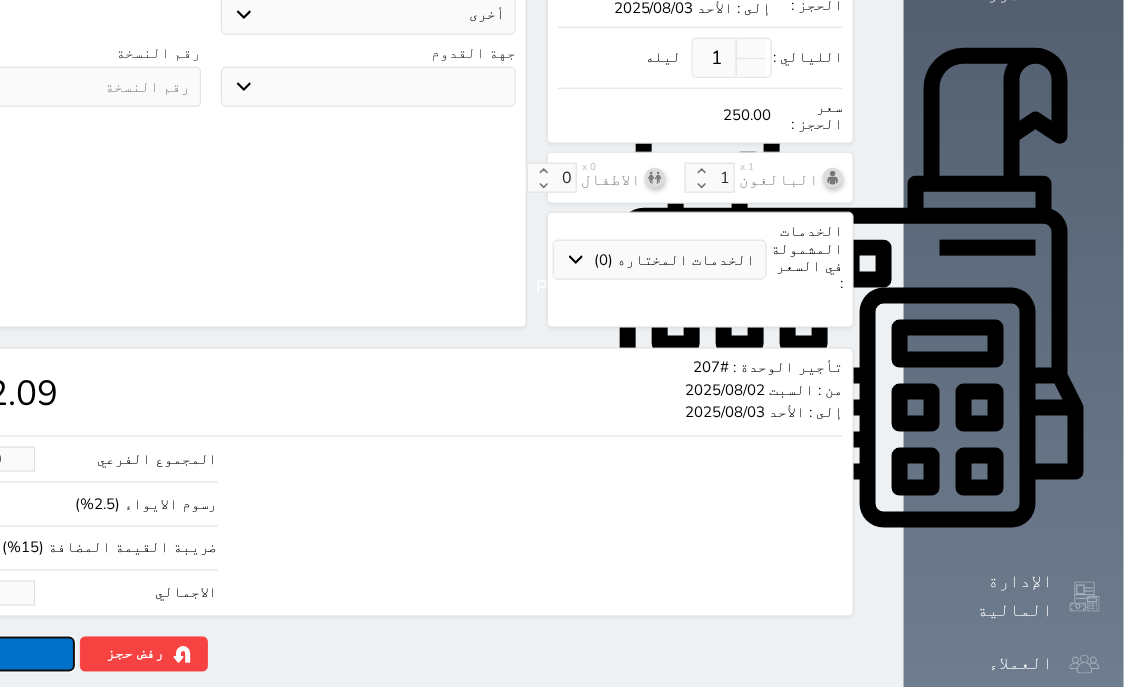 type on "250.00" 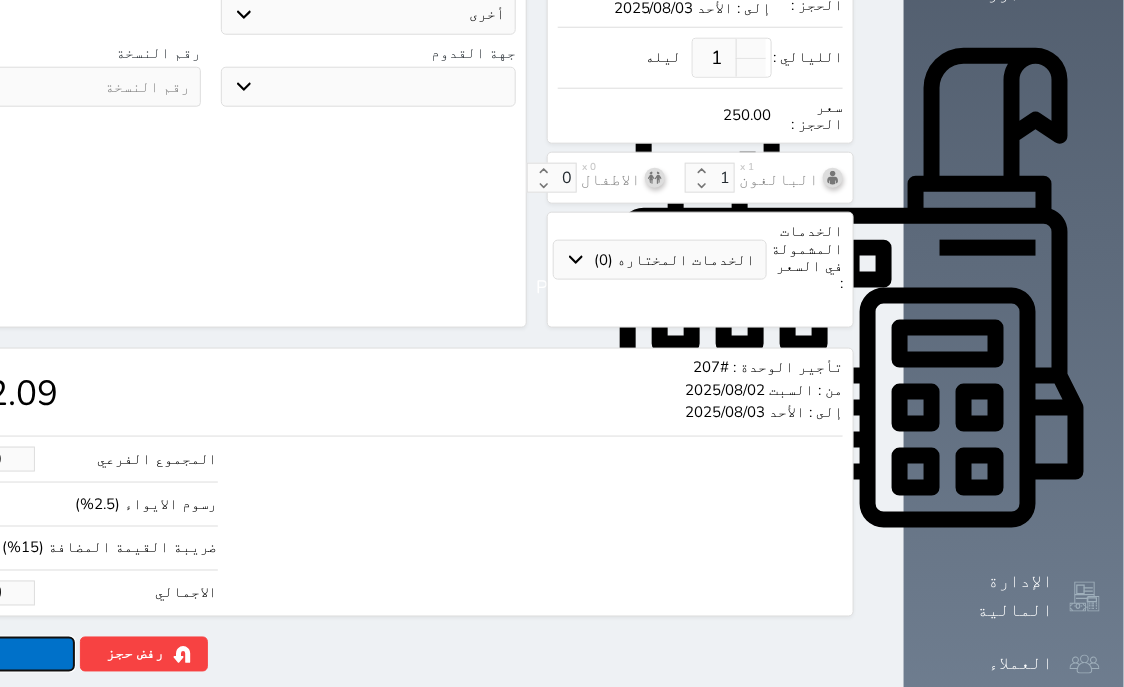 click on "حجز" at bounding box center [-13, 654] 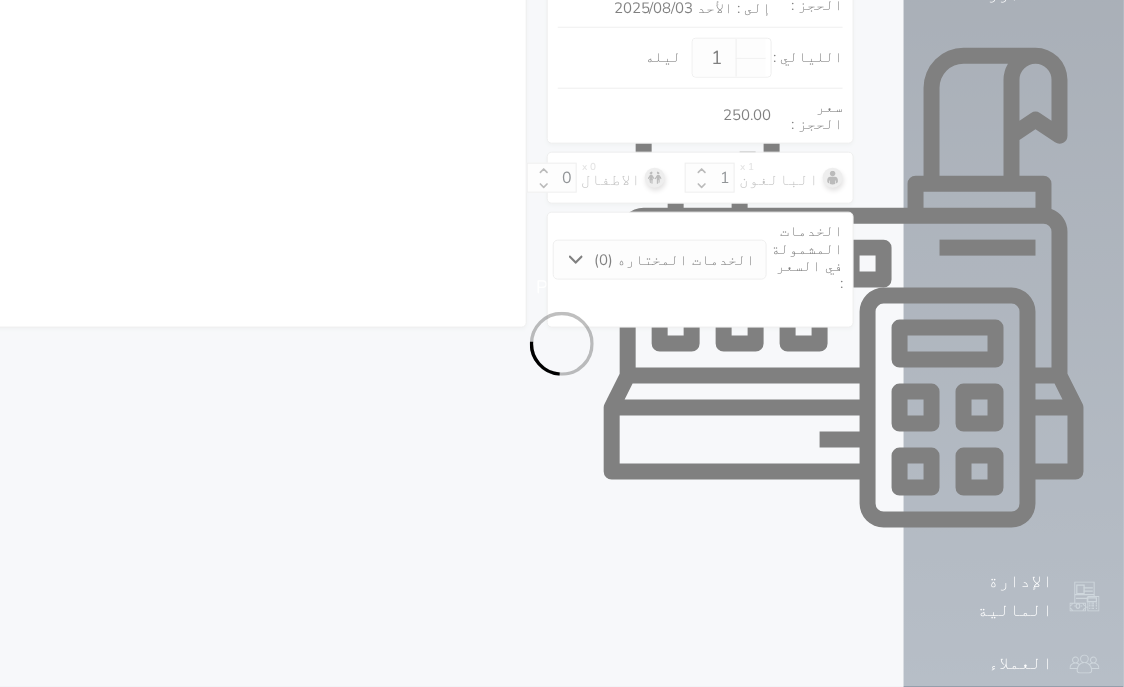 select on "1" 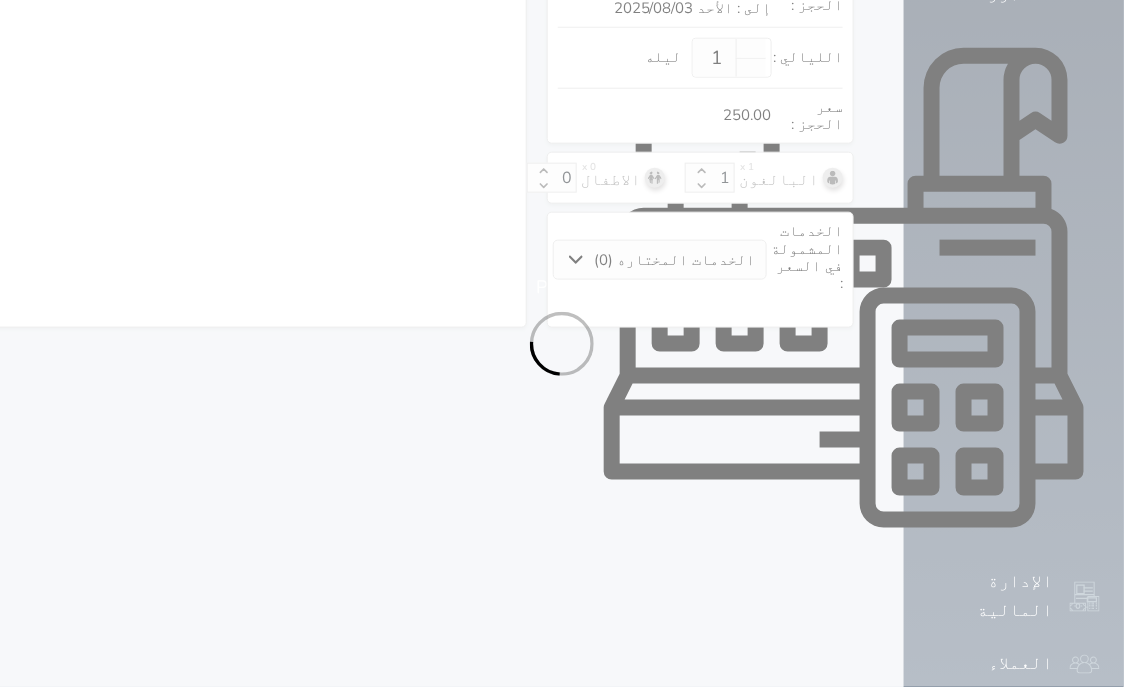 select on "113" 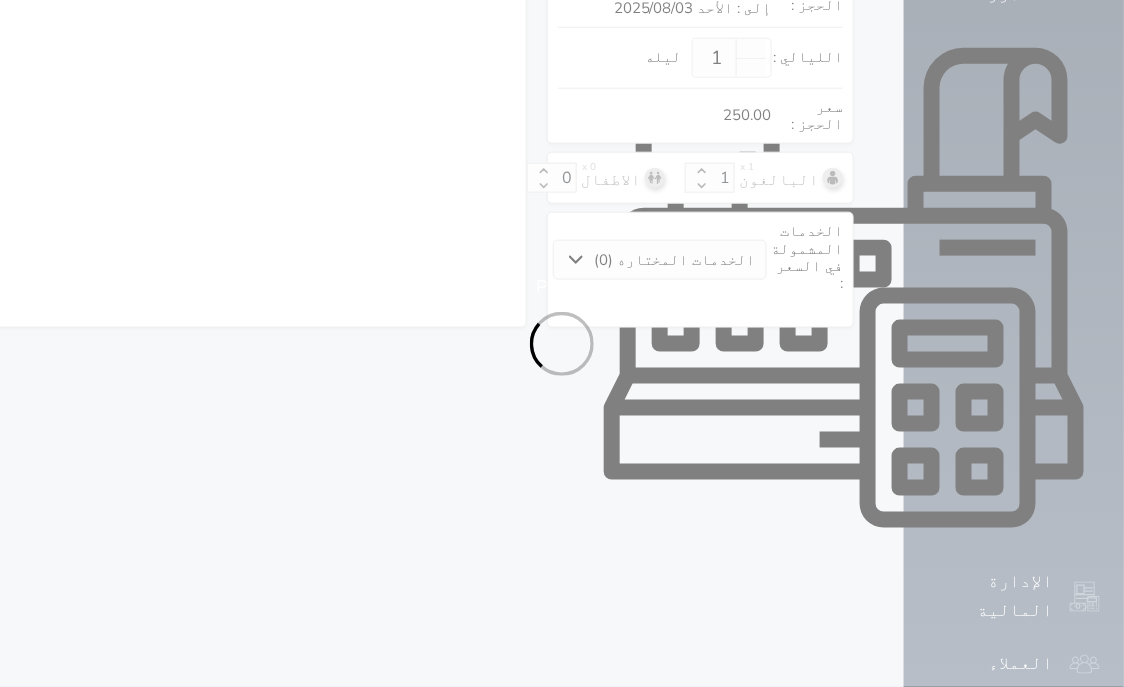 select on "1" 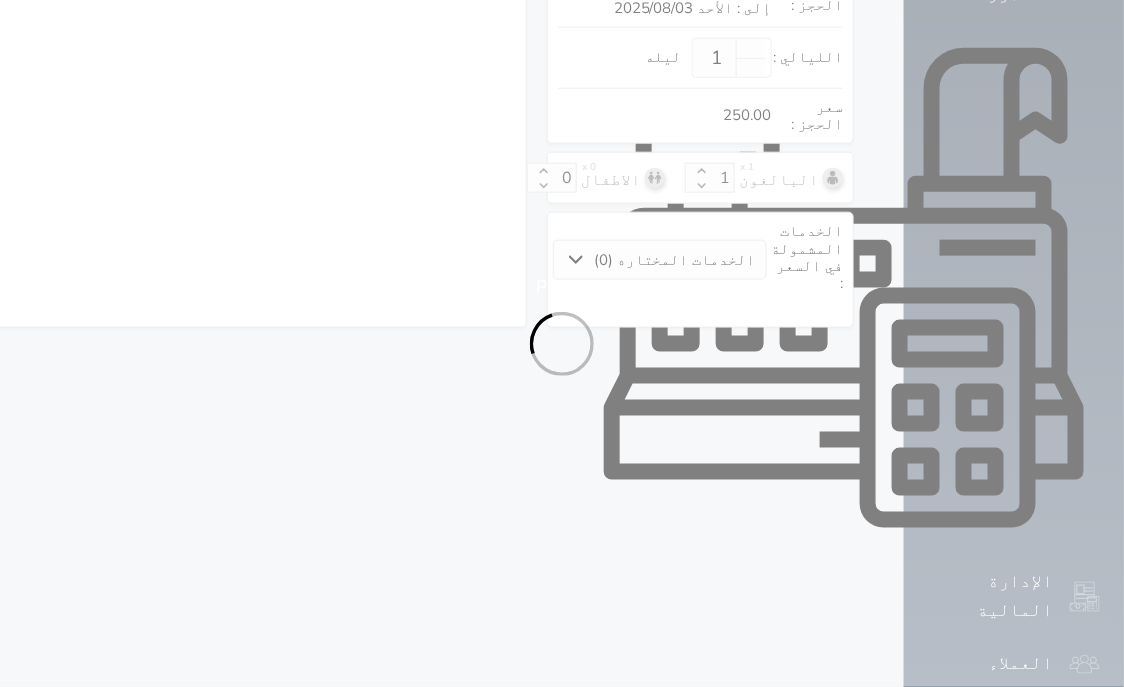 select on "female" 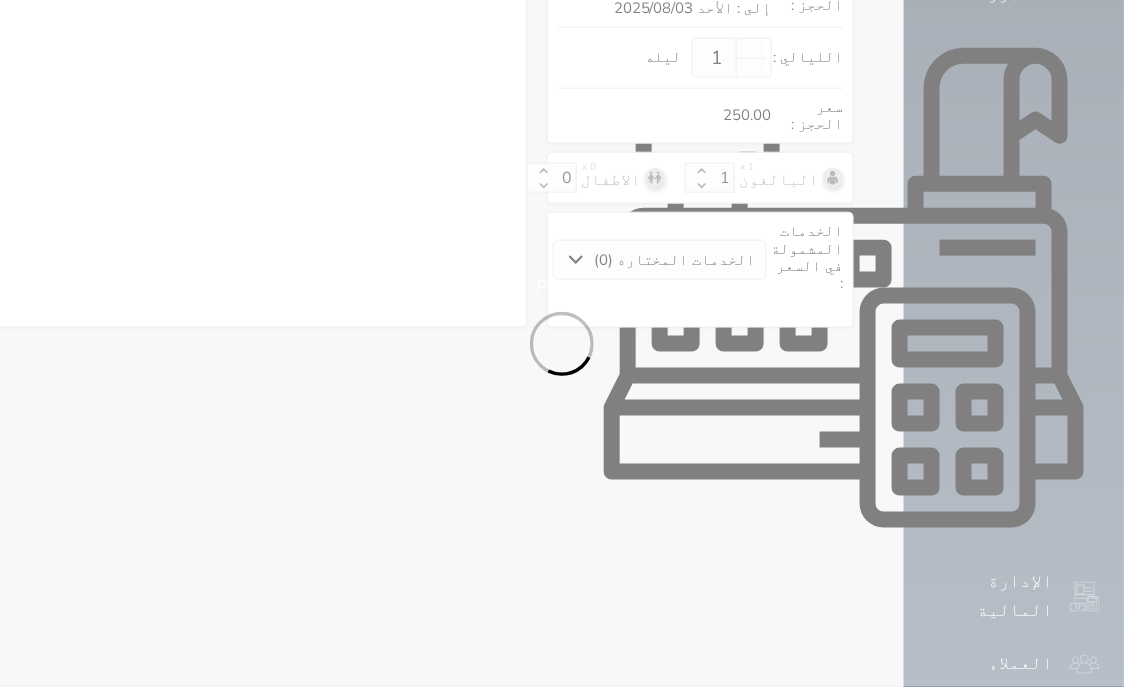 select on "7" 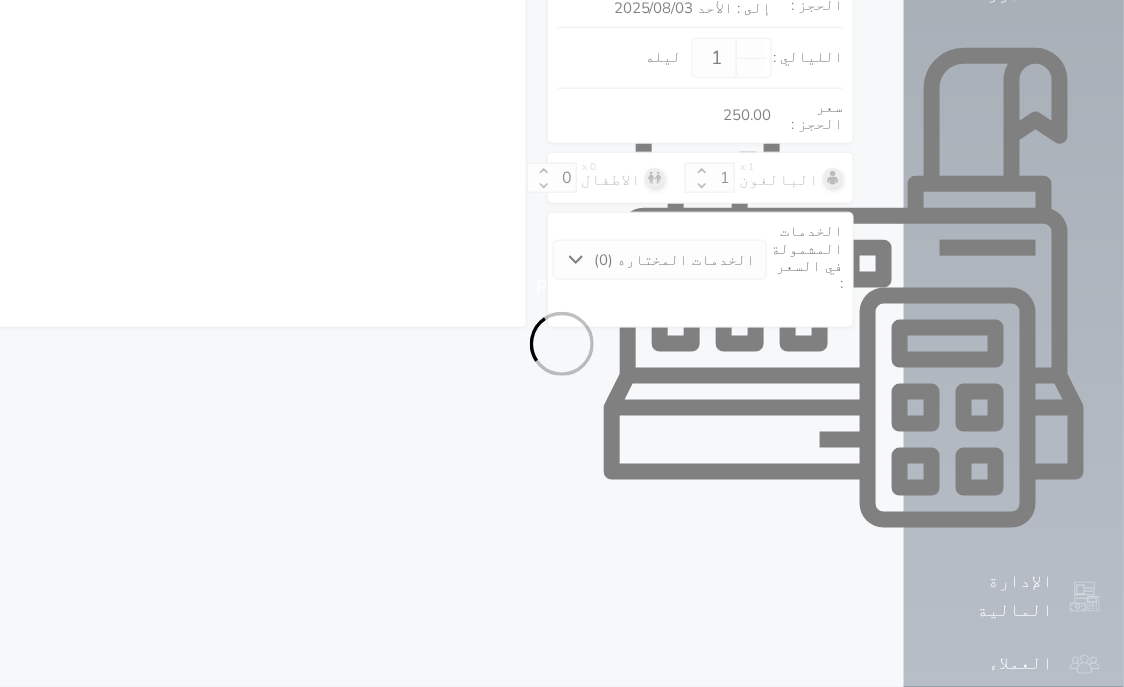 select 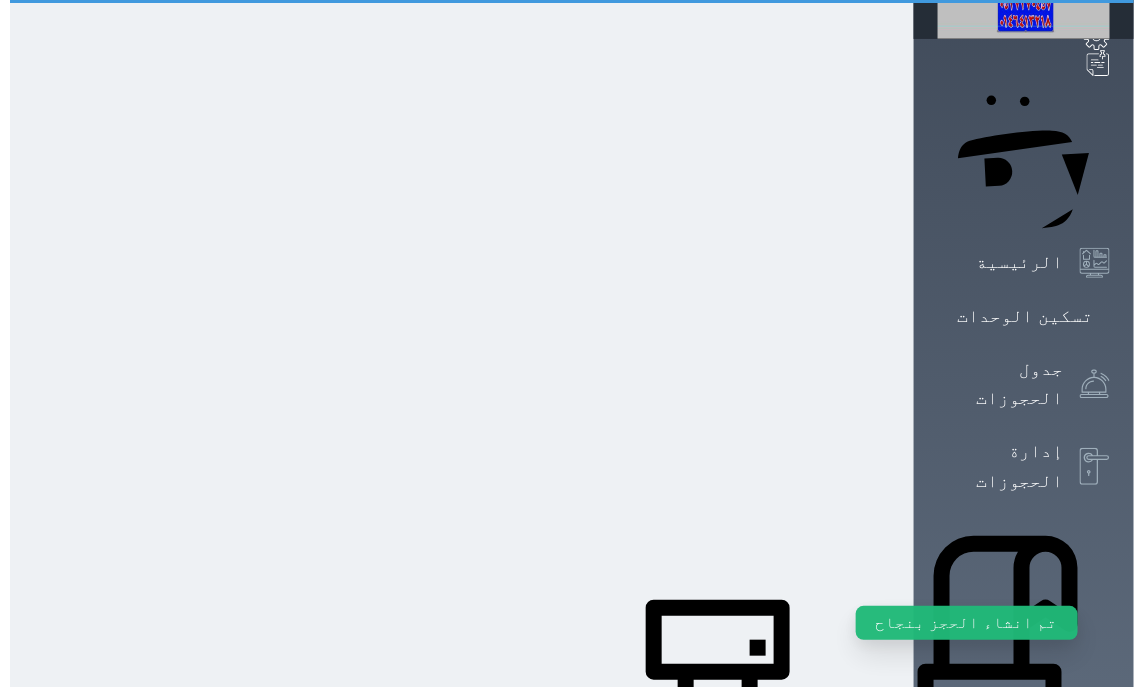 scroll, scrollTop: 0, scrollLeft: 0, axis: both 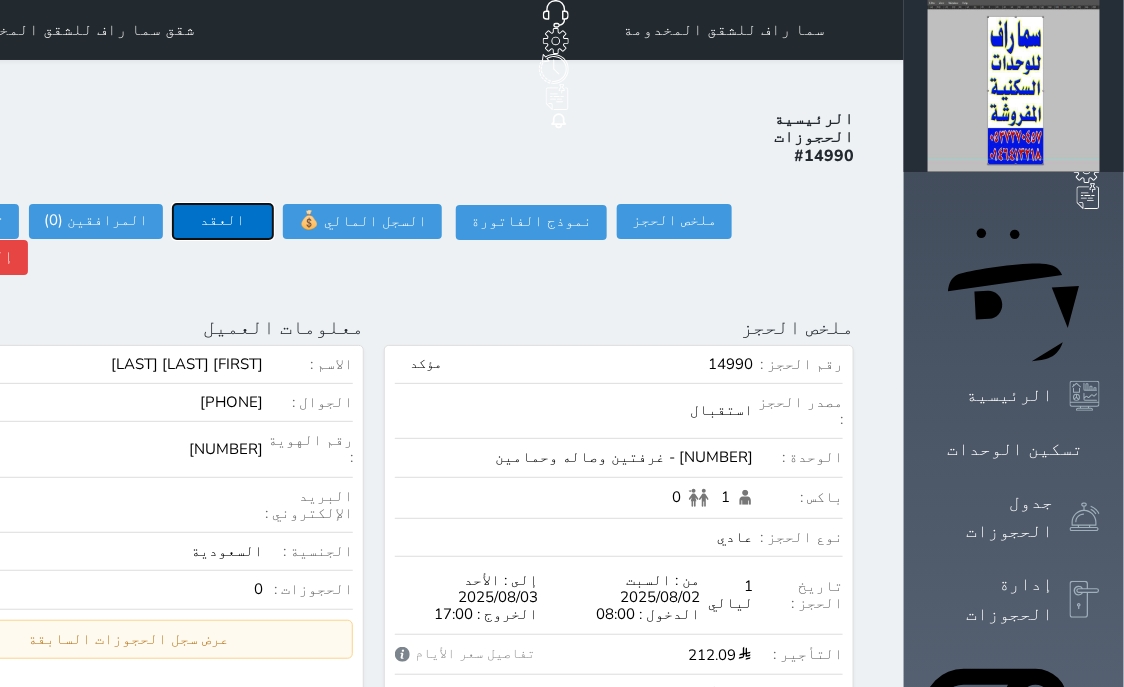 click on "العقد" at bounding box center (223, 221) 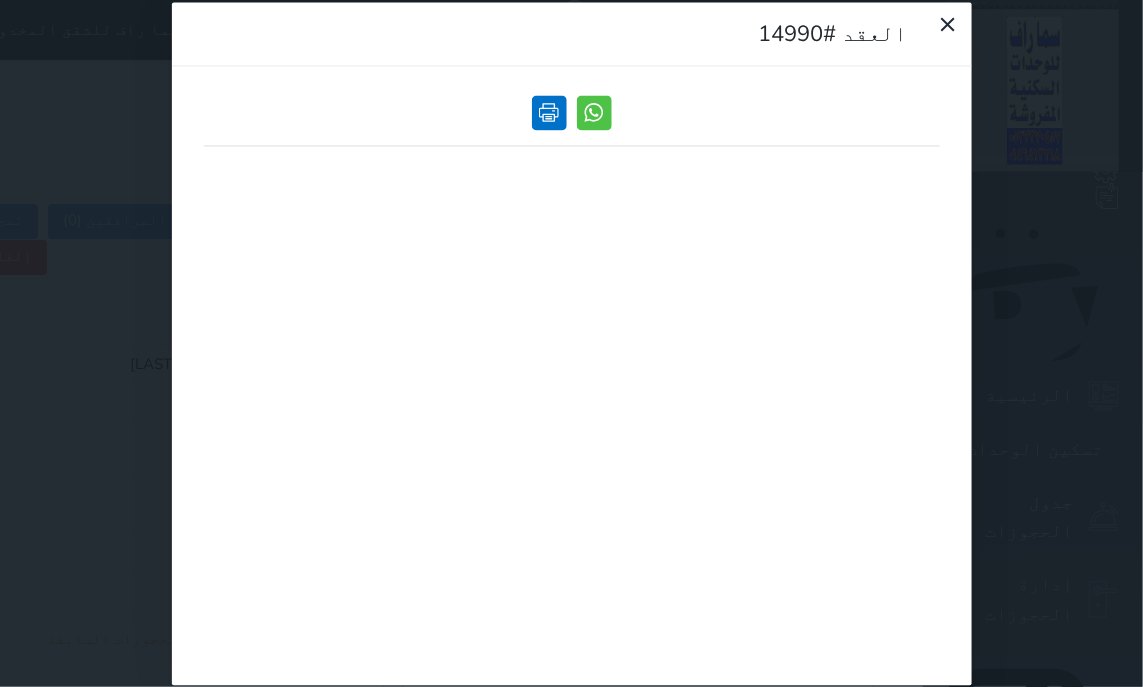 click at bounding box center [549, 112] 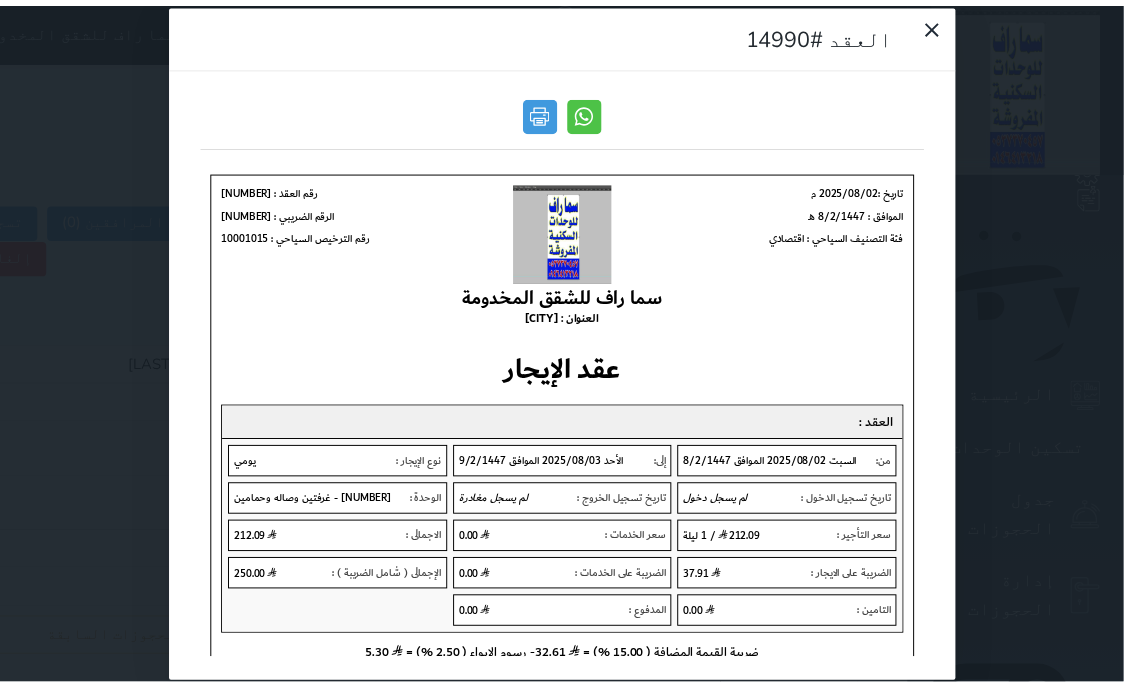 scroll, scrollTop: 0, scrollLeft: 0, axis: both 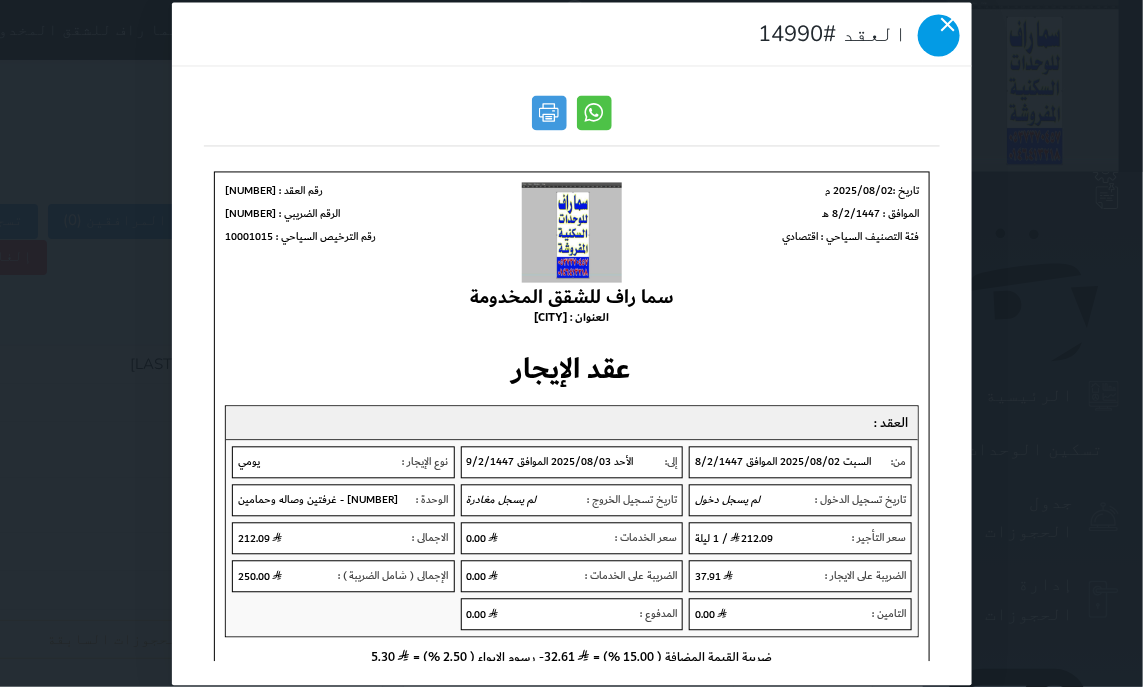 click 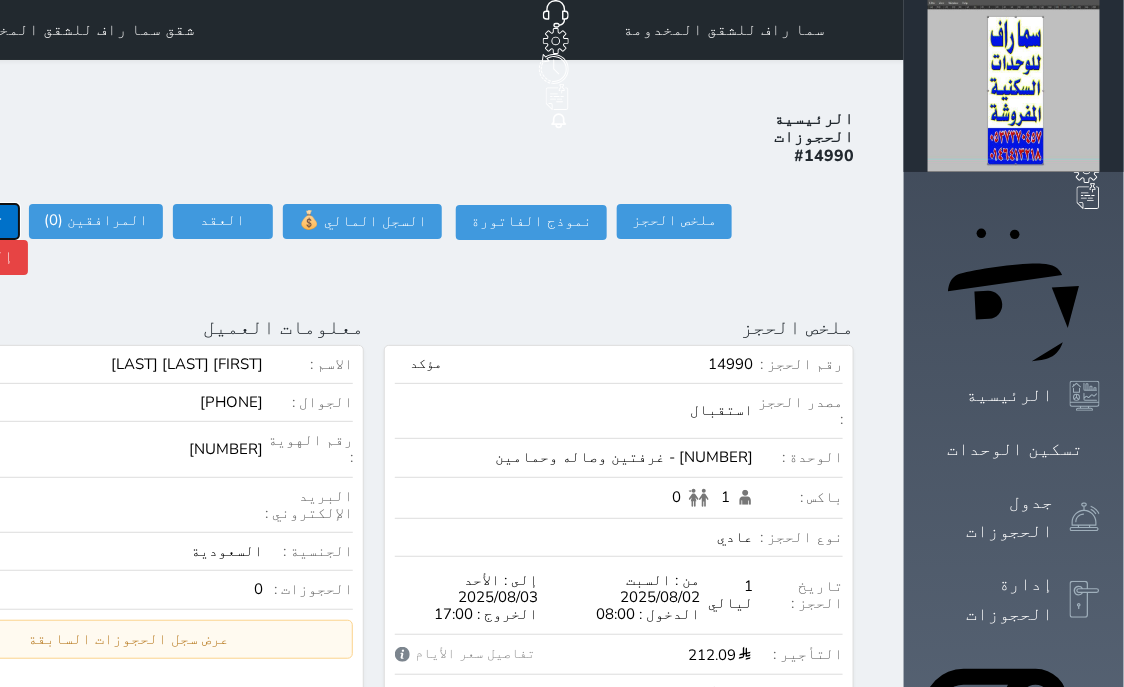 click on "تسجيل دخول" at bounding box center [-39, 221] 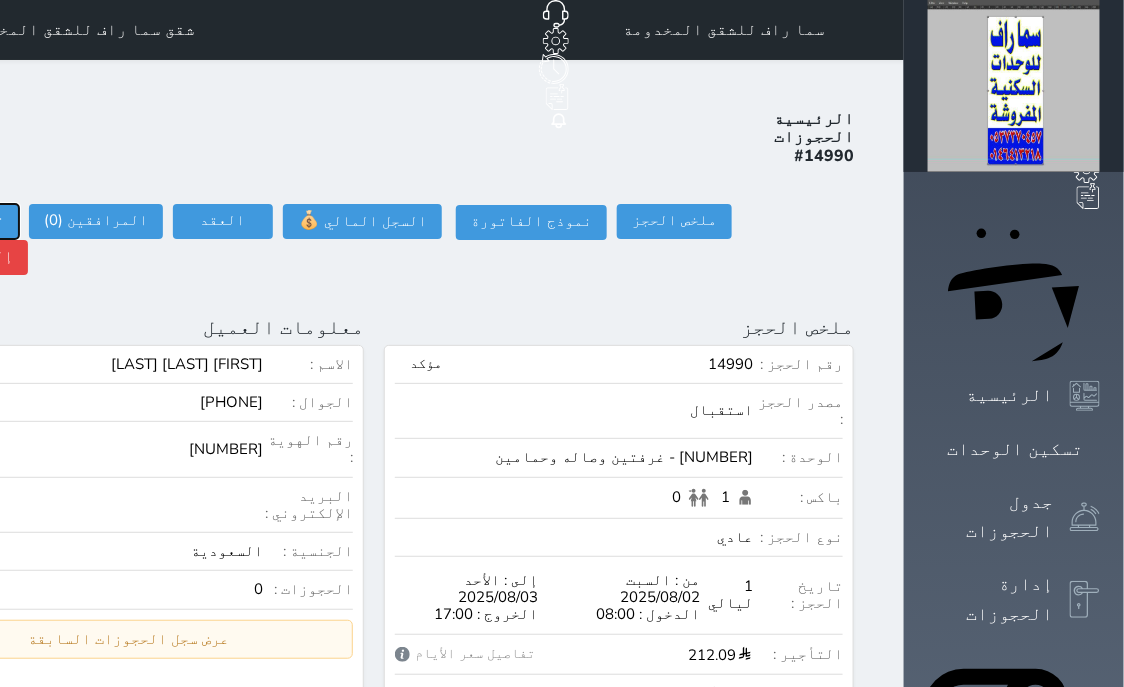 type on "18:53" 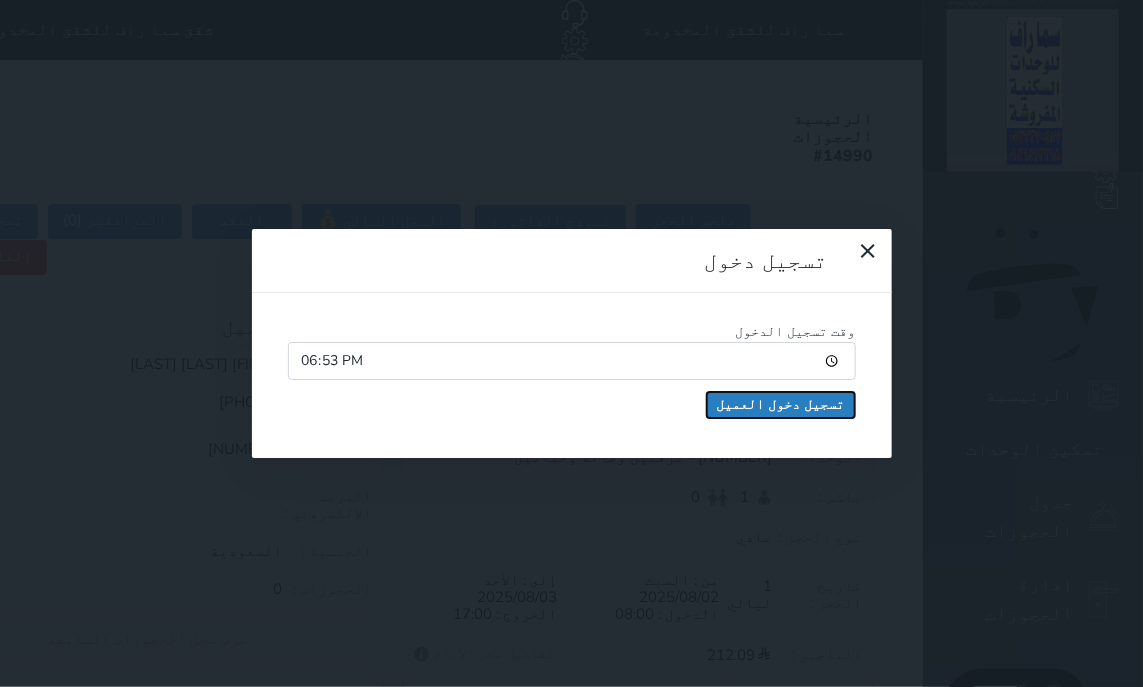 click on "تسجيل دخول العميل" at bounding box center (781, 405) 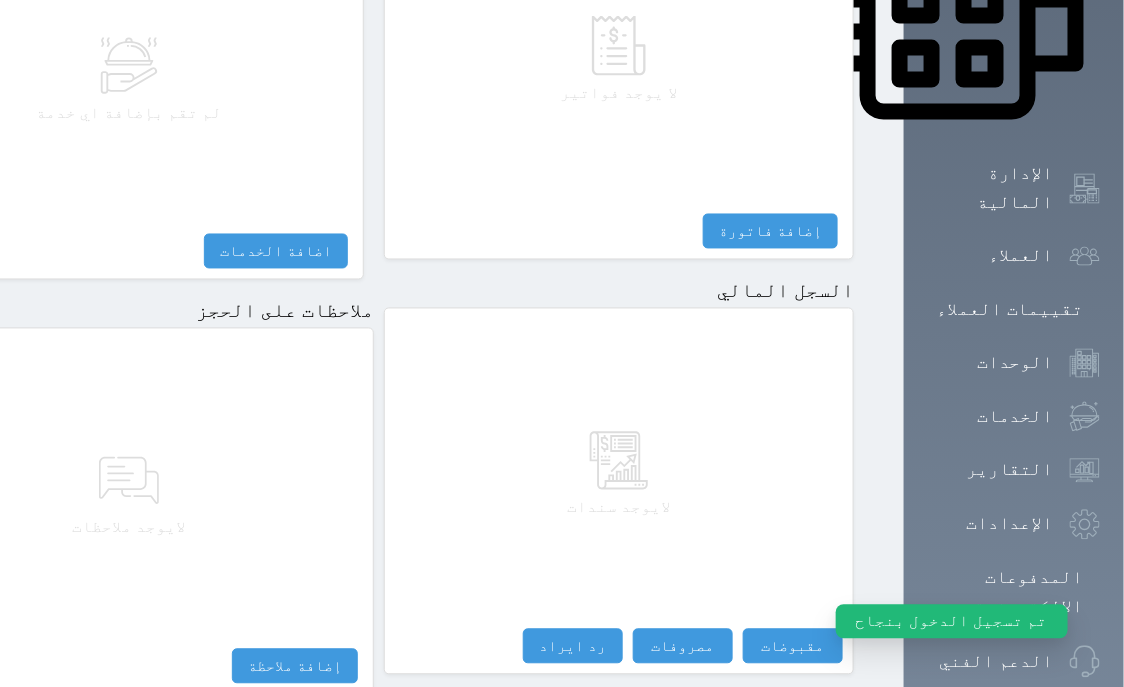scroll, scrollTop: 1095, scrollLeft: 0, axis: vertical 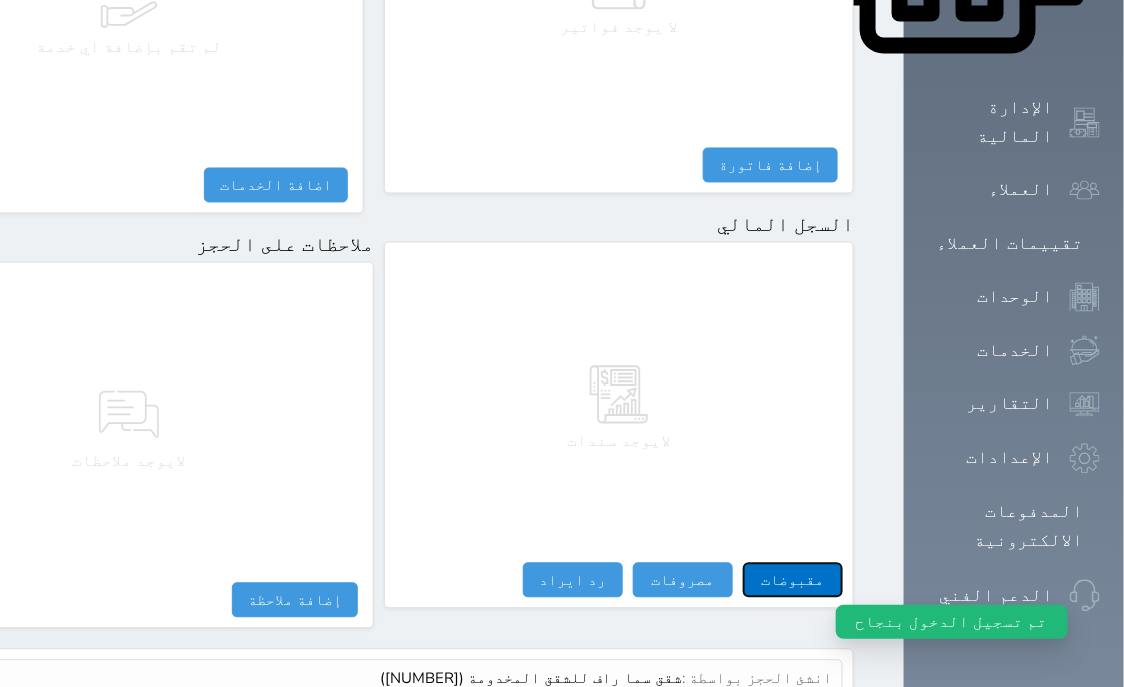 click on "مقبوضات" at bounding box center [793, 580] 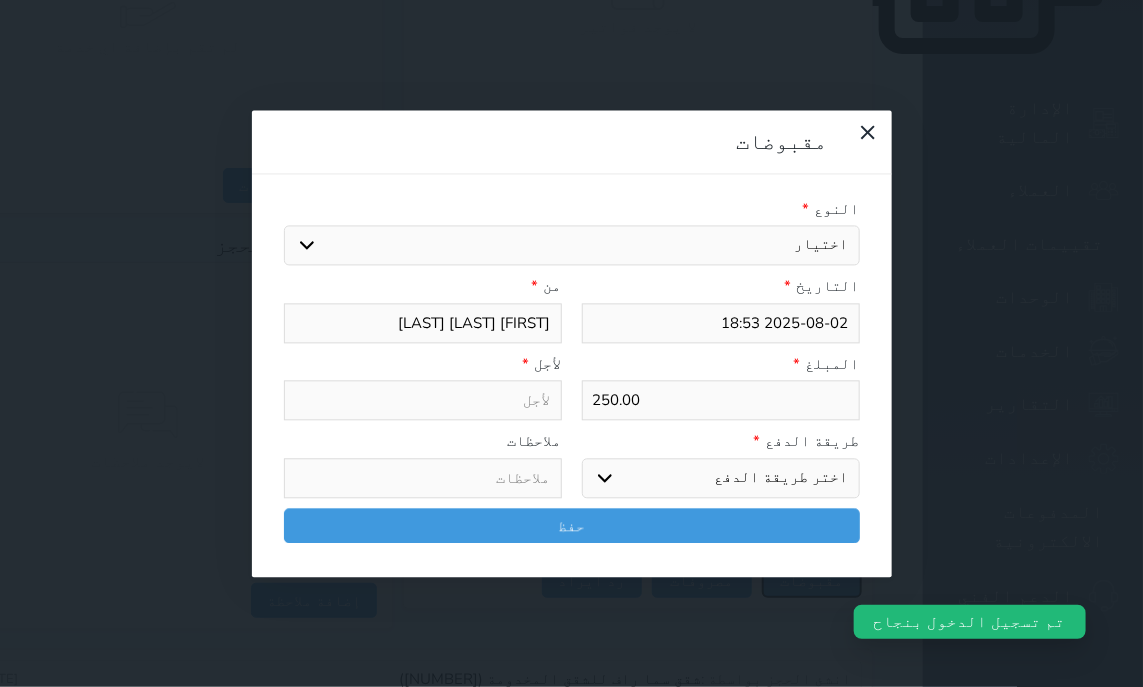 select 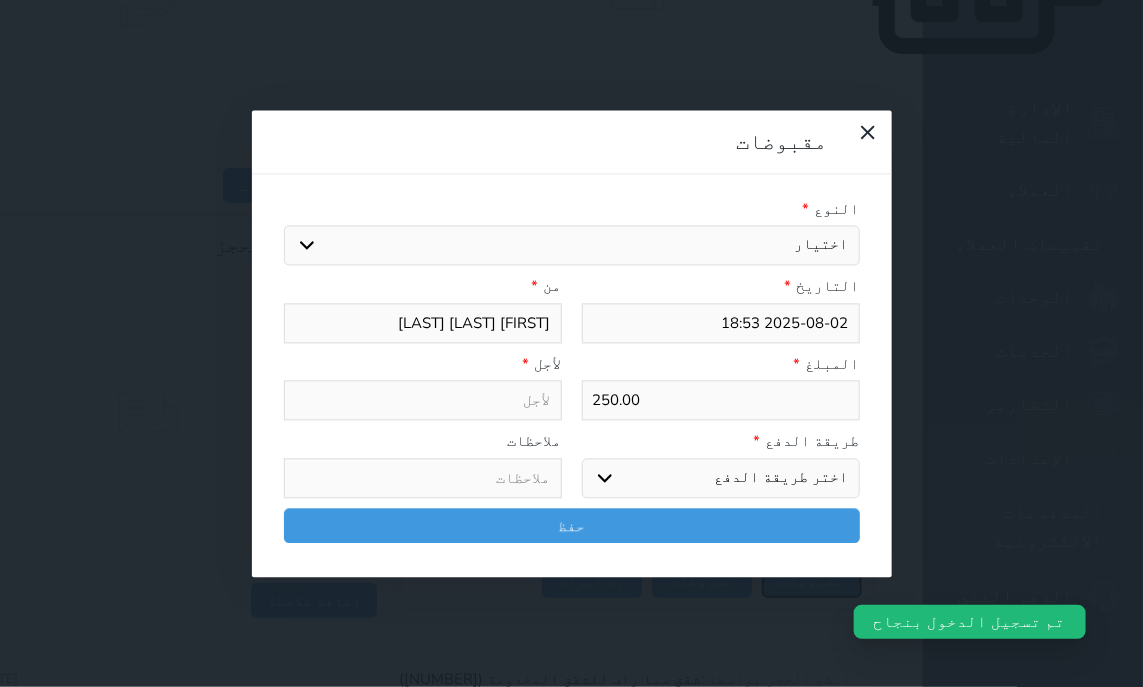 select 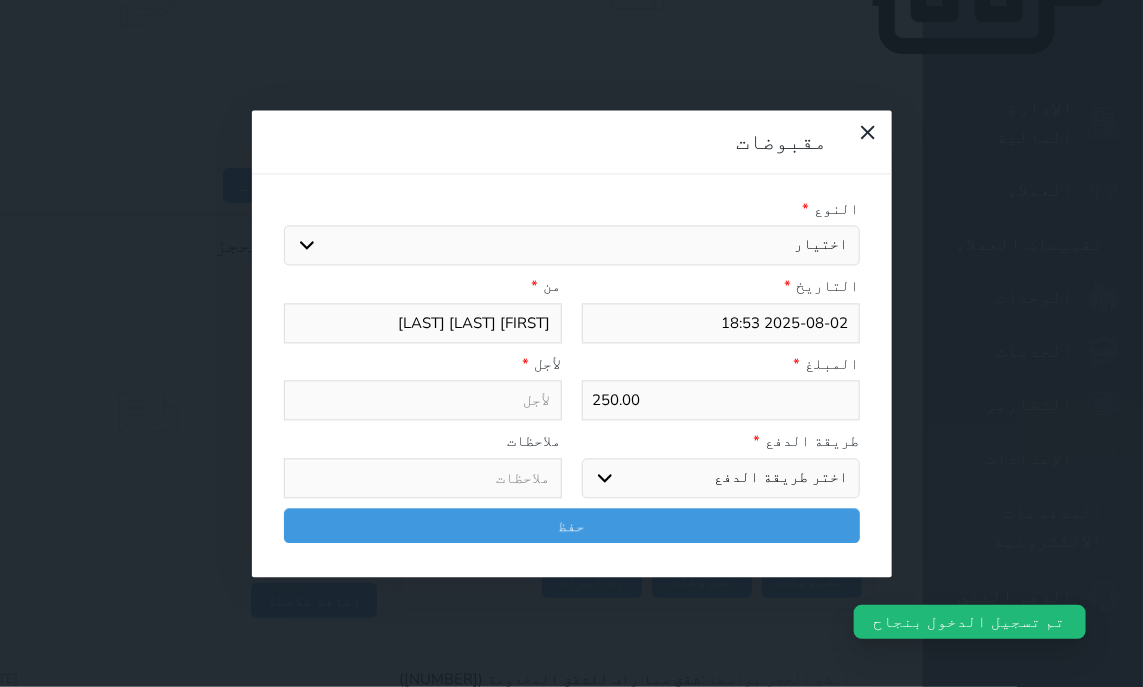 click on "اختيار   مقبوضات عامة قيمة إيجار فواتير تامين عربون لا ينطبق آخر مغسلة واي فاي - الإنترنت مواقف السيارات طعام الأغذية والمشروبات مشروبات المشروبات الباردة المشروبات الساخنة الإفطار غداء عشاء مخبز و كعك حمام سباحة الصالة الرياضية سبا و خدمات الجمال اختيار وإسقاط (خدمات النقل) ميني بار كابل - تلفزيون سرير إضافي تصفيف الشعر التسوق خدمات الجولات السياحية المنظمة خدمات الدليل السياحي" at bounding box center (572, 246) 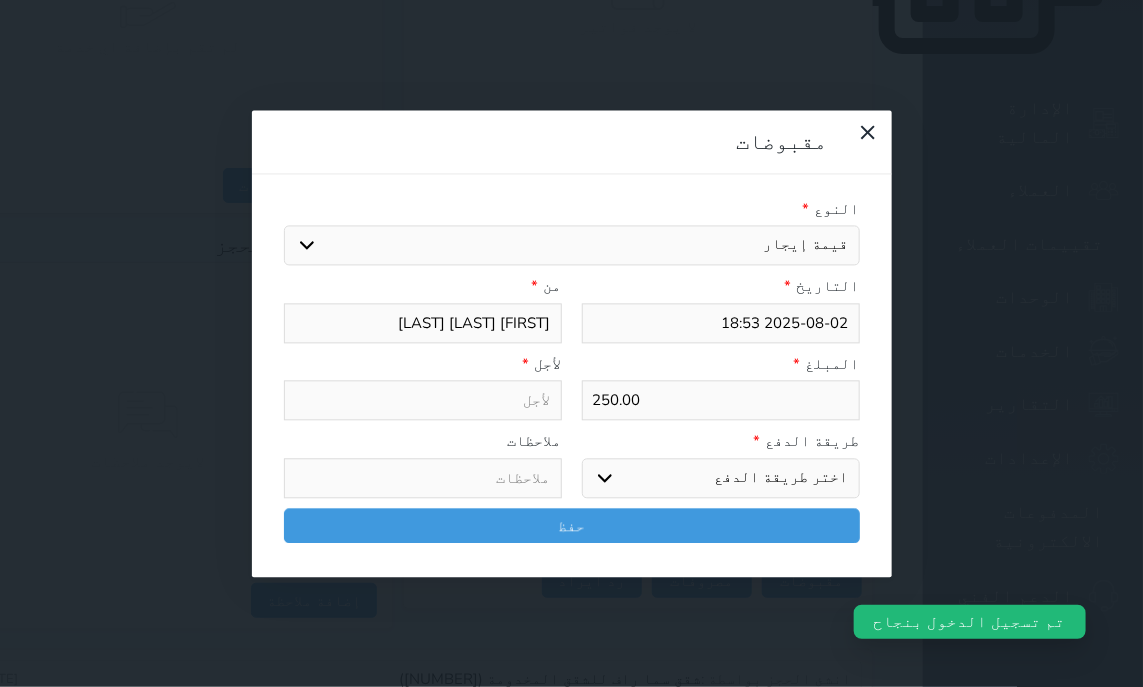 click on "قيمة إيجار" at bounding box center [0, 0] 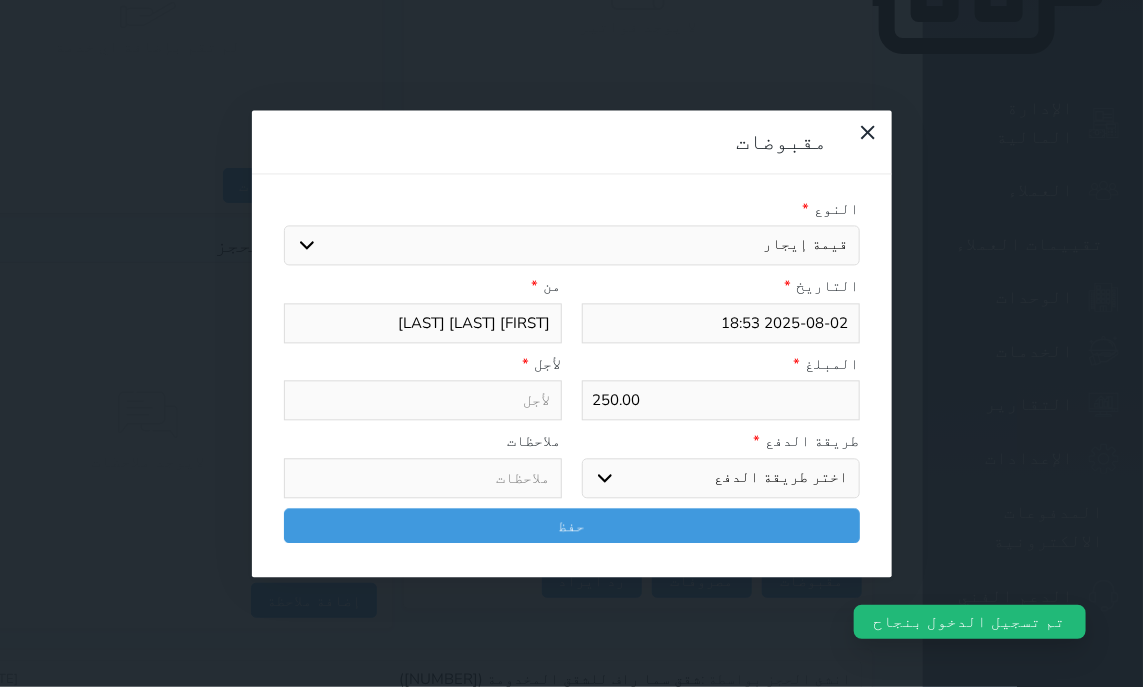 select 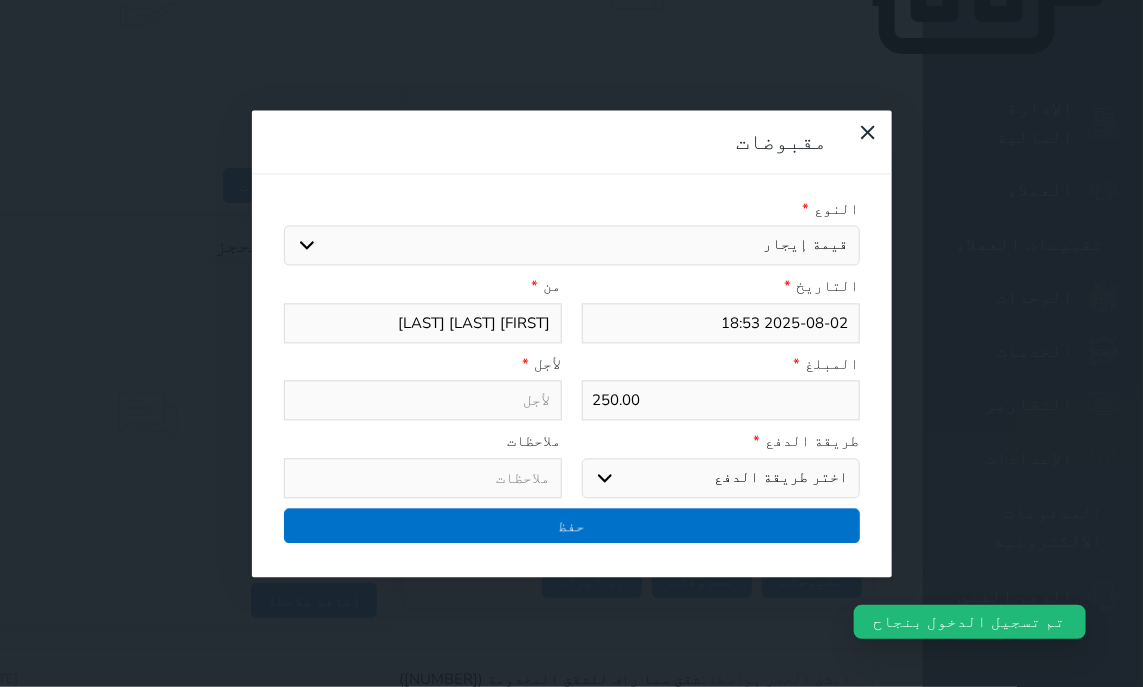 type on "قيمة إيجار - الوحدة - 207" 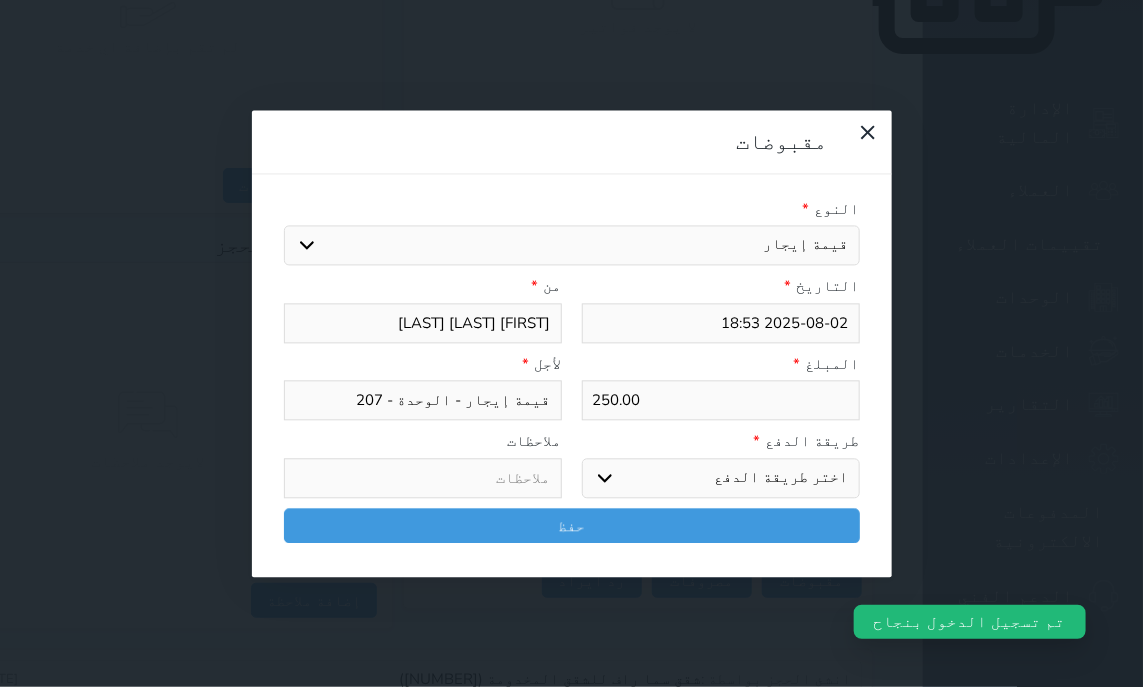 click on "اختر طريقة الدفع   دفع نقدى   تحويل بنكى   مدى   بطاقة ائتمان   آجل" at bounding box center [721, 478] 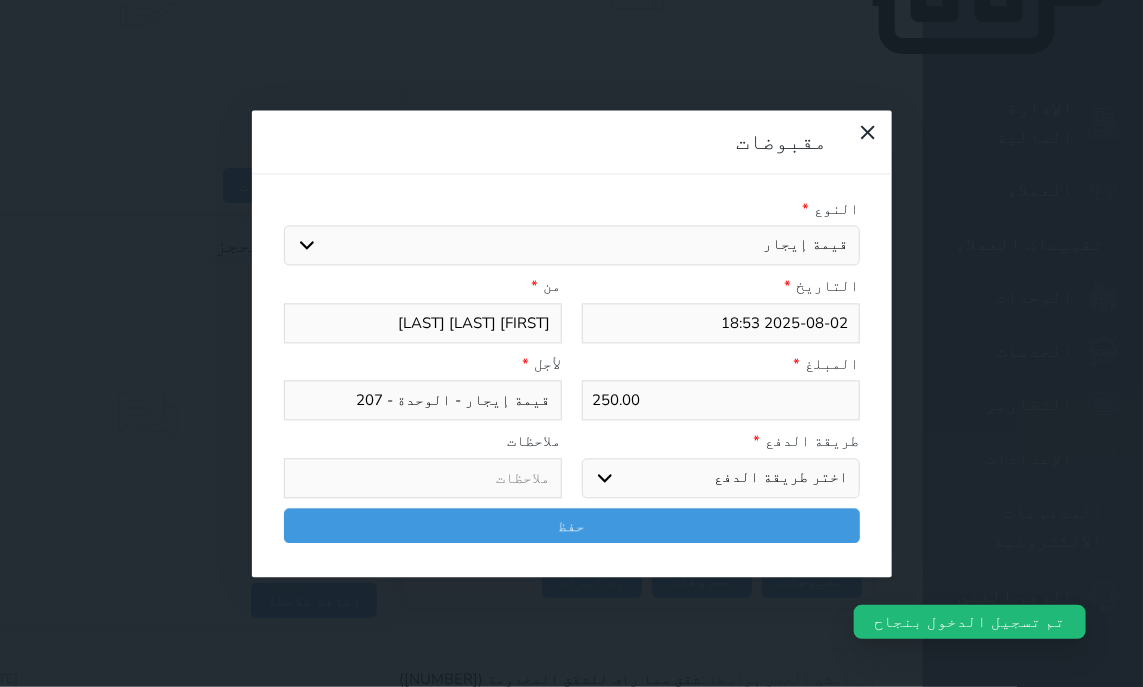 select on "mada" 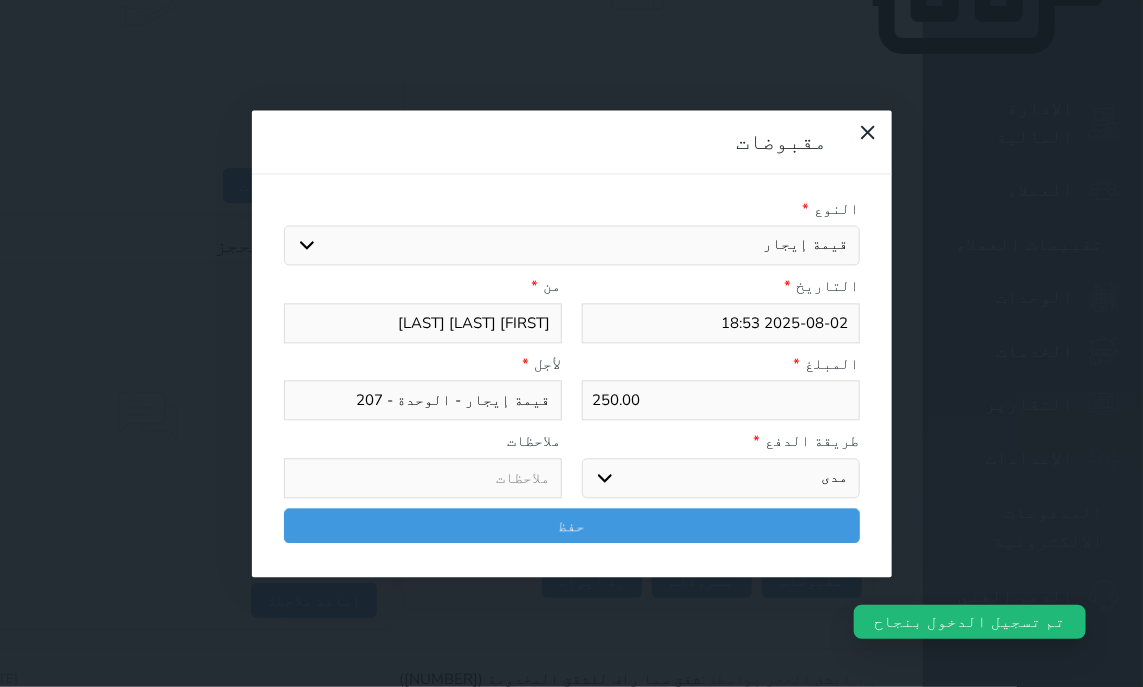 click on "مدى" at bounding box center [0, 0] 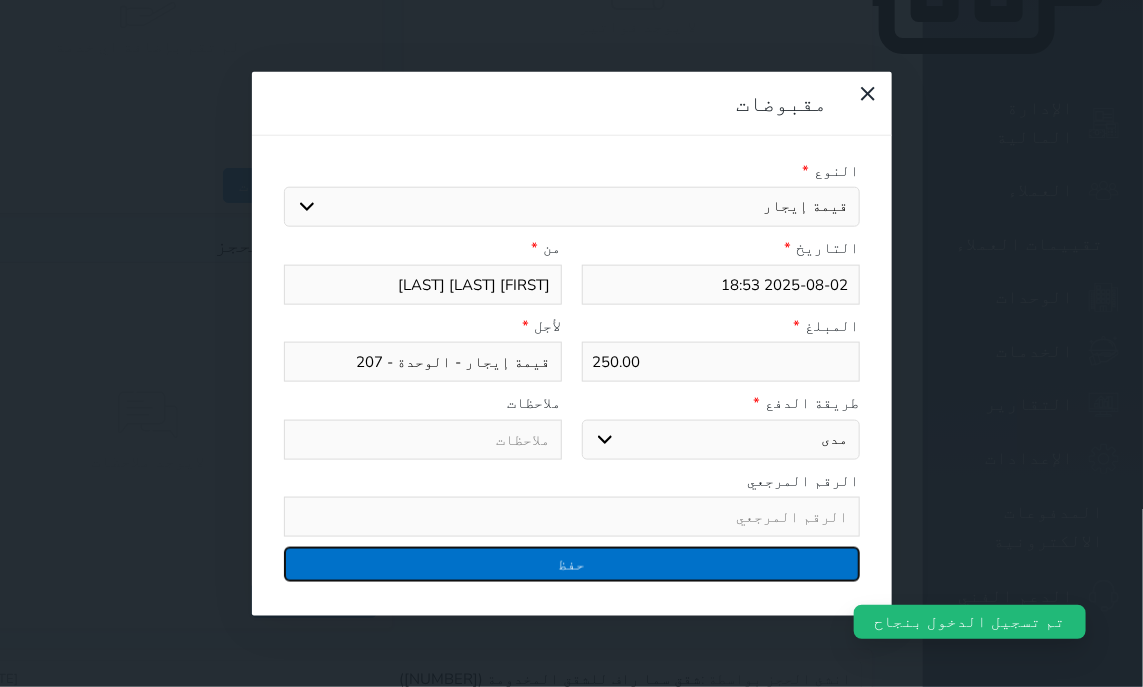 click on "حفظ" at bounding box center [572, 564] 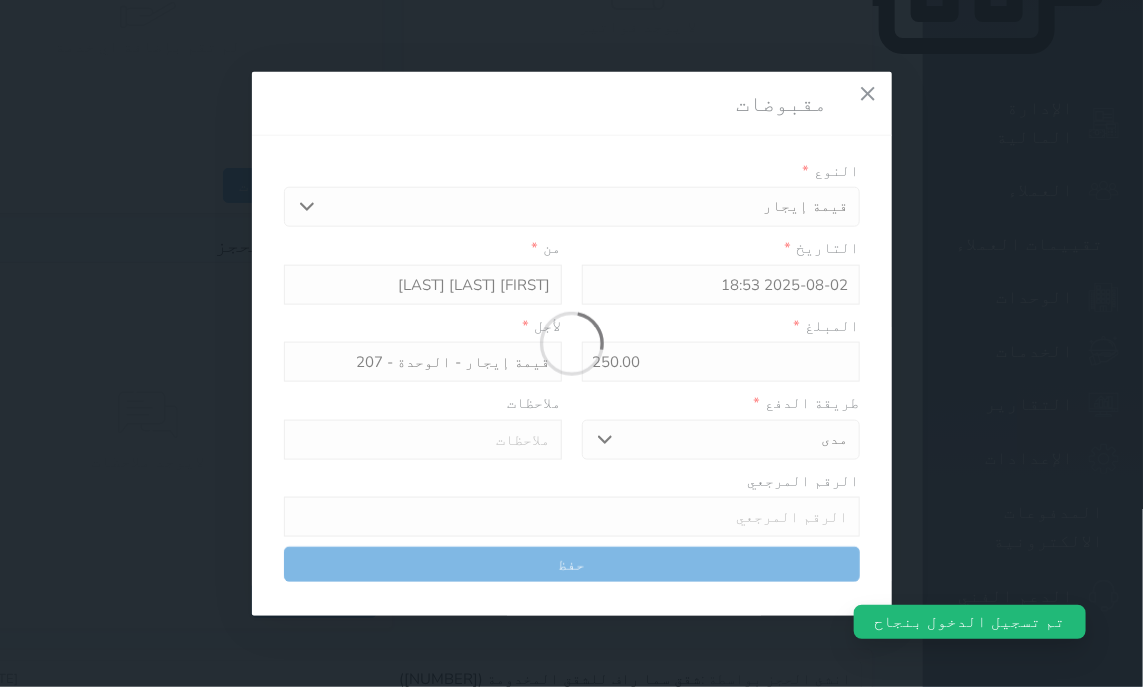 select 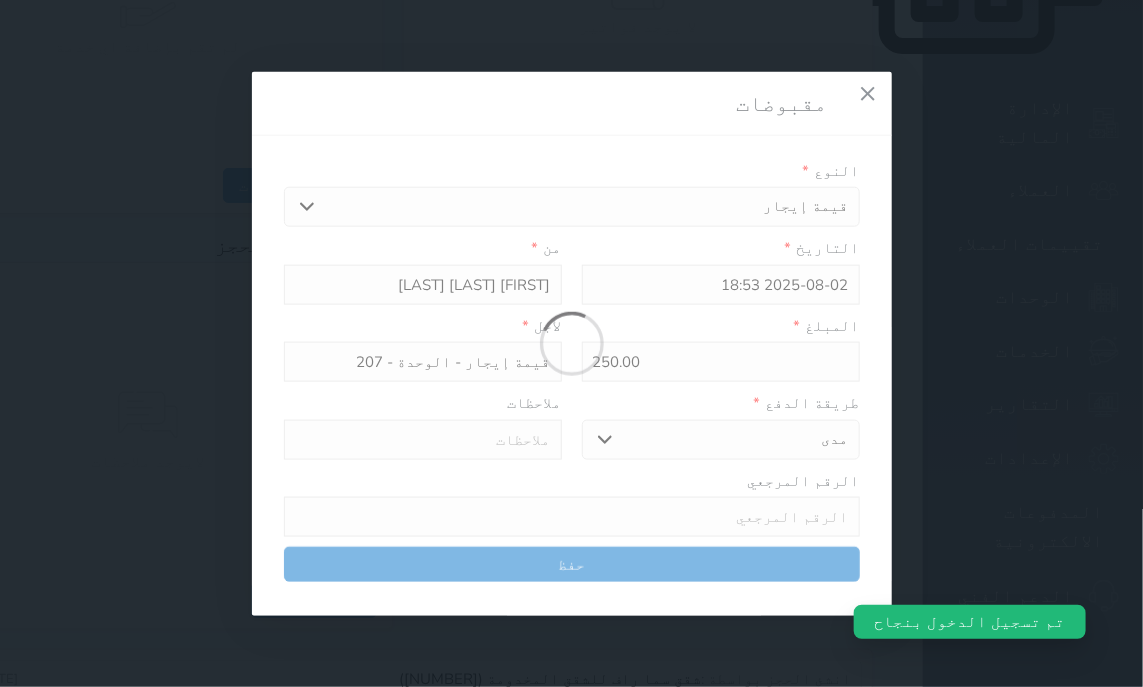 type 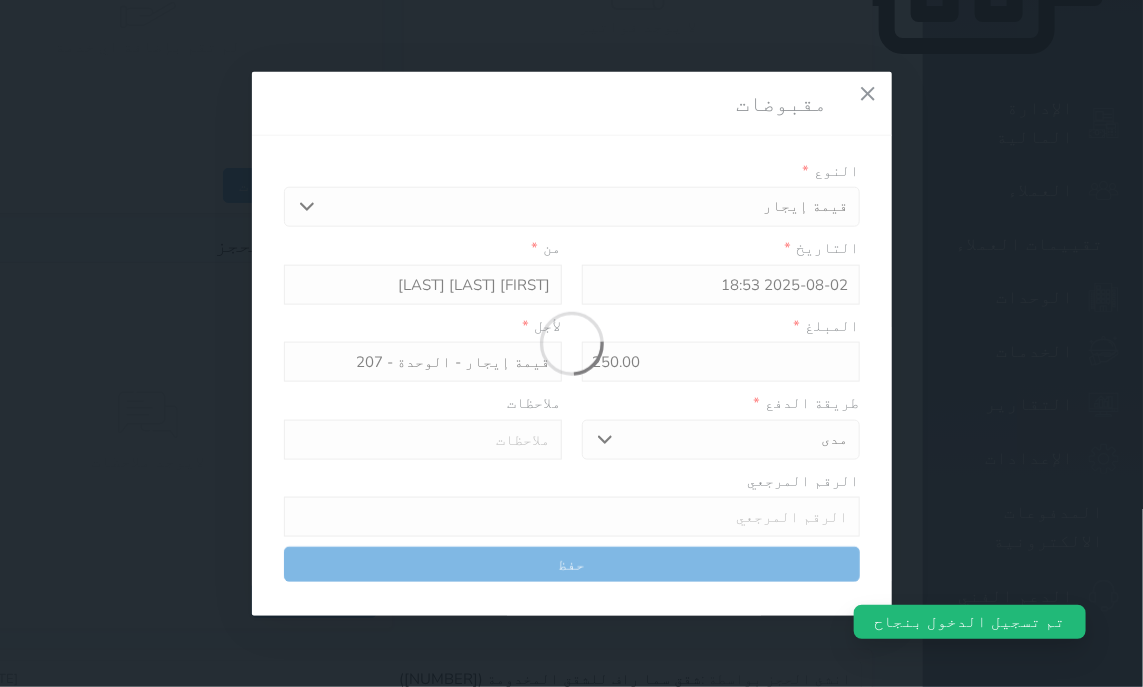 type on "0" 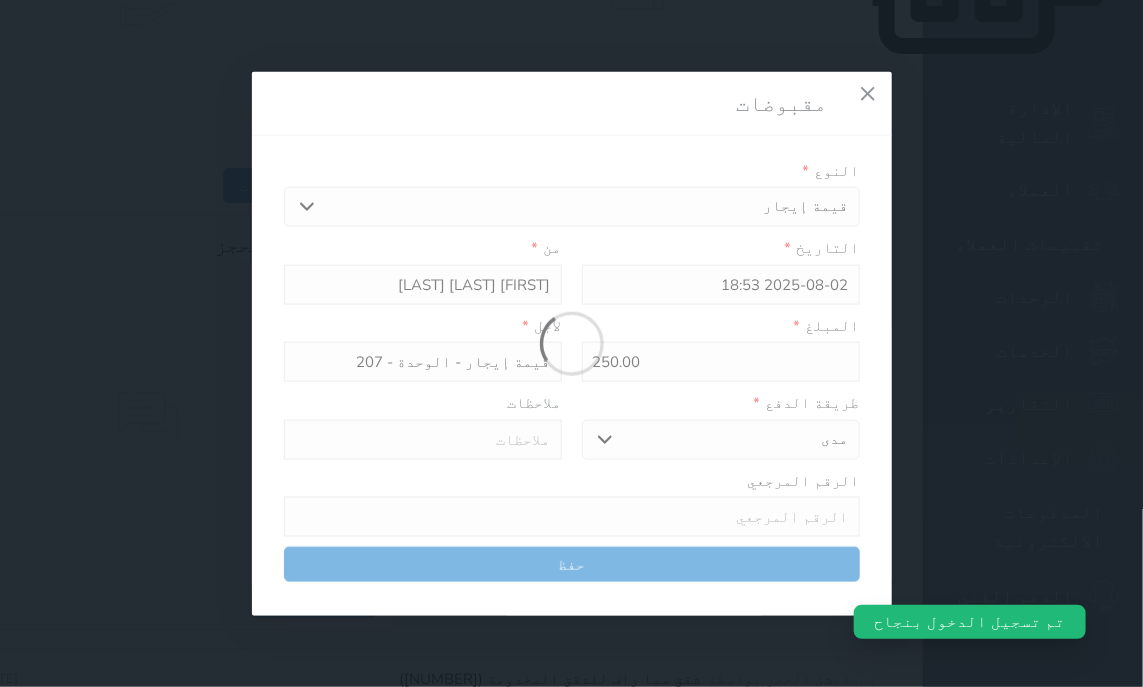 select 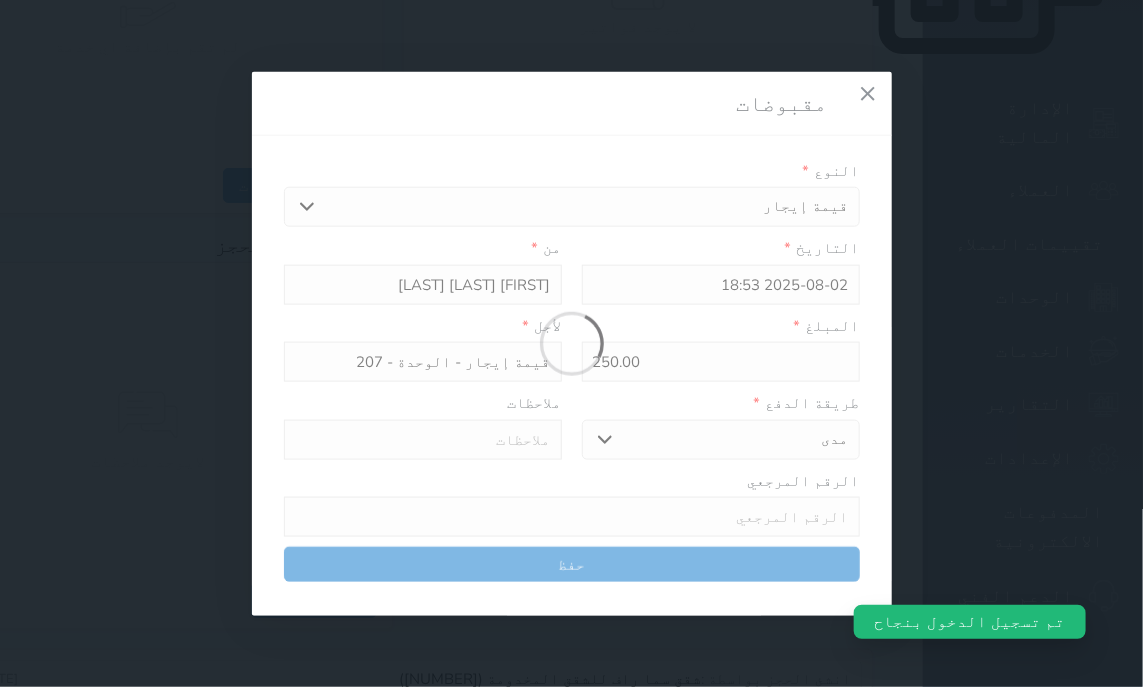 type on "0" 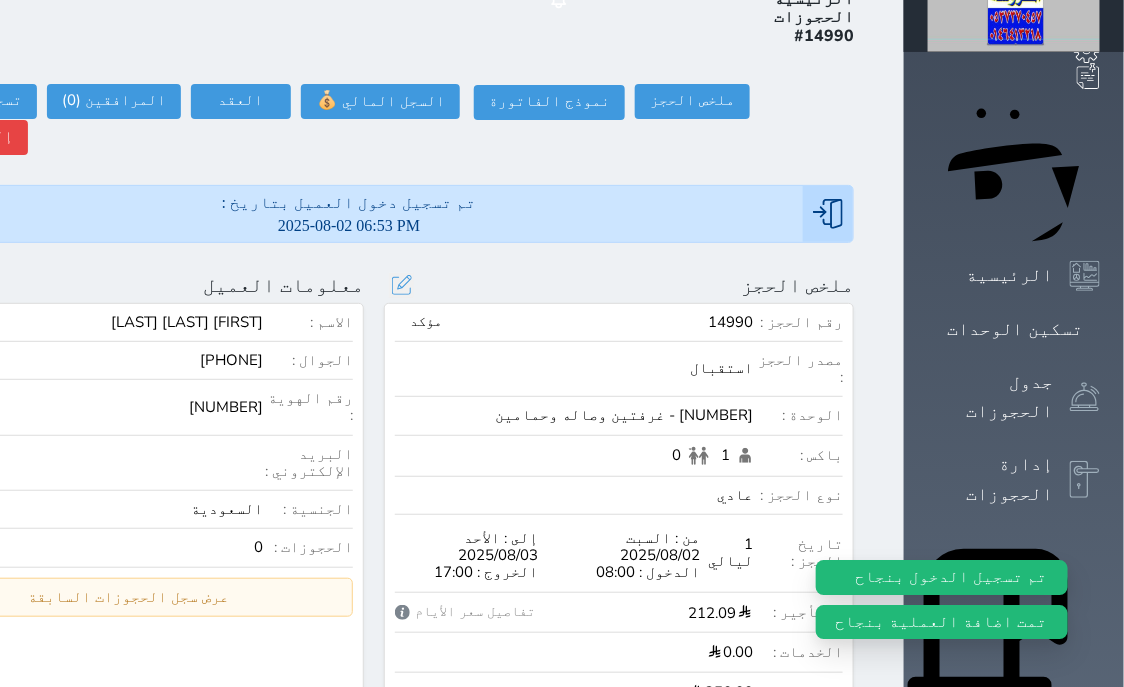 scroll, scrollTop: 0, scrollLeft: 0, axis: both 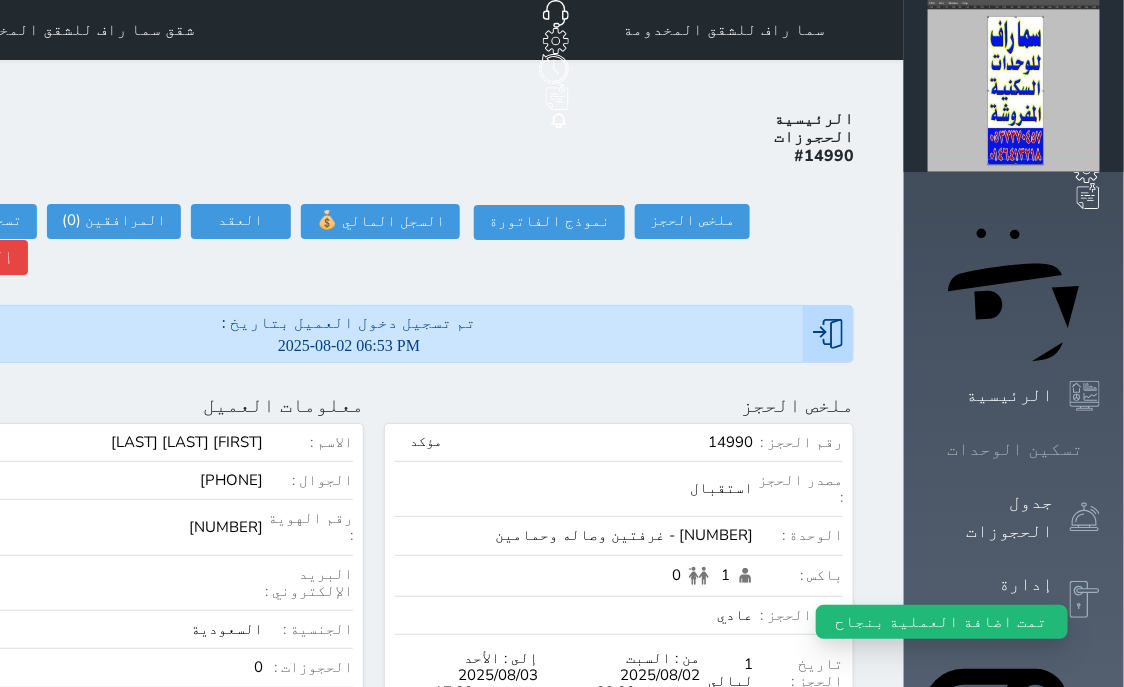 click 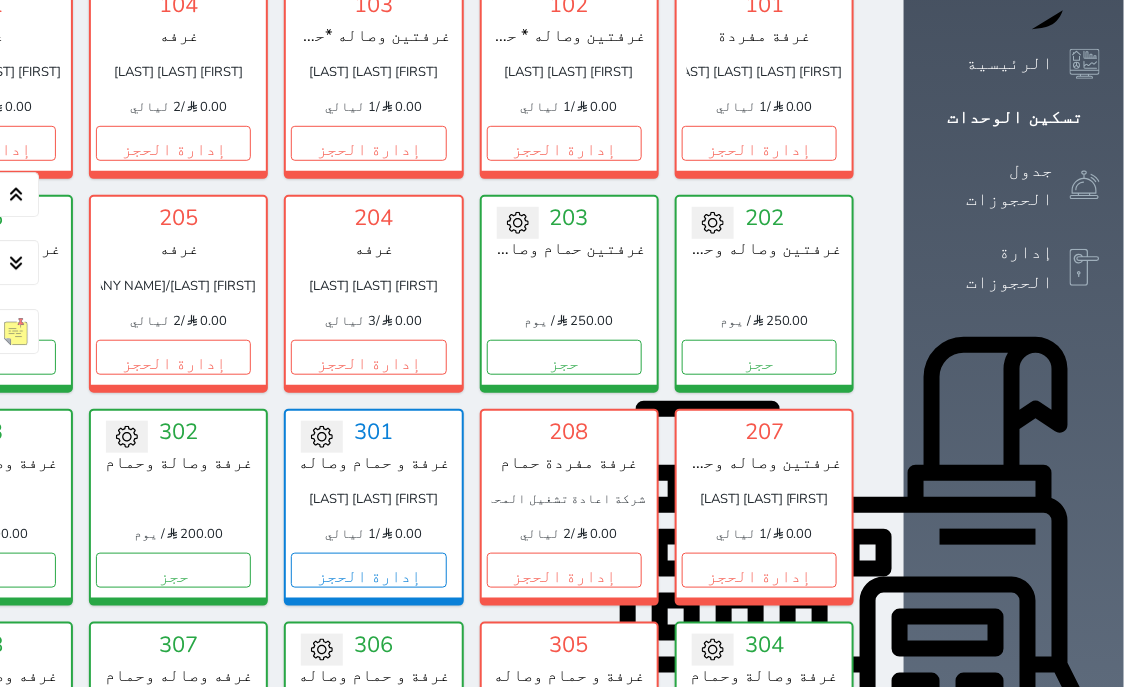 scroll, scrollTop: 714, scrollLeft: 0, axis: vertical 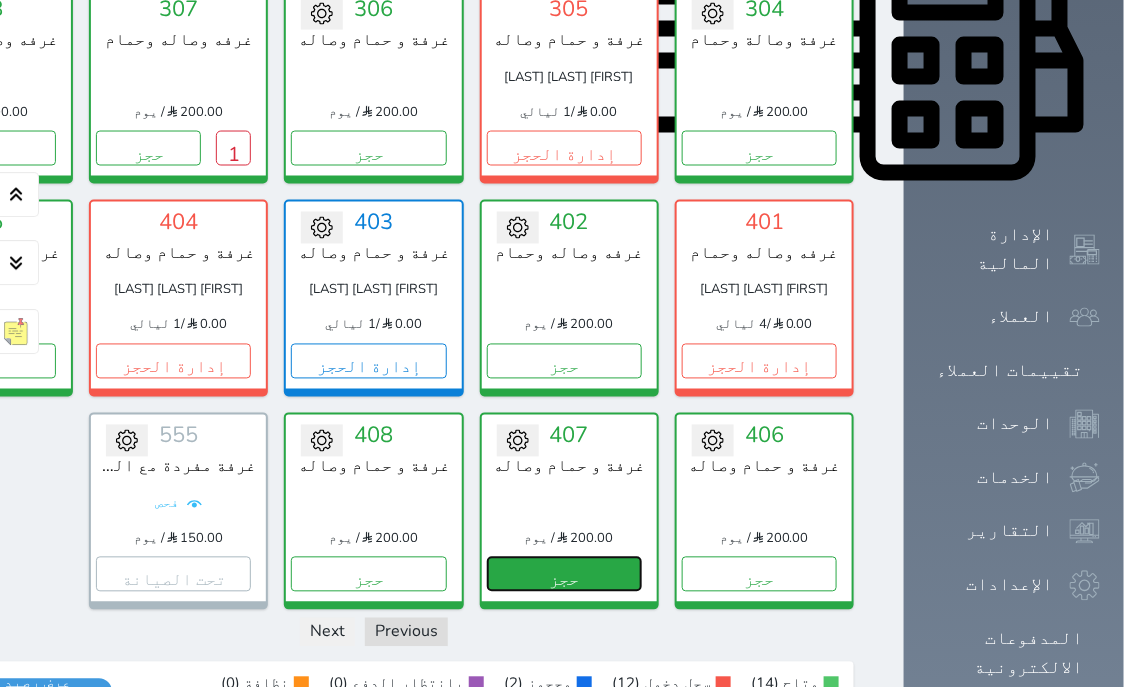 click on "حجز" at bounding box center [564, 573] 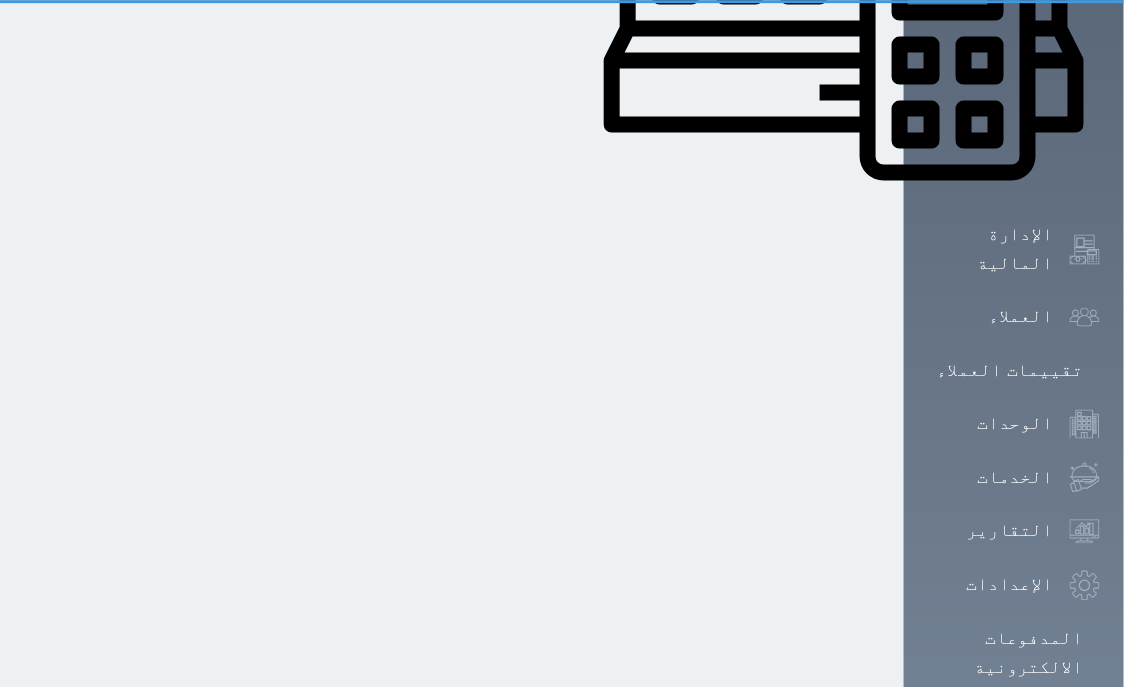 scroll, scrollTop: 813, scrollLeft: 0, axis: vertical 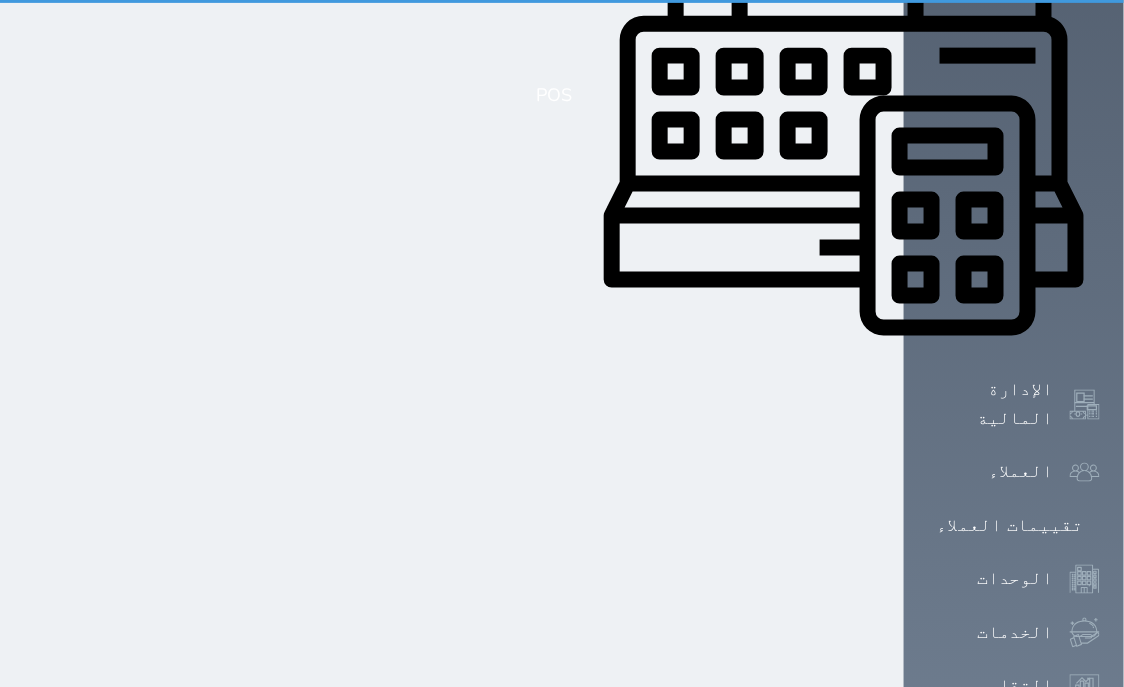 select on "1" 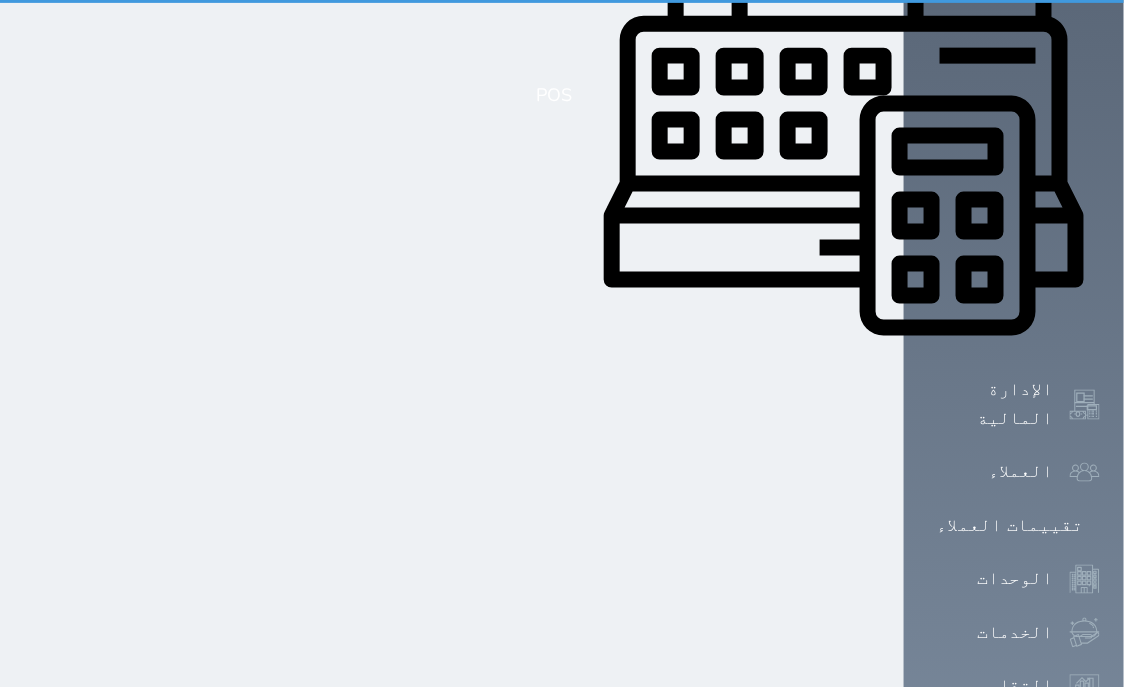 scroll, scrollTop: 0, scrollLeft: 0, axis: both 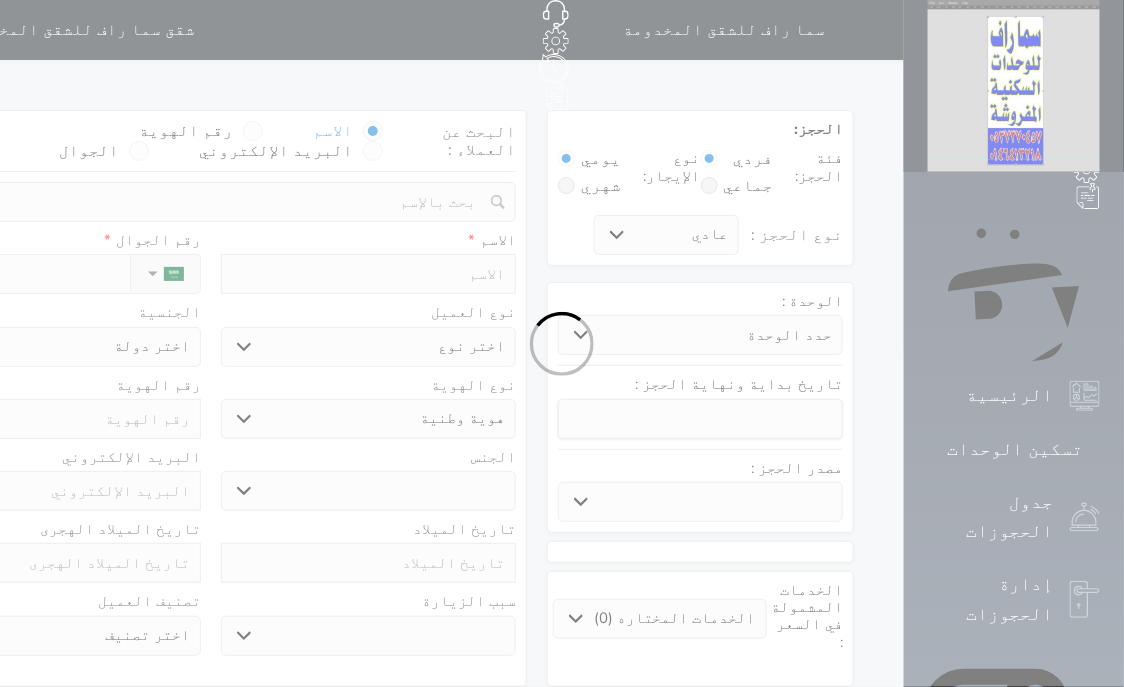 select 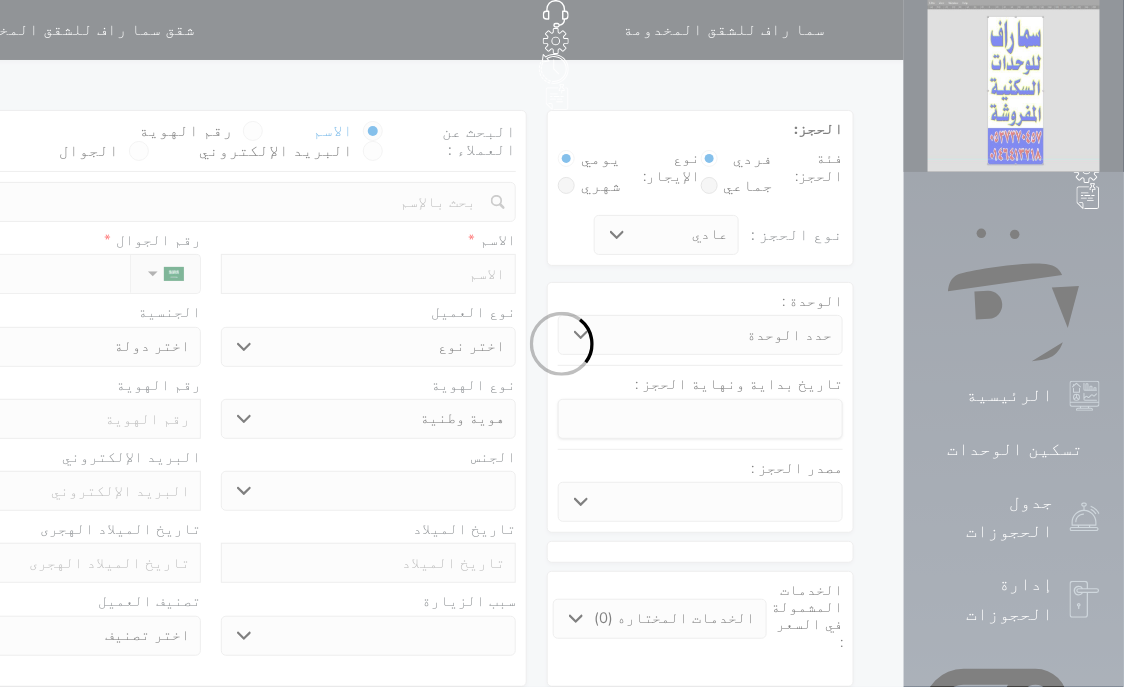 select 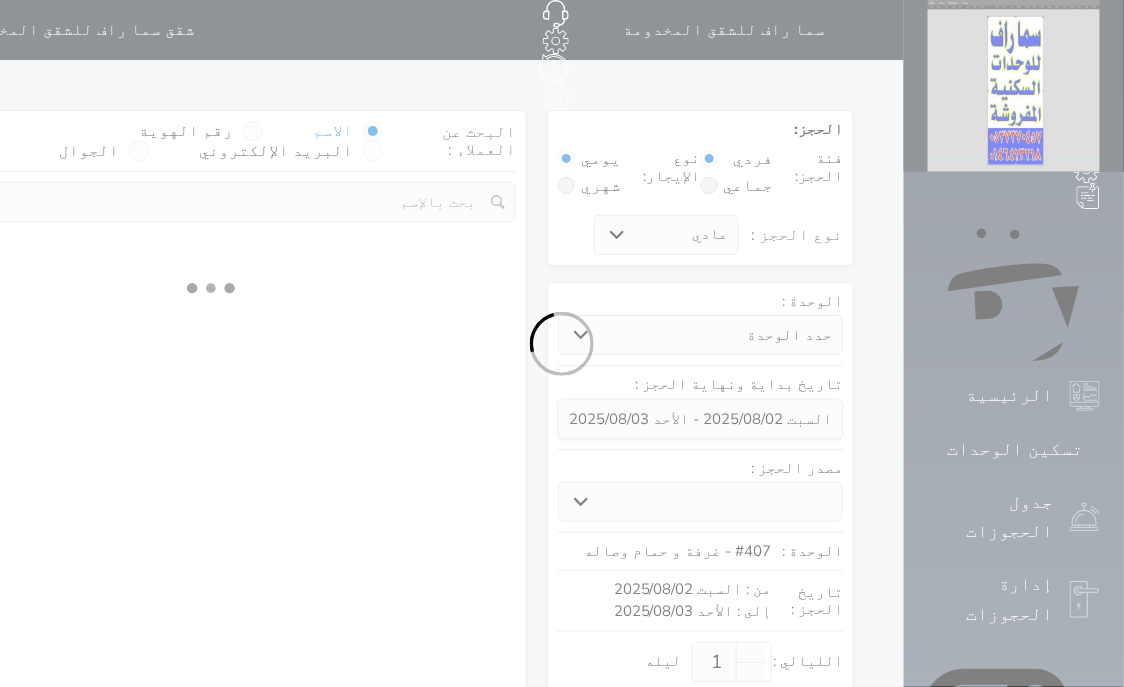 select 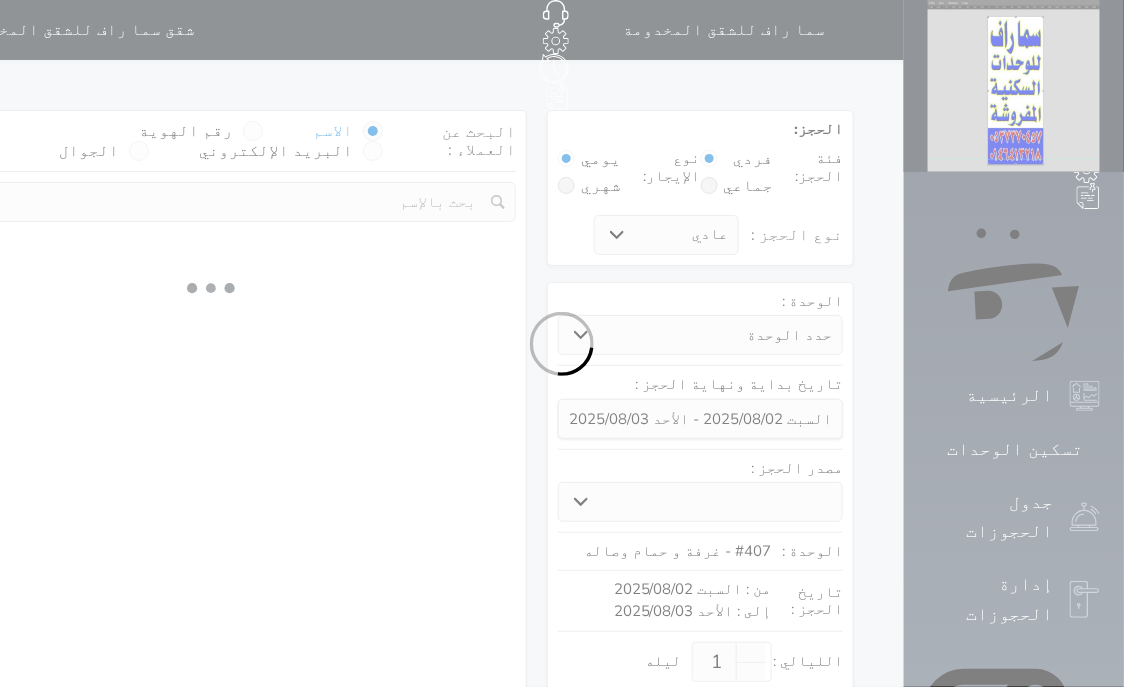 select on "1" 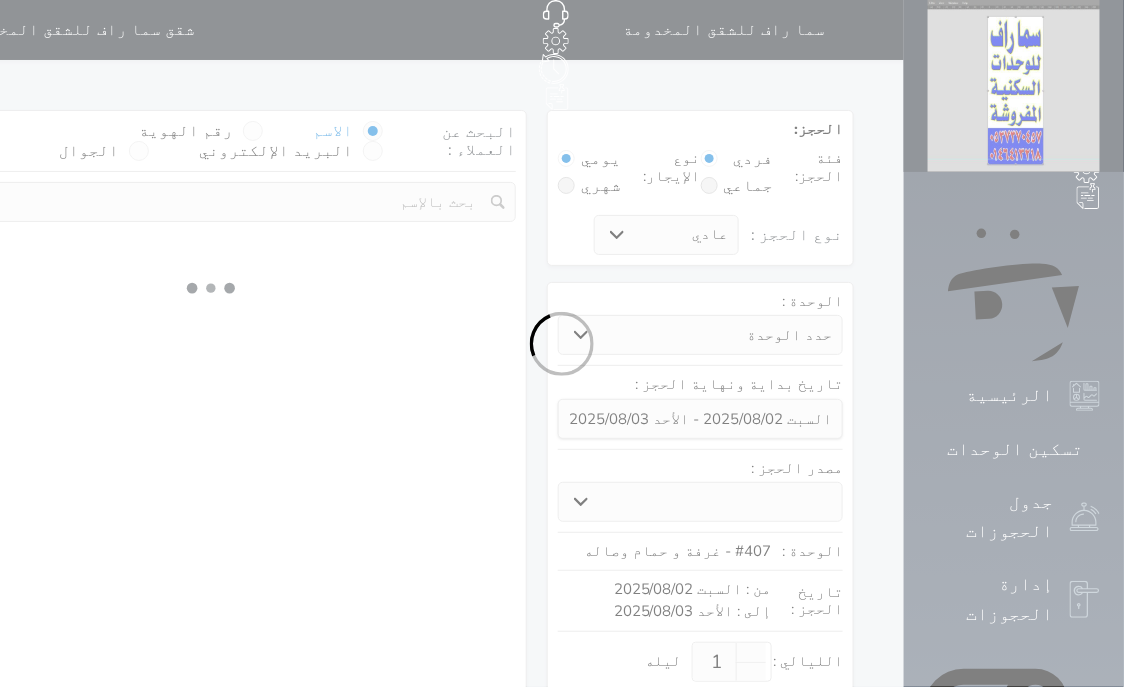select on "113" 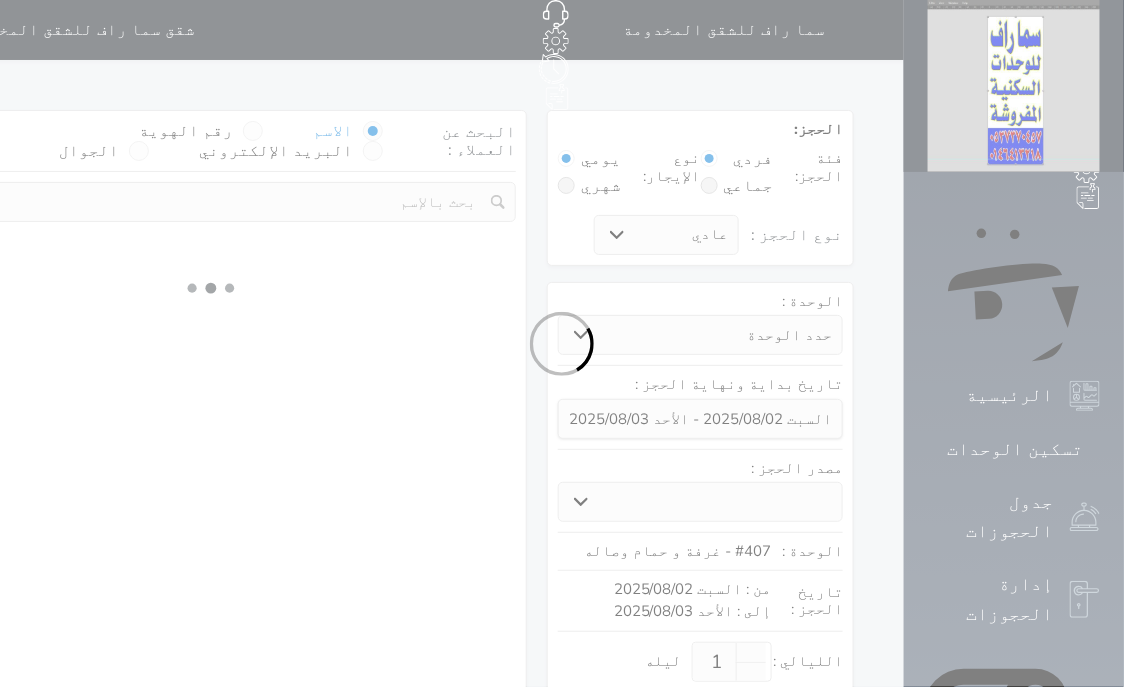 select on "1" 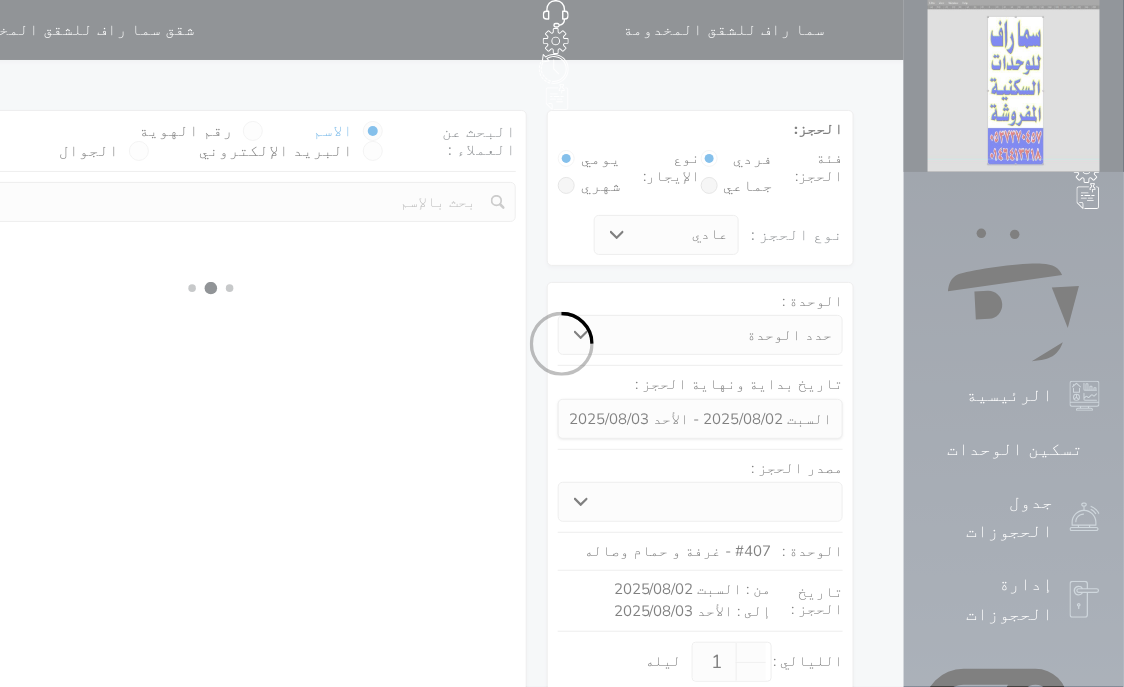 select 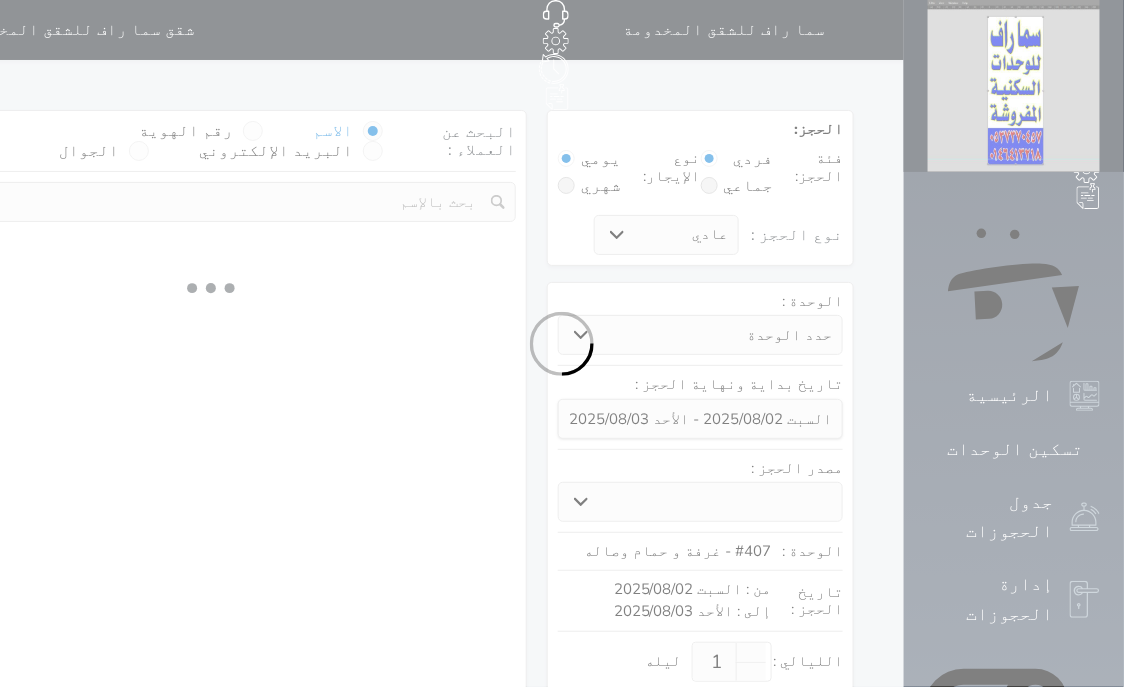 select on "7" 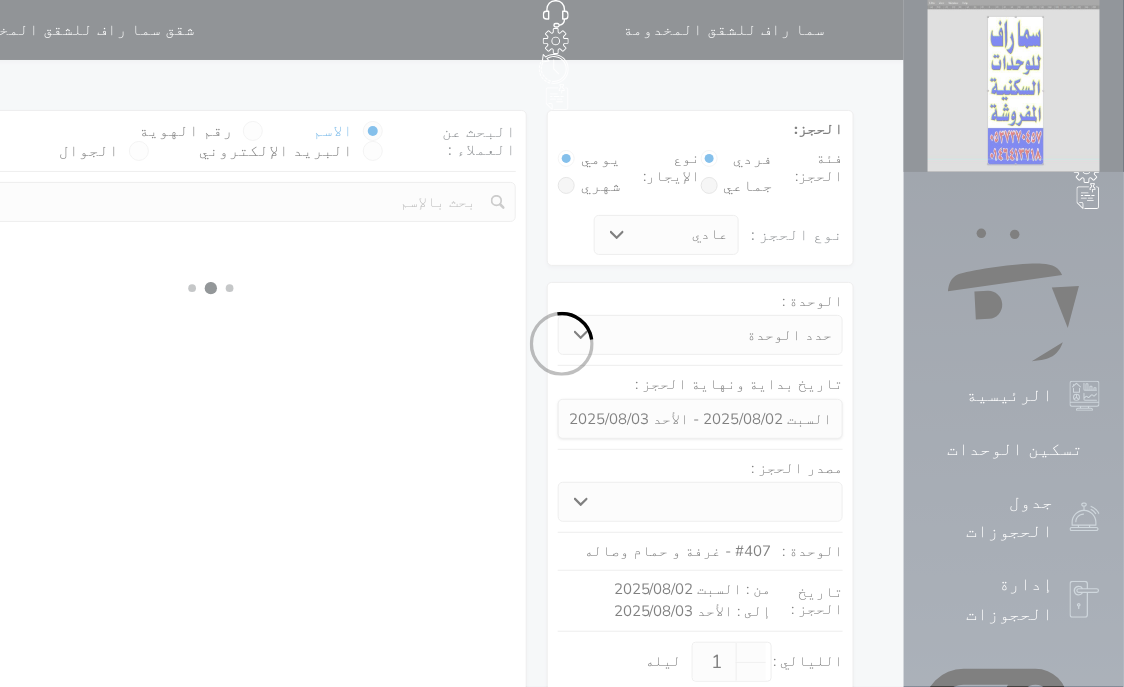 select 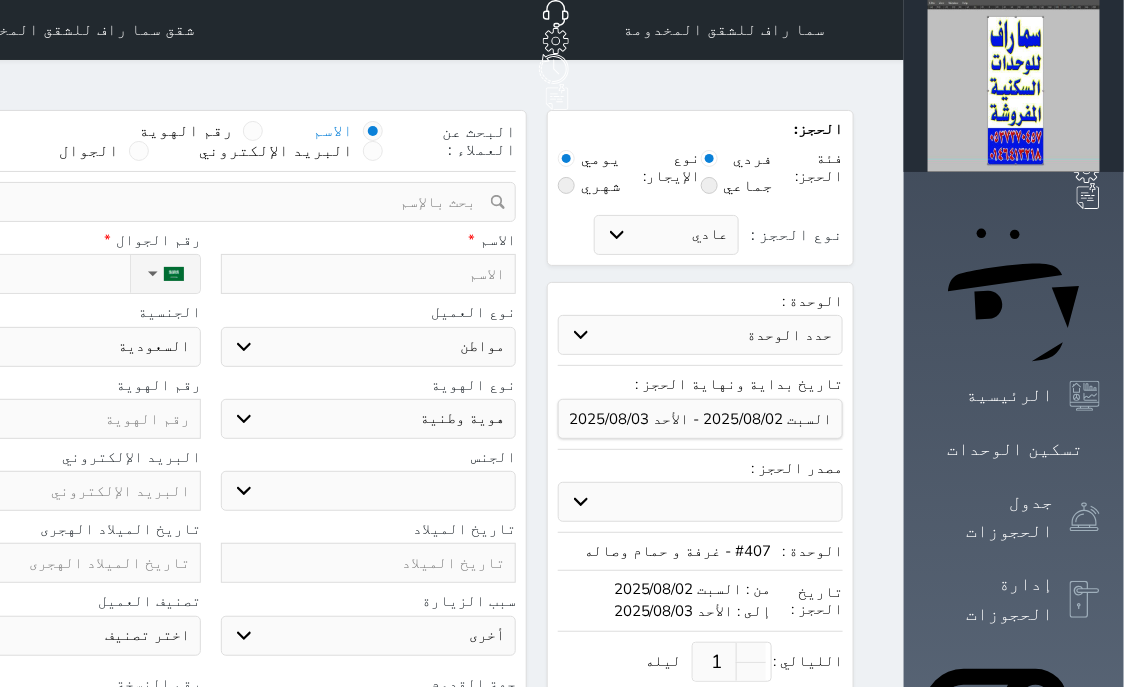 select 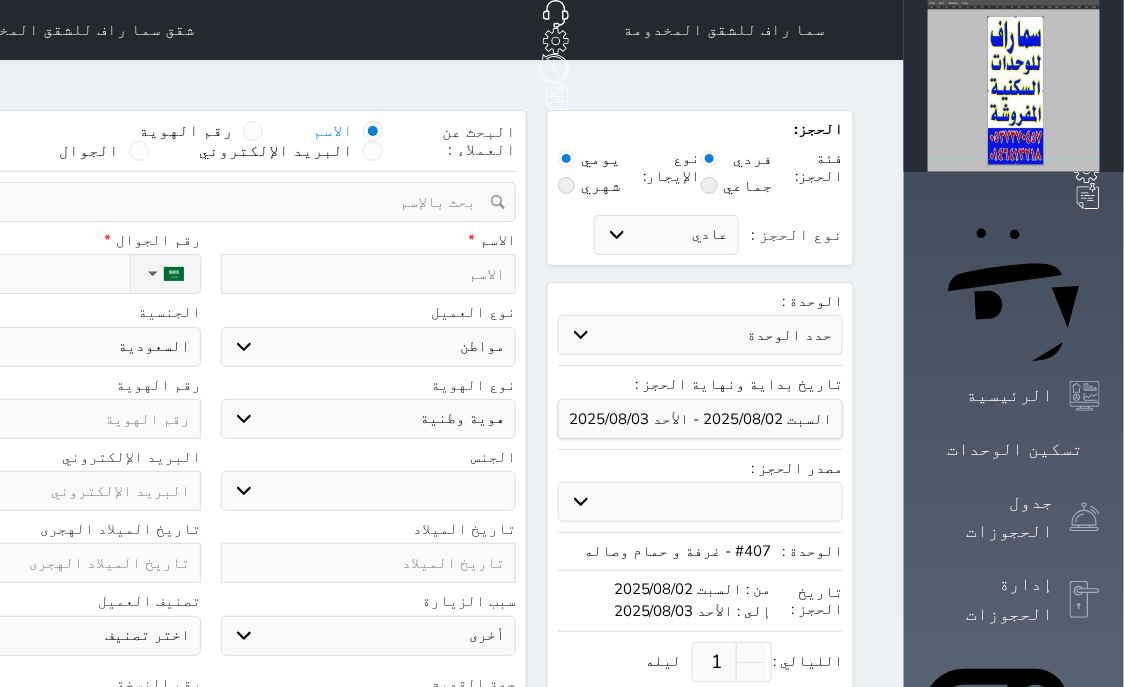 select 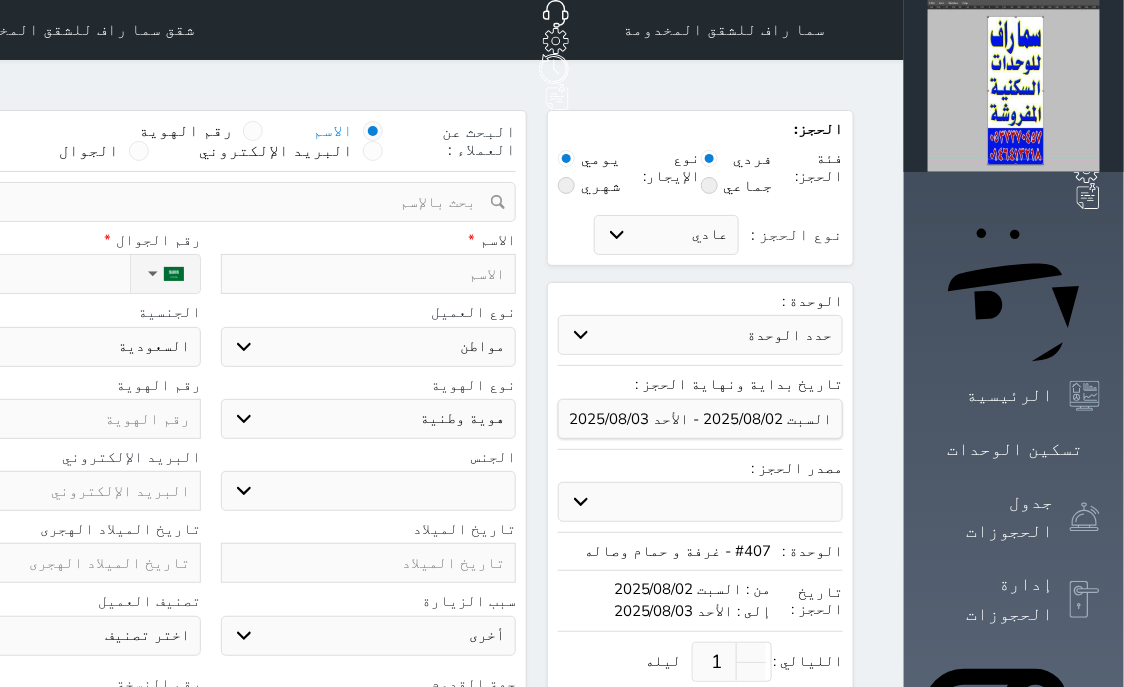 select 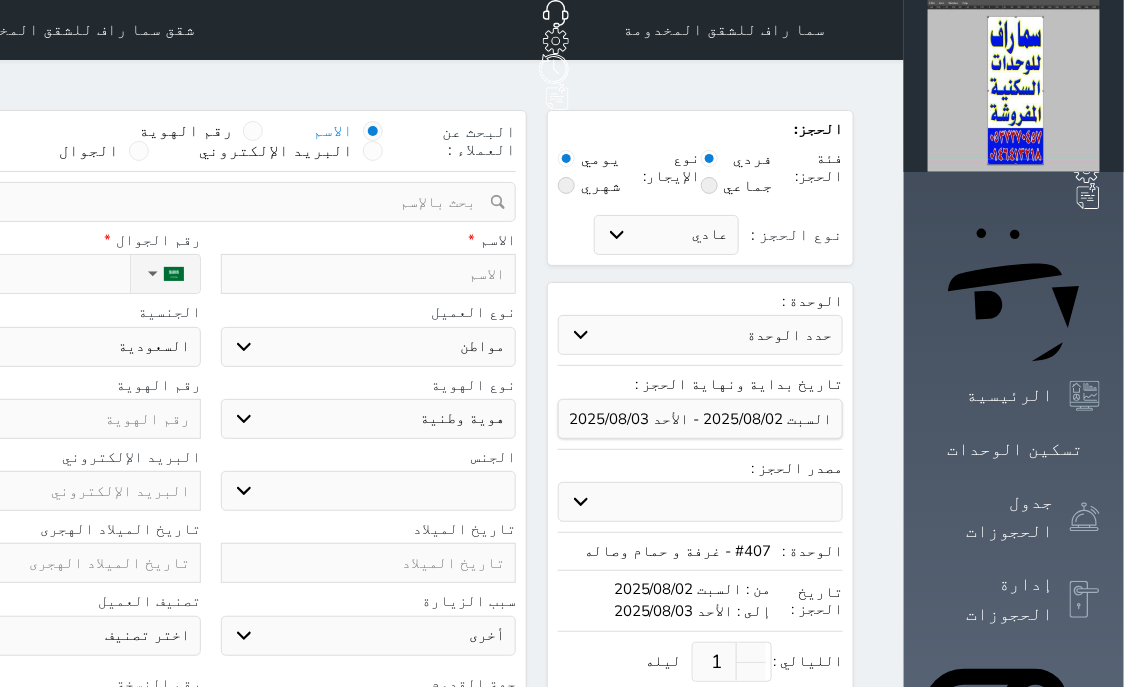 select 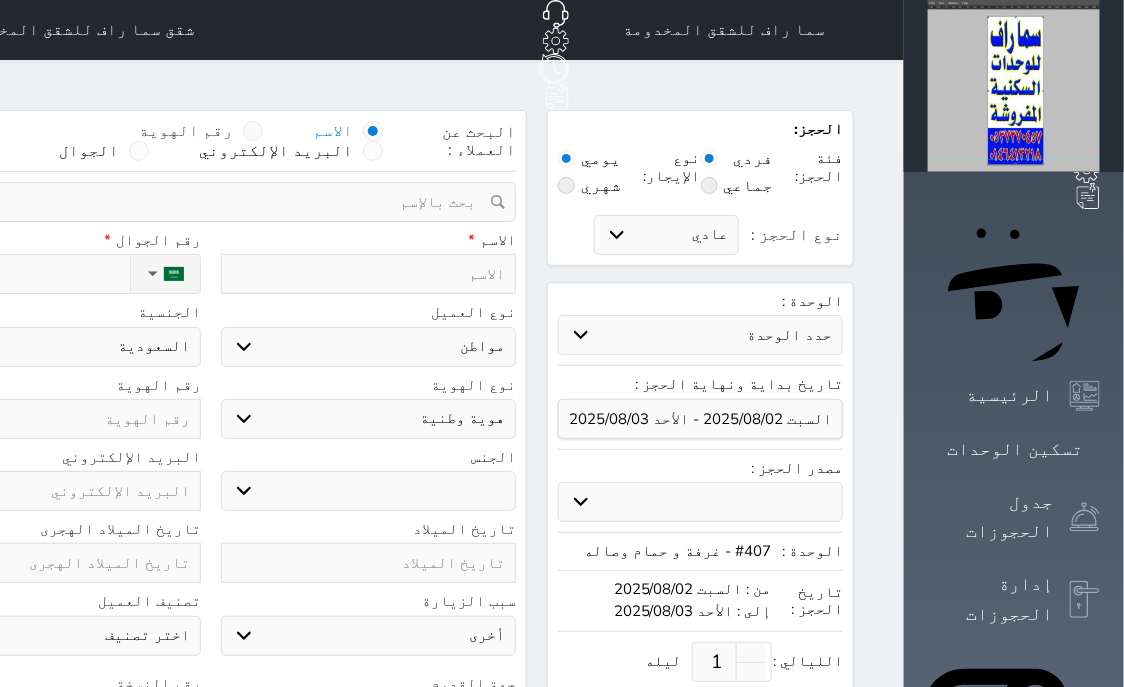 click at bounding box center [253, 131] 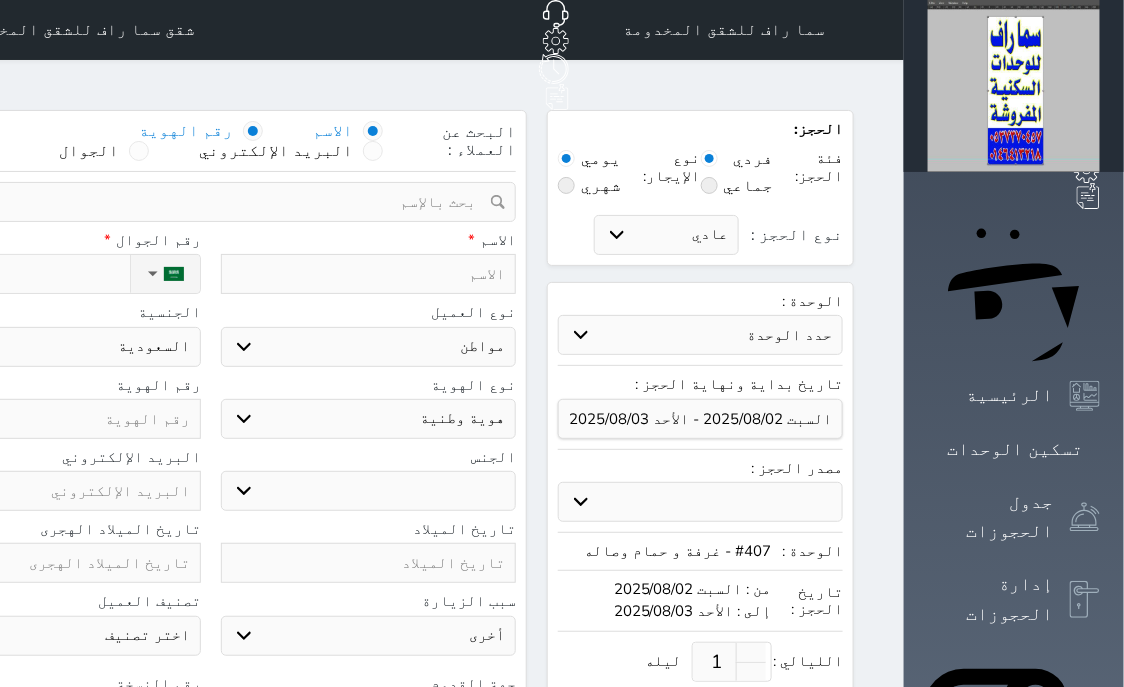 select 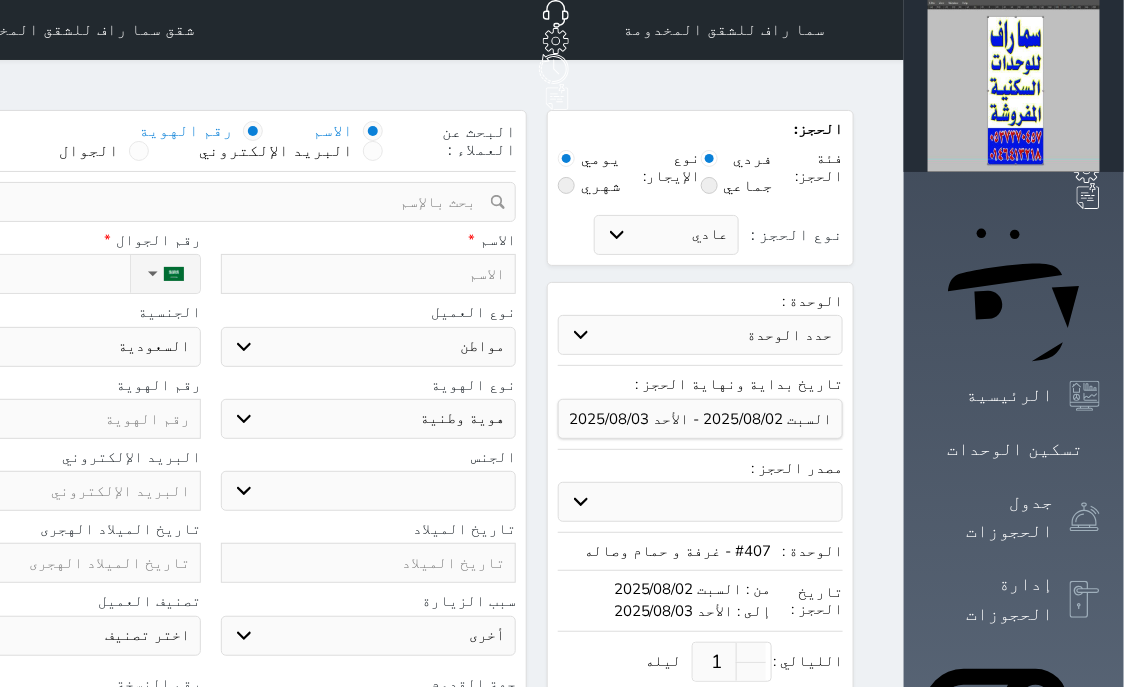 select 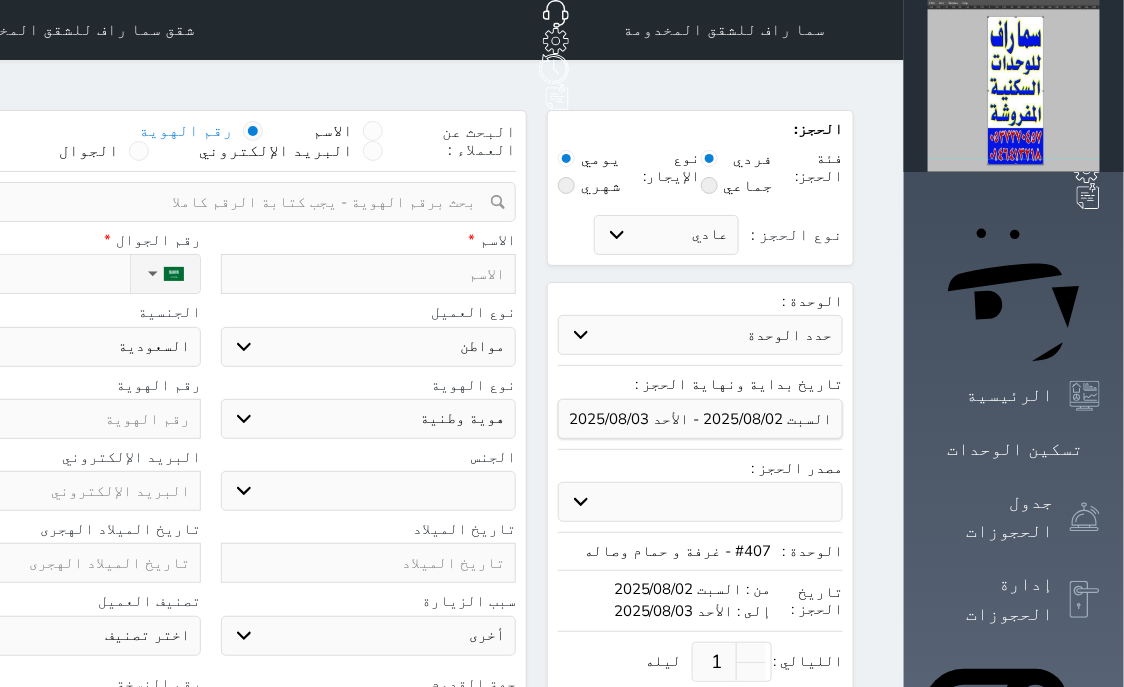 click at bounding box center [203, 202] 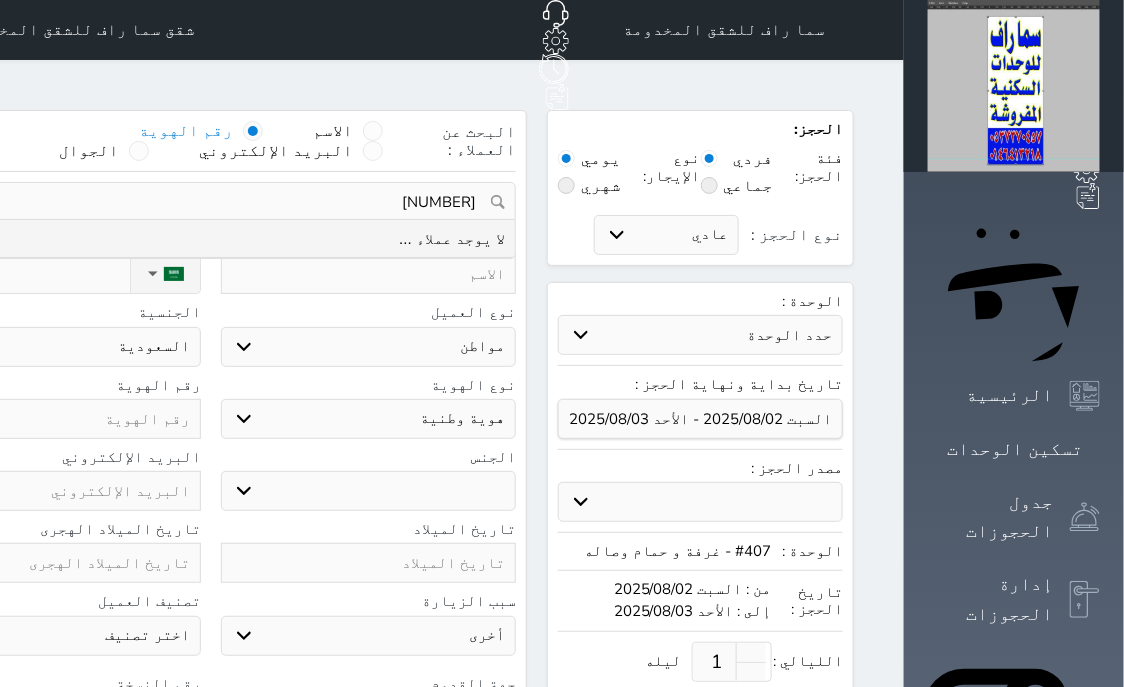 type on "[NUMBER]" 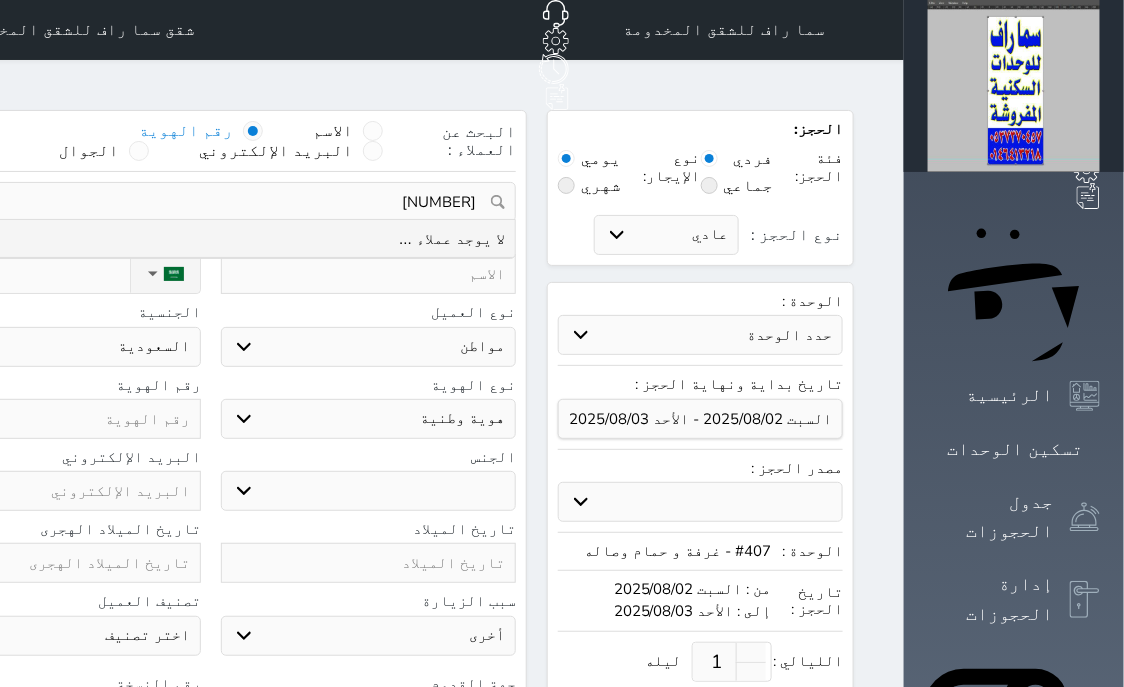 drag, startPoint x: 508, startPoint y: 147, endPoint x: 633, endPoint y: 164, distance: 126.1507 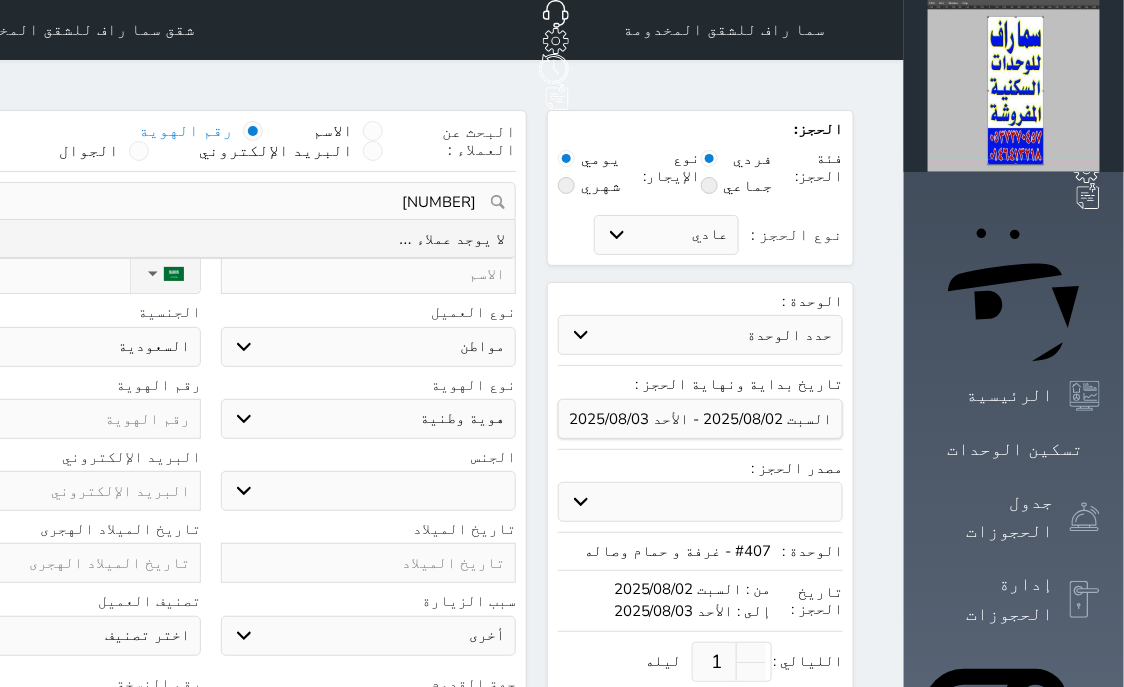 type 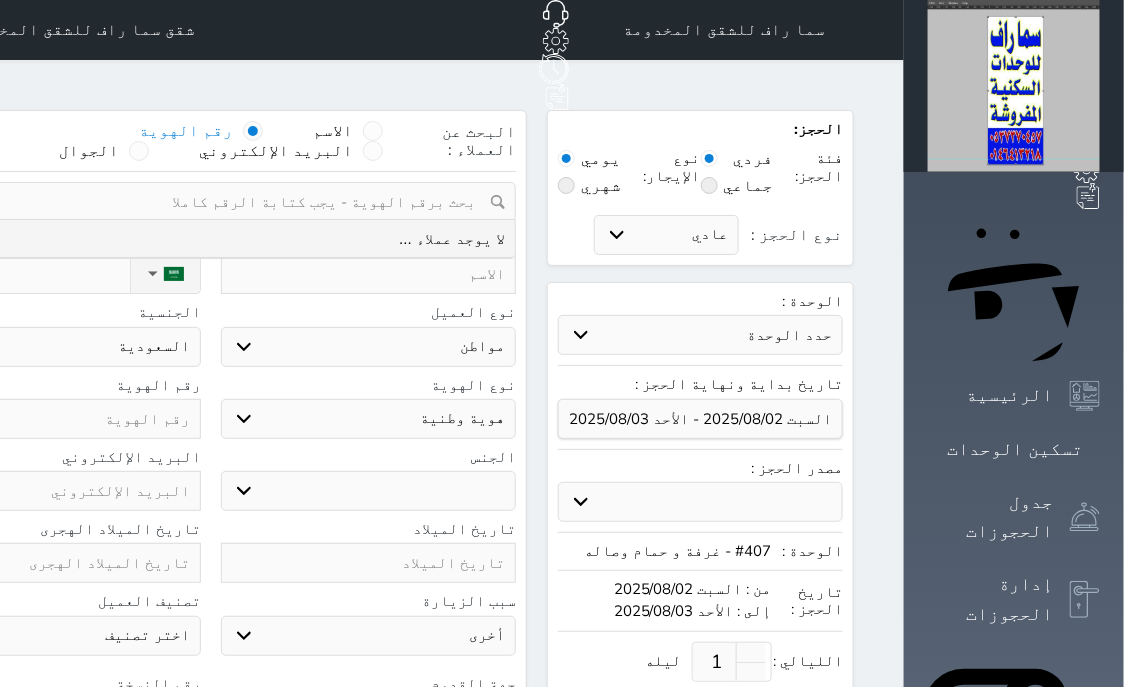 click at bounding box center [53, 419] 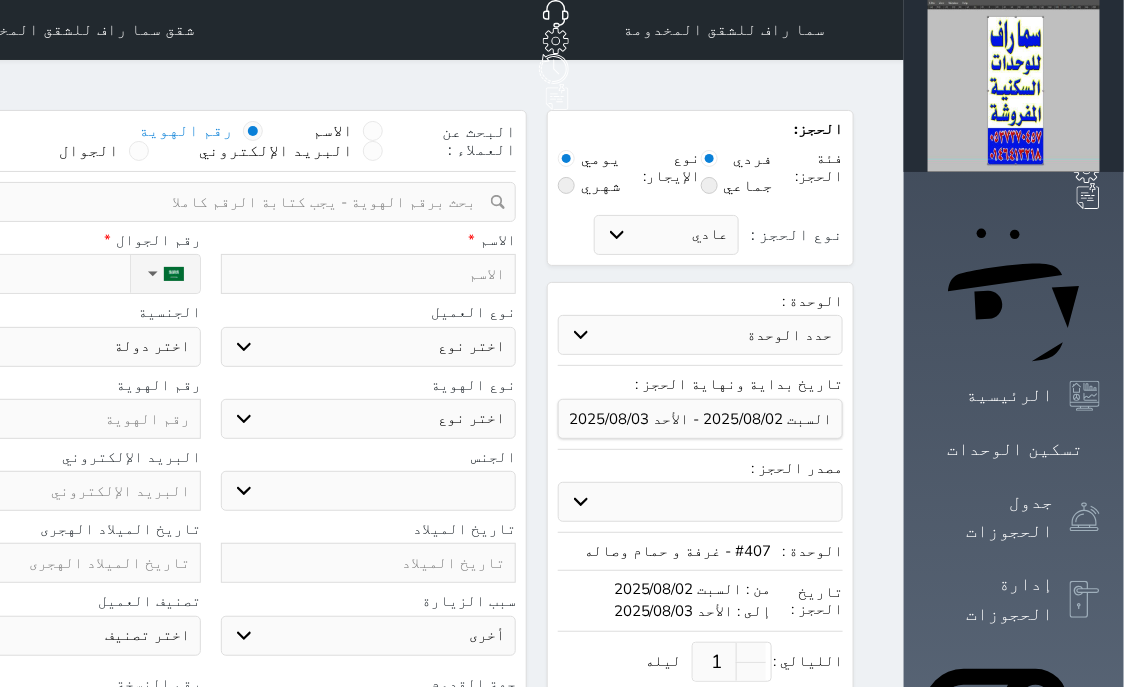 paste on "[NUMBER]" 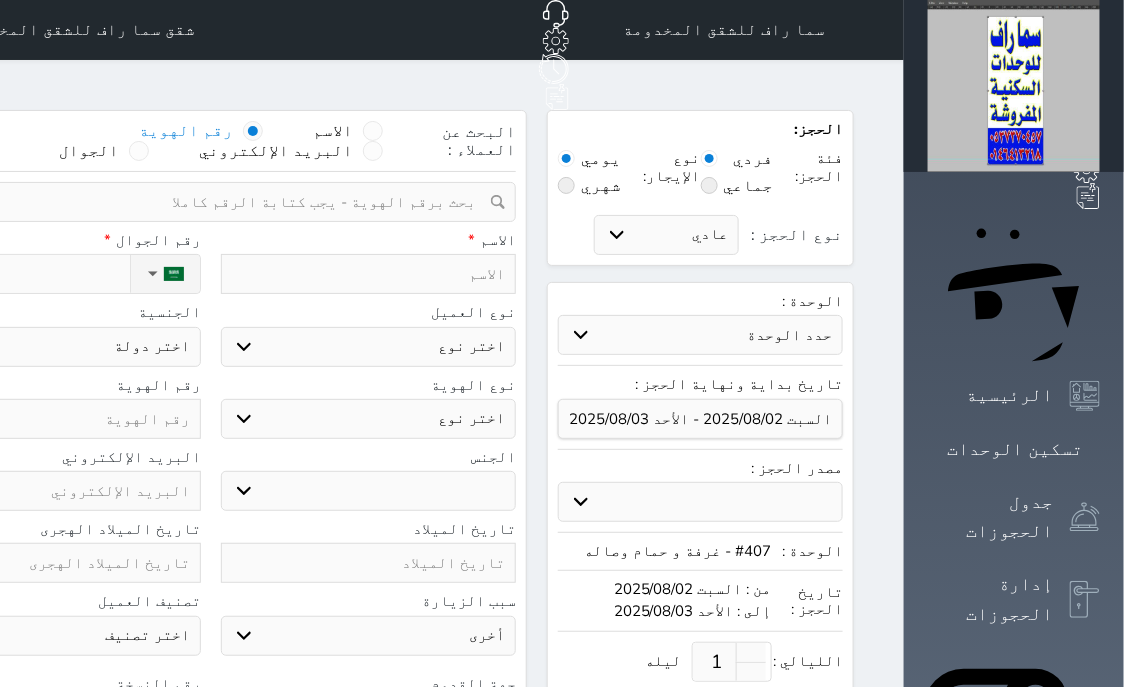 select 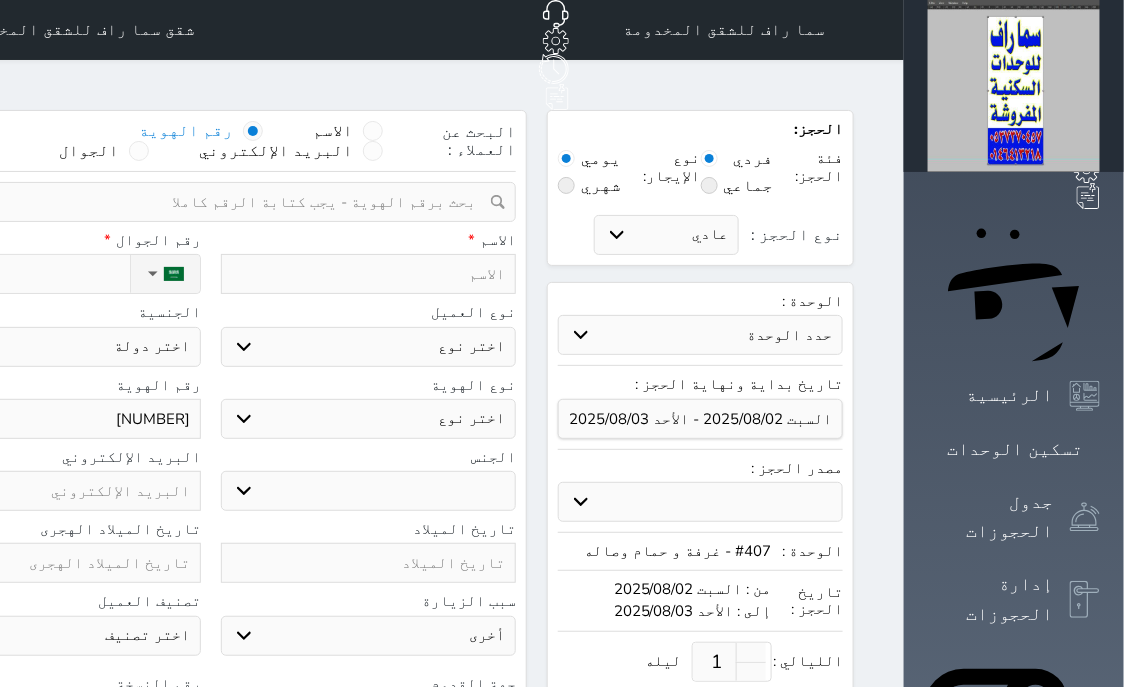 type on "[NUMBER]" 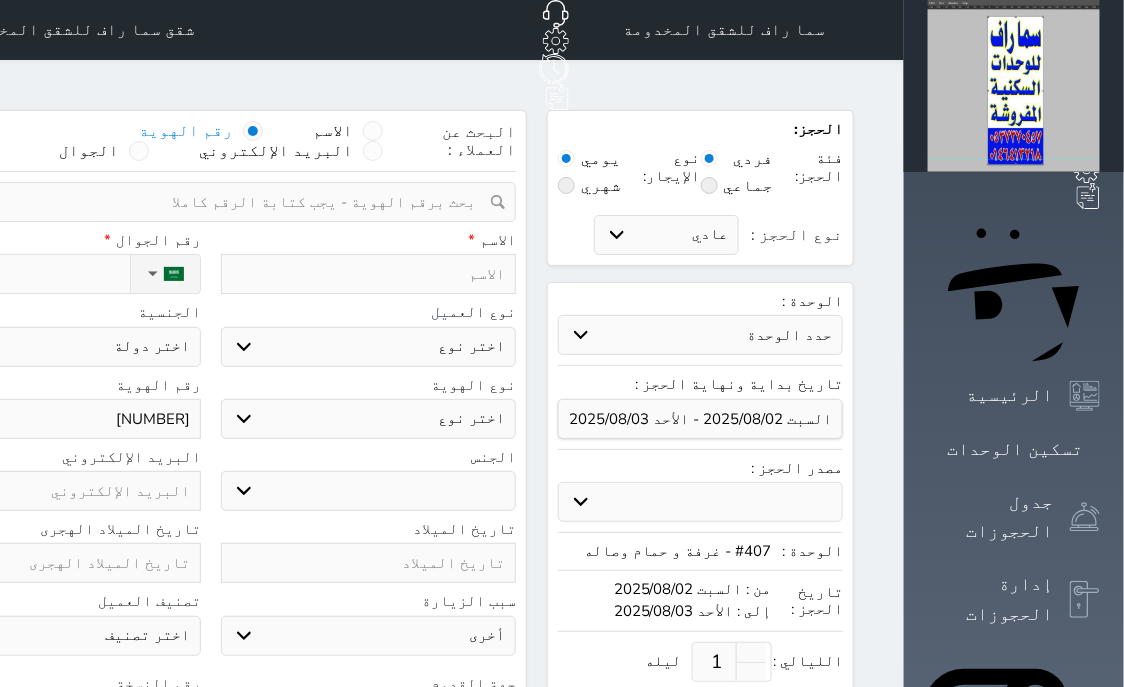 type on "ف" 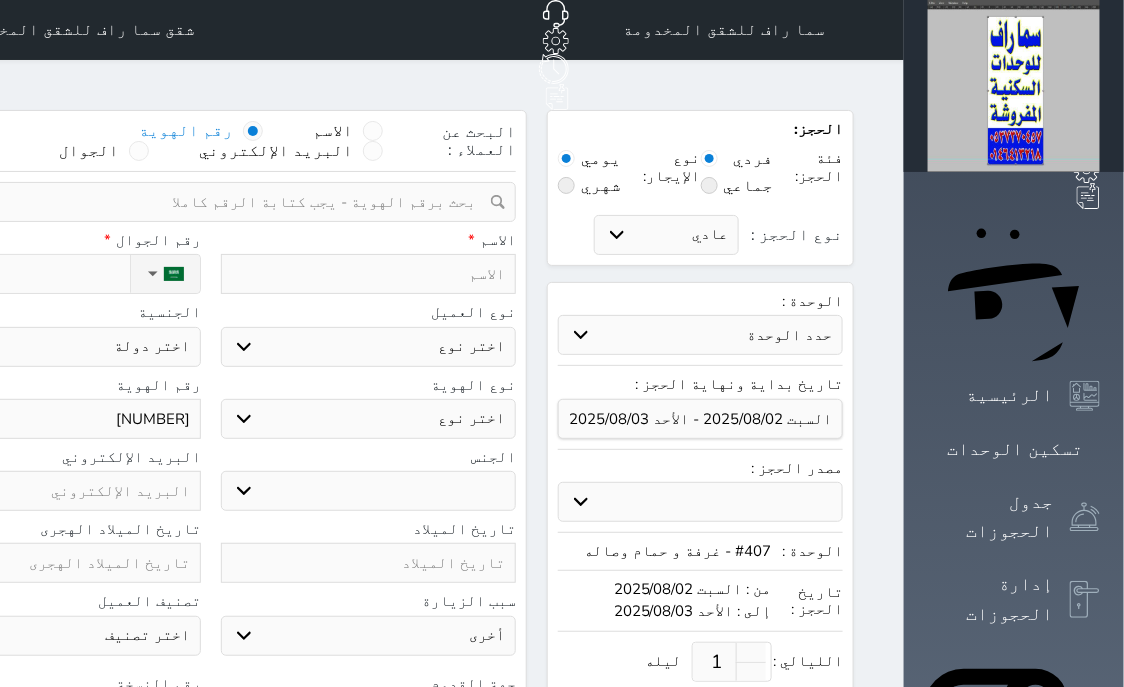 select 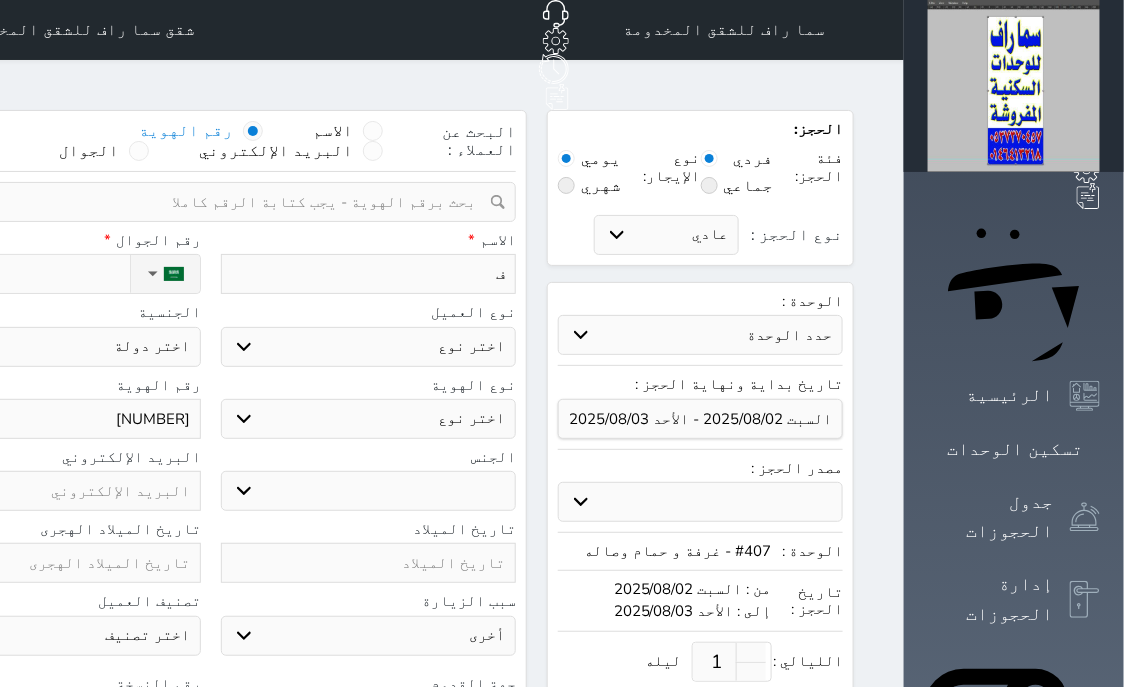 type on "فا" 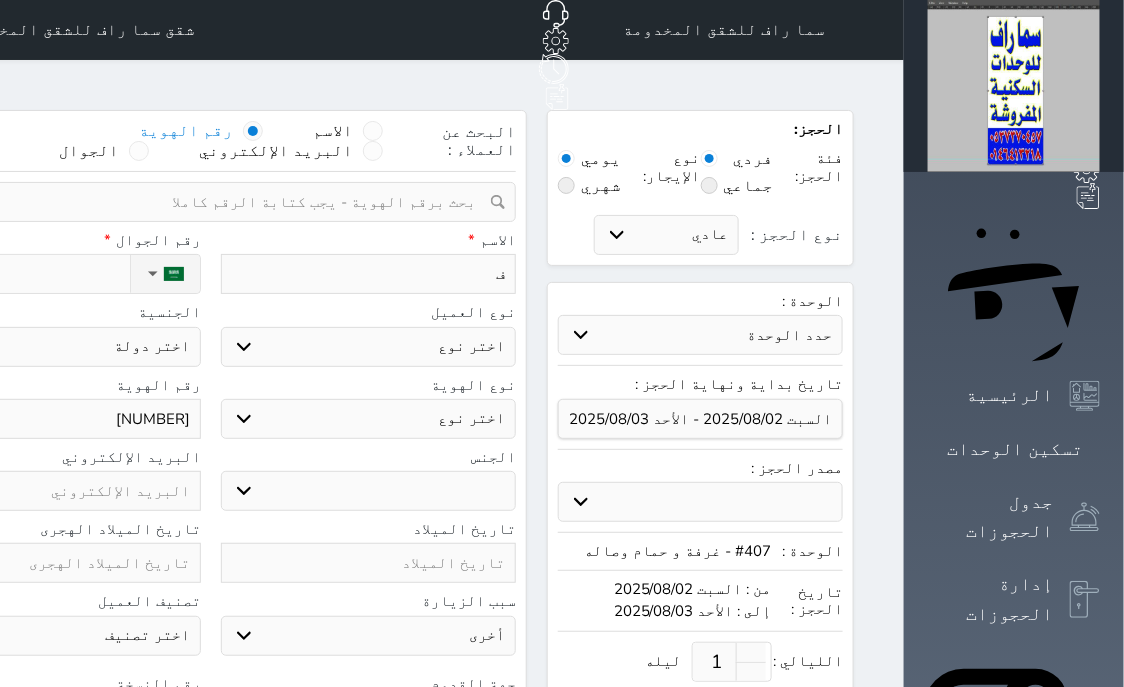 select 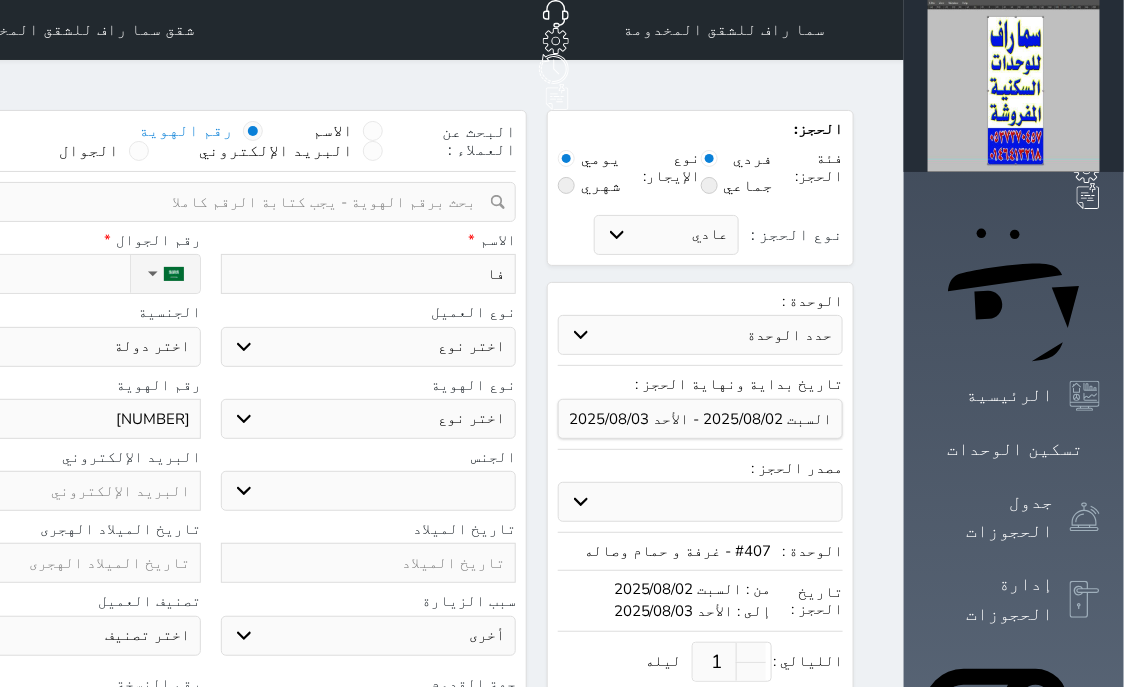 type on "فار" 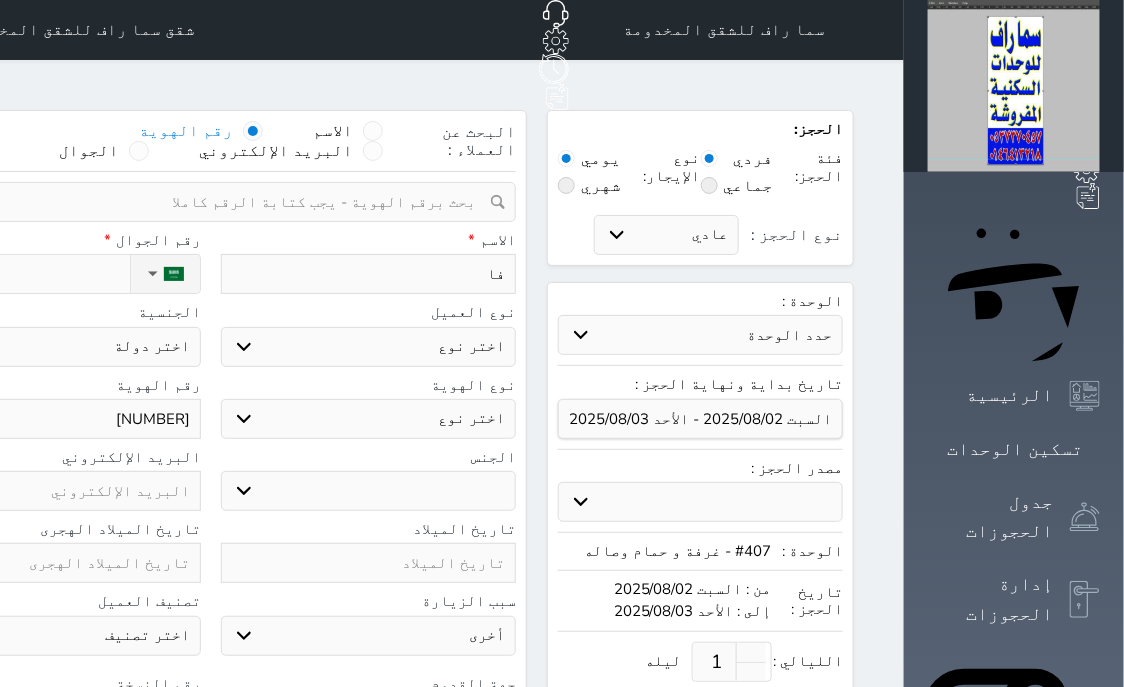 select 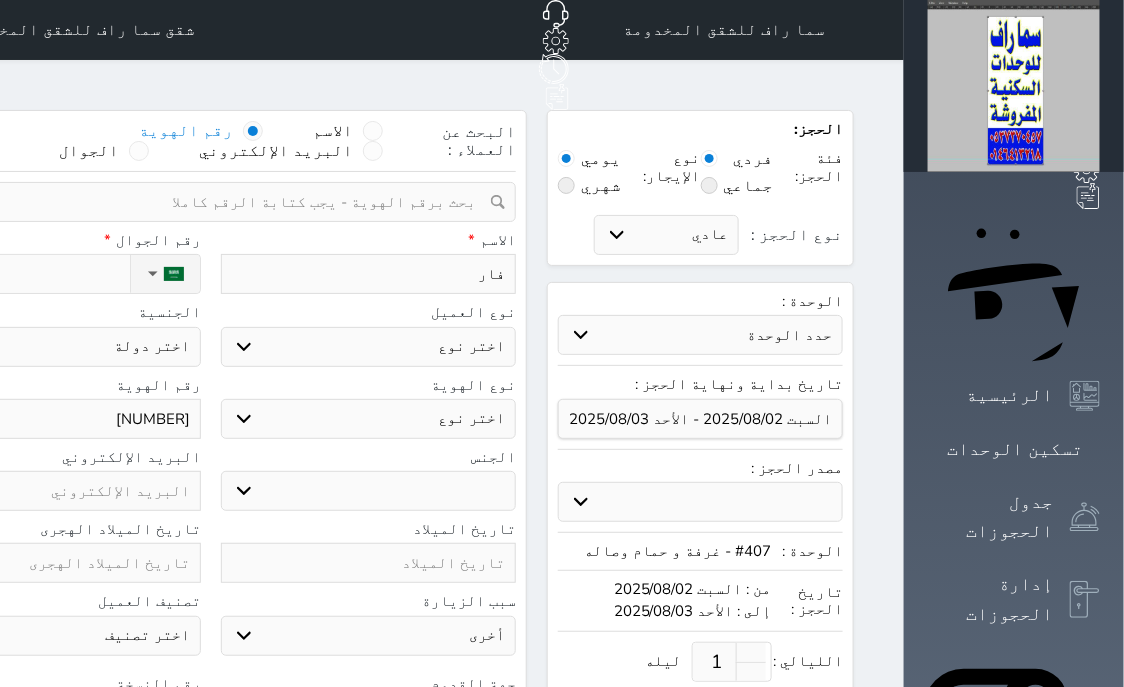 type on "فارس" 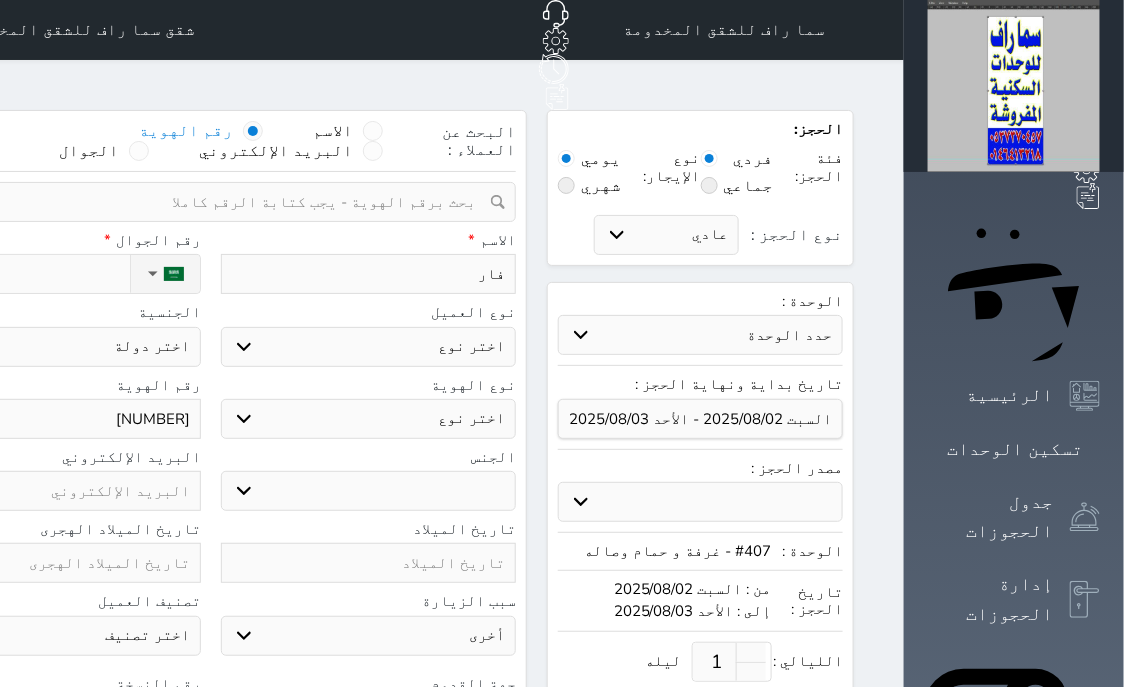 select 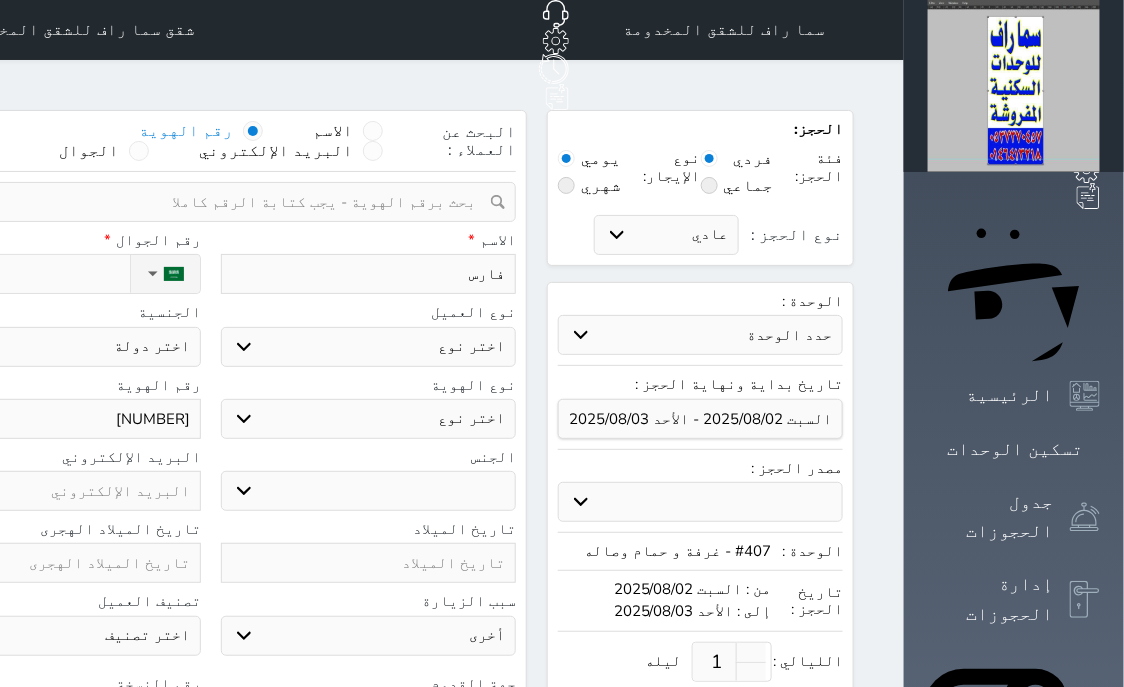 type on "فارس" 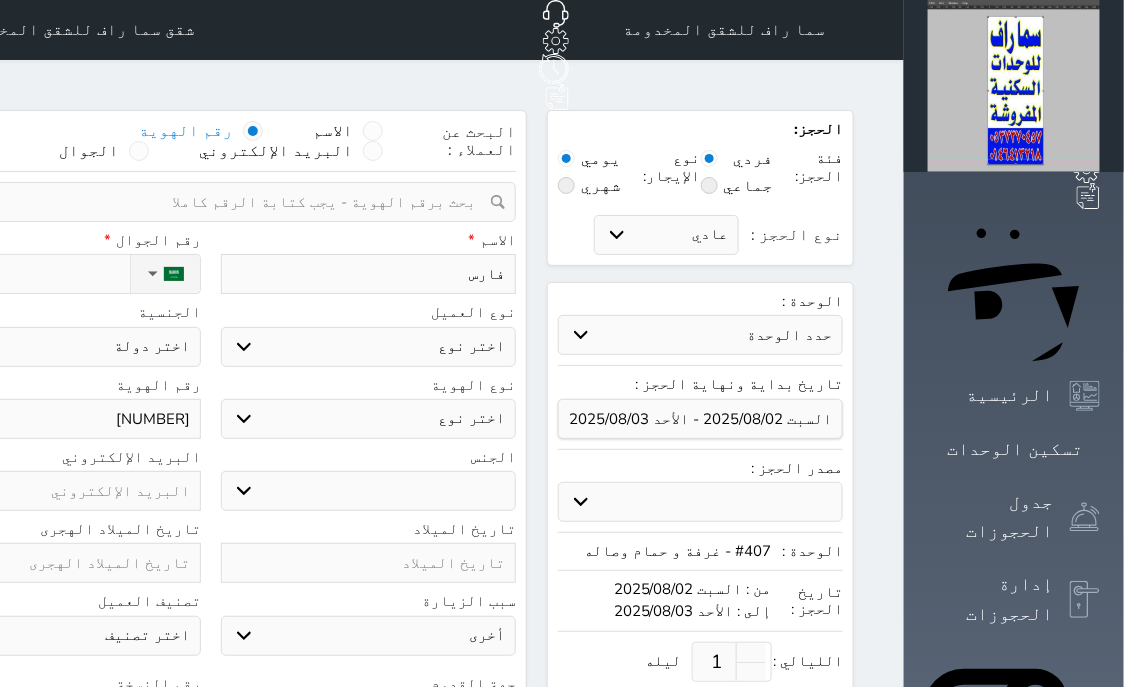 select 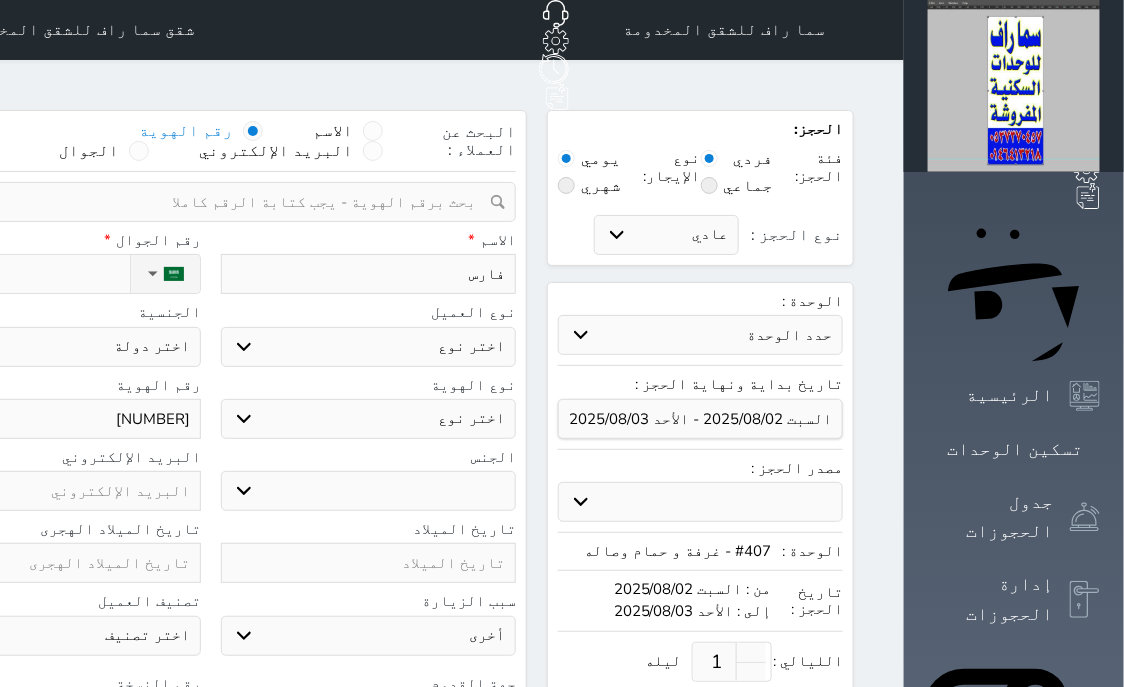 type on "[FIRST] [LAST]" 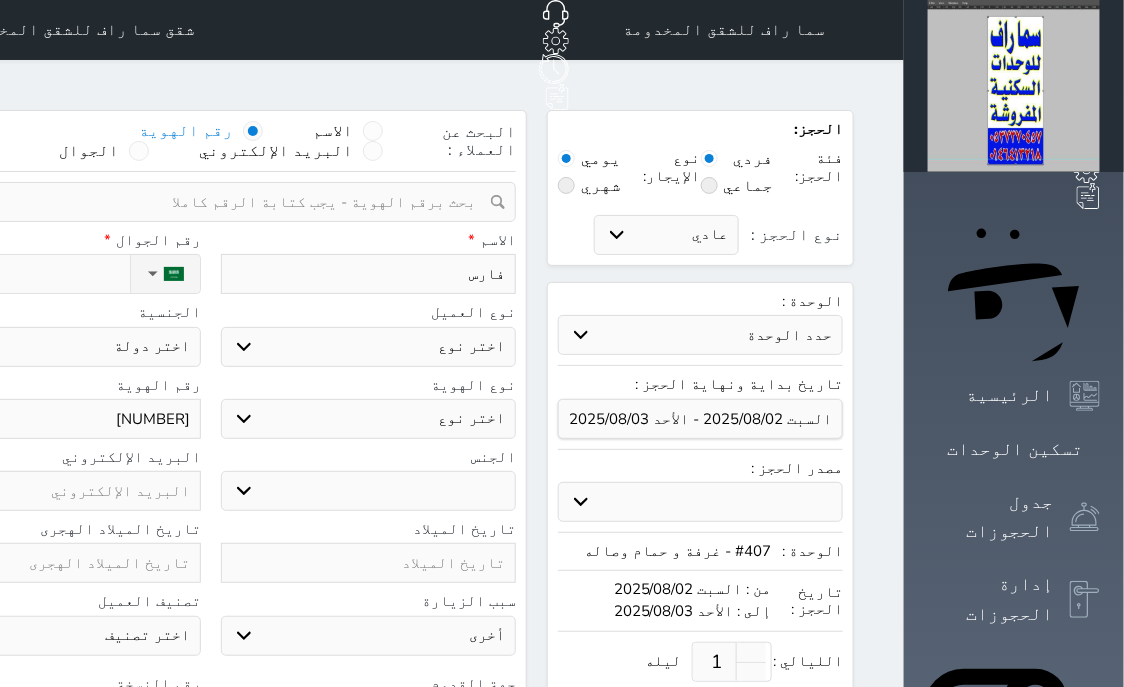 select 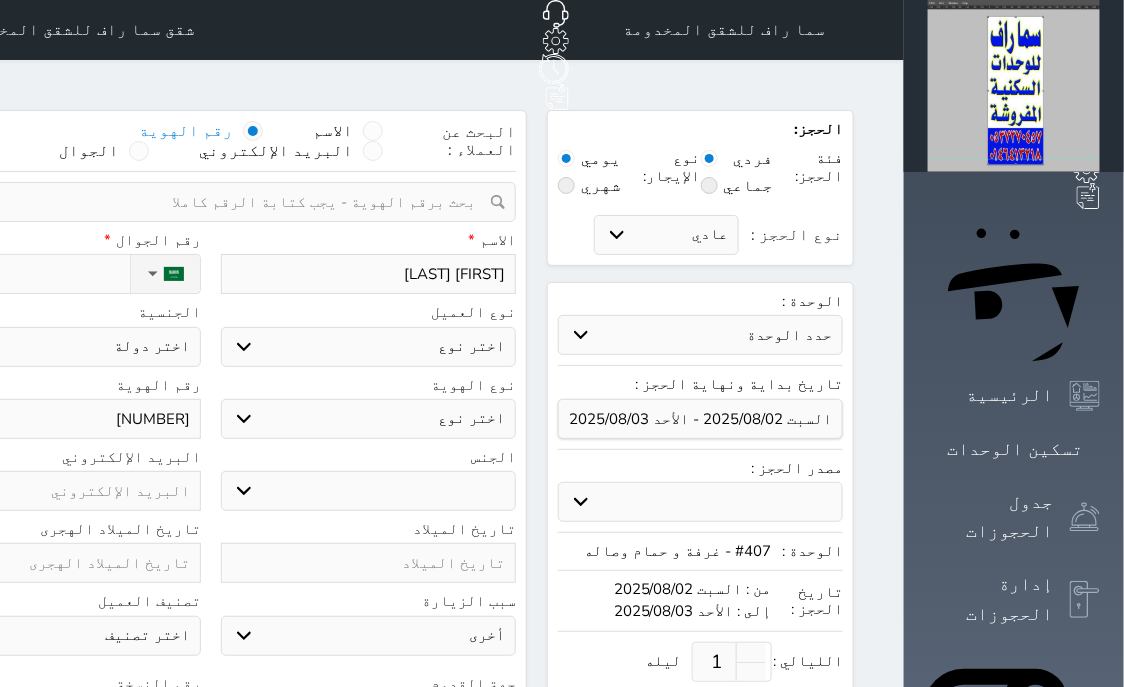 type on "[FIRST] [LAST] [LAST]" 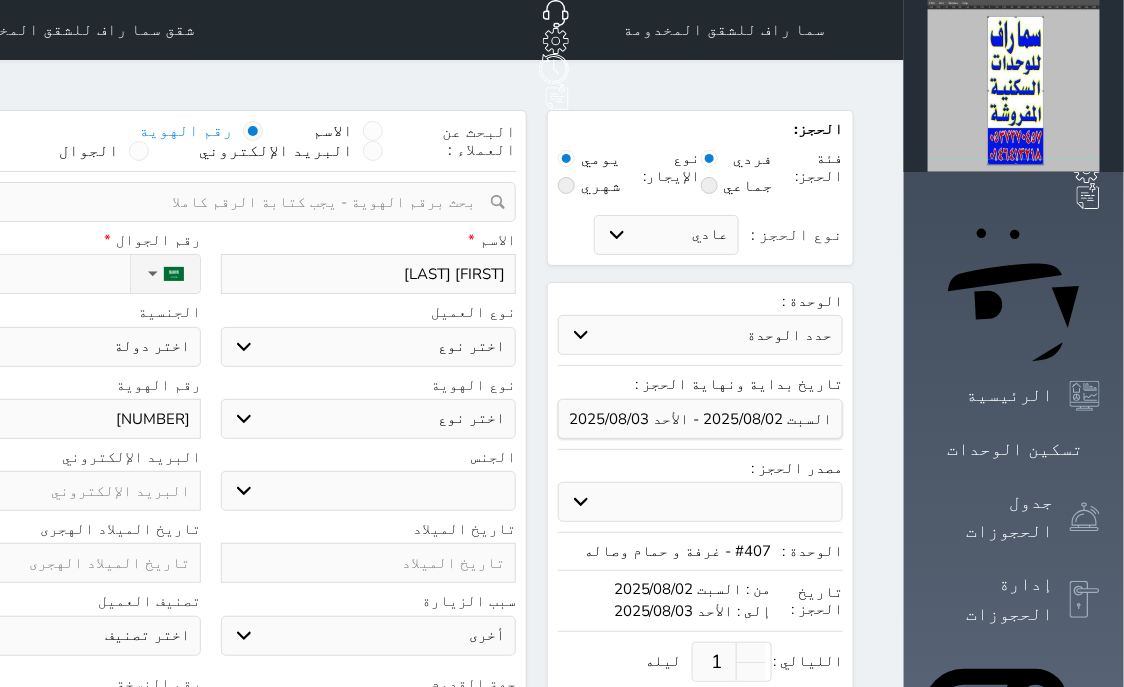 select 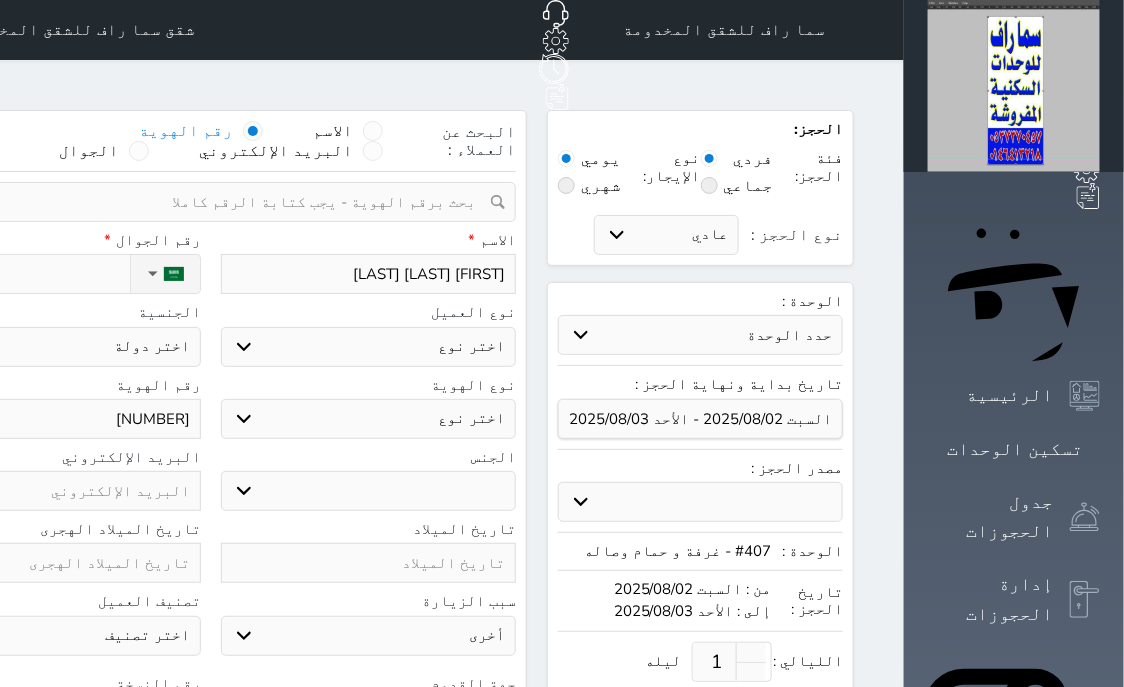 type on "[FIRST] [LAST] [LAST]" 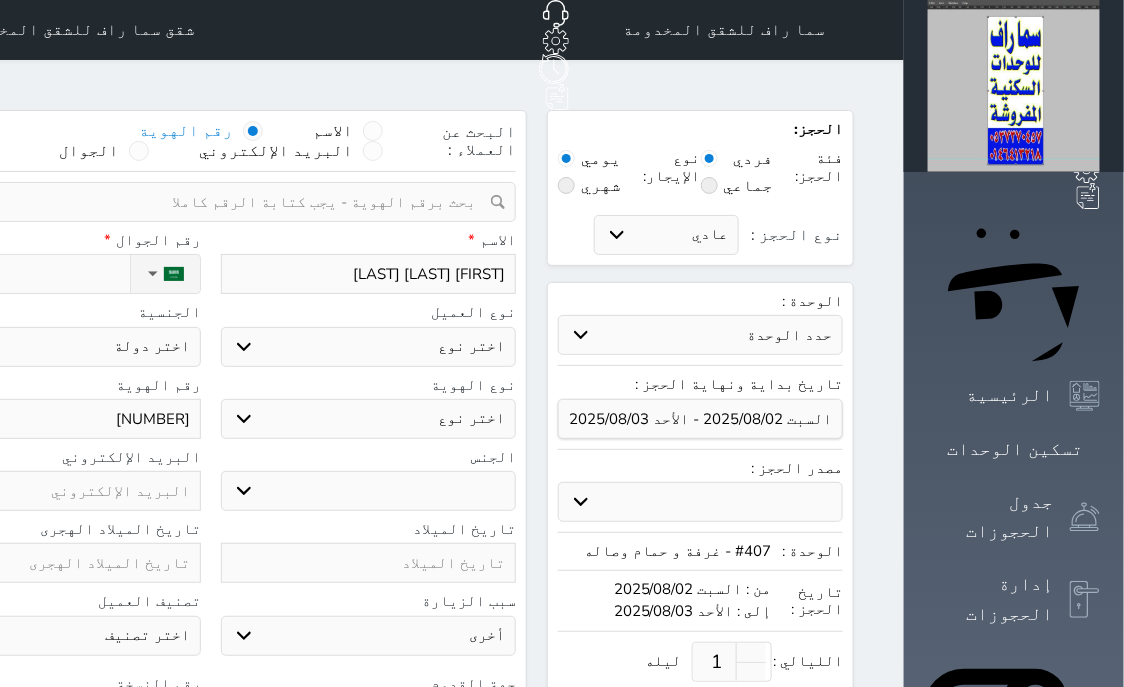 select 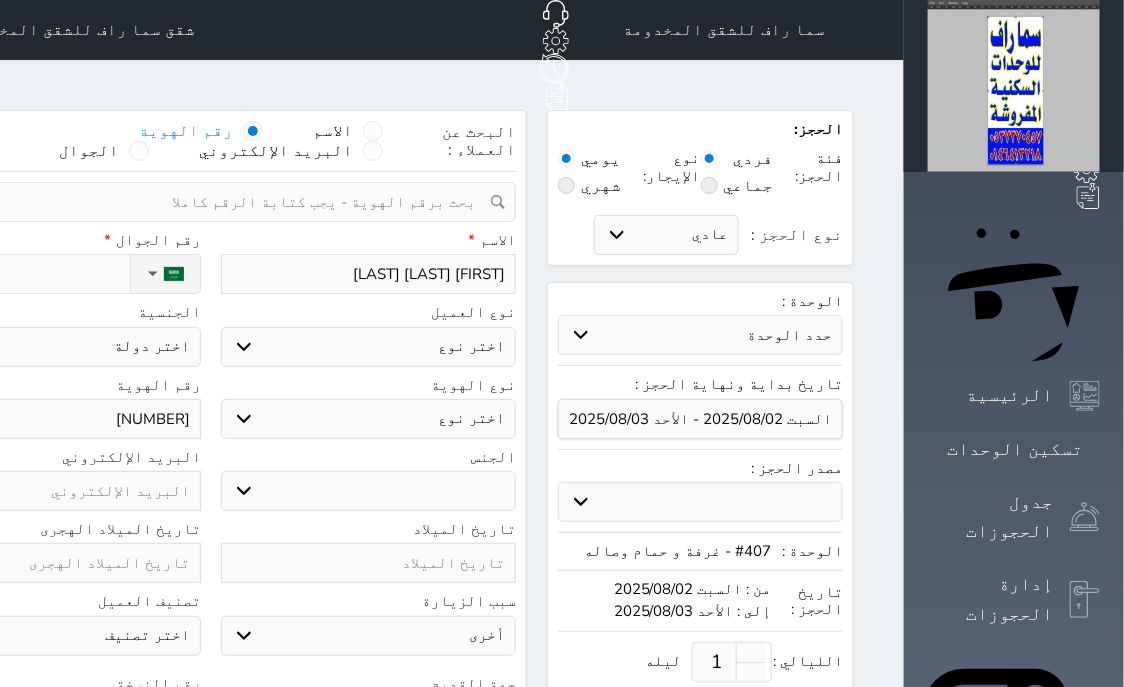 type on "[FIRST] [LAST]" 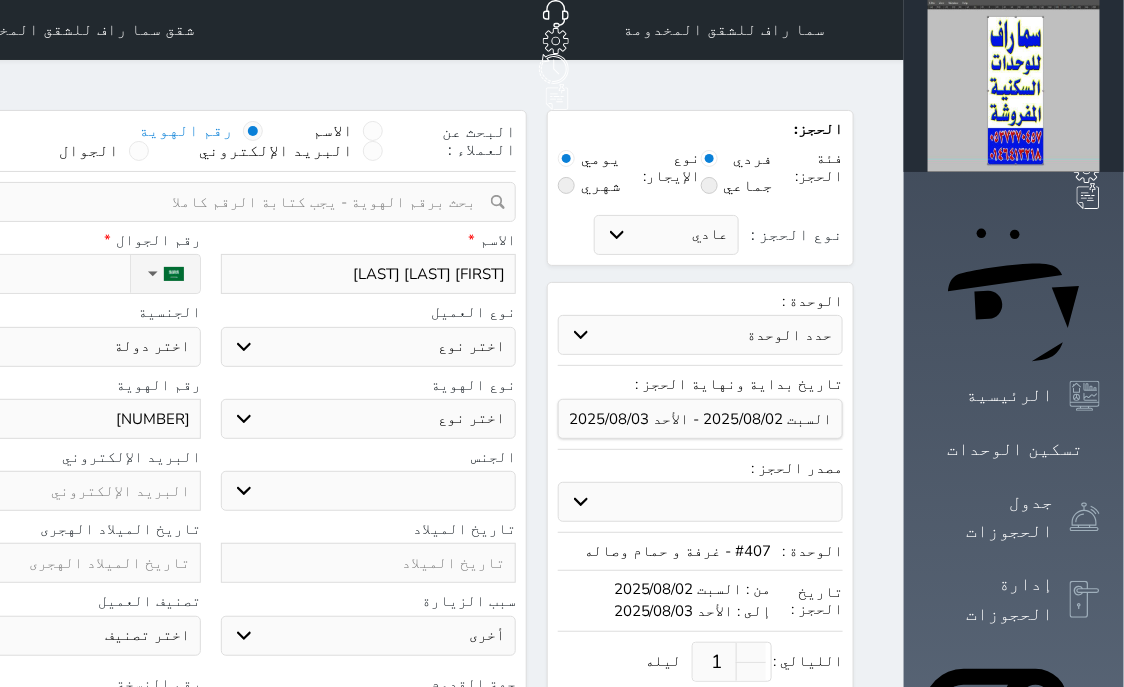 select 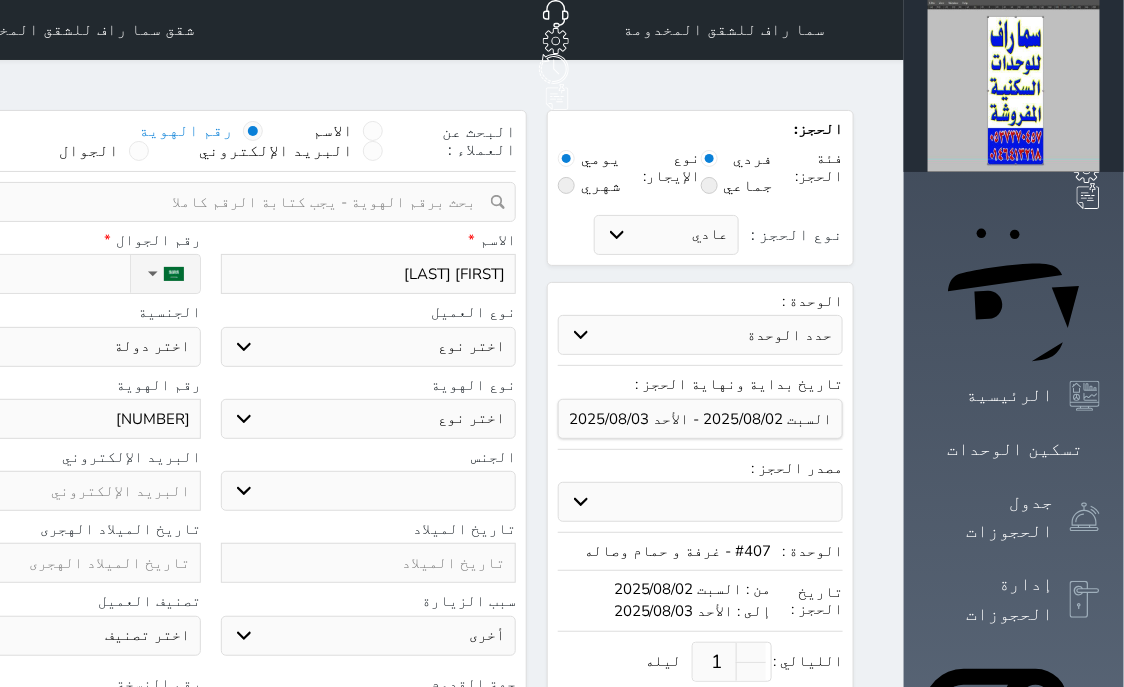 type on "[FIRST] [LAST]" 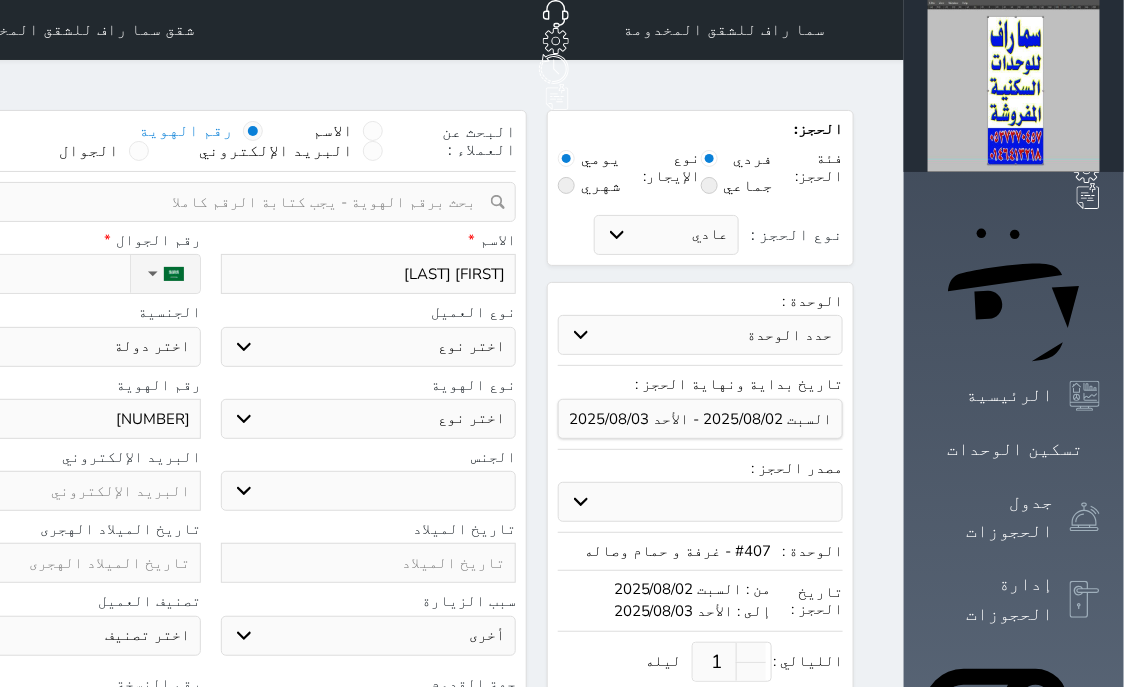 select 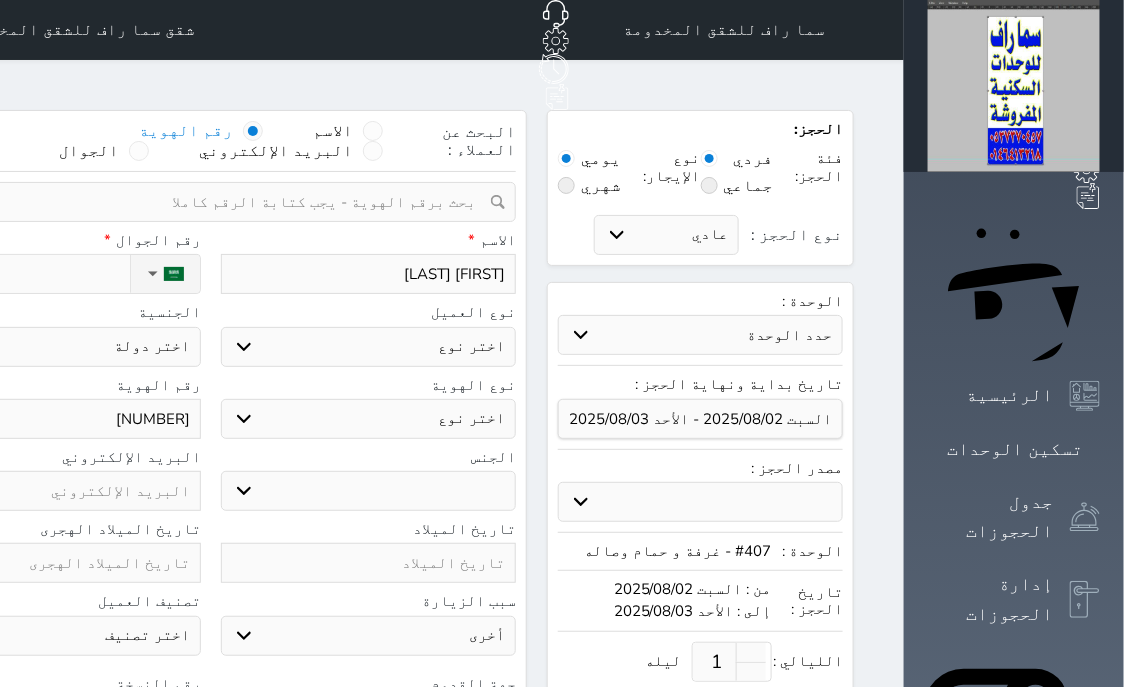 type on "[FIRST] [LAST] [LAST]" 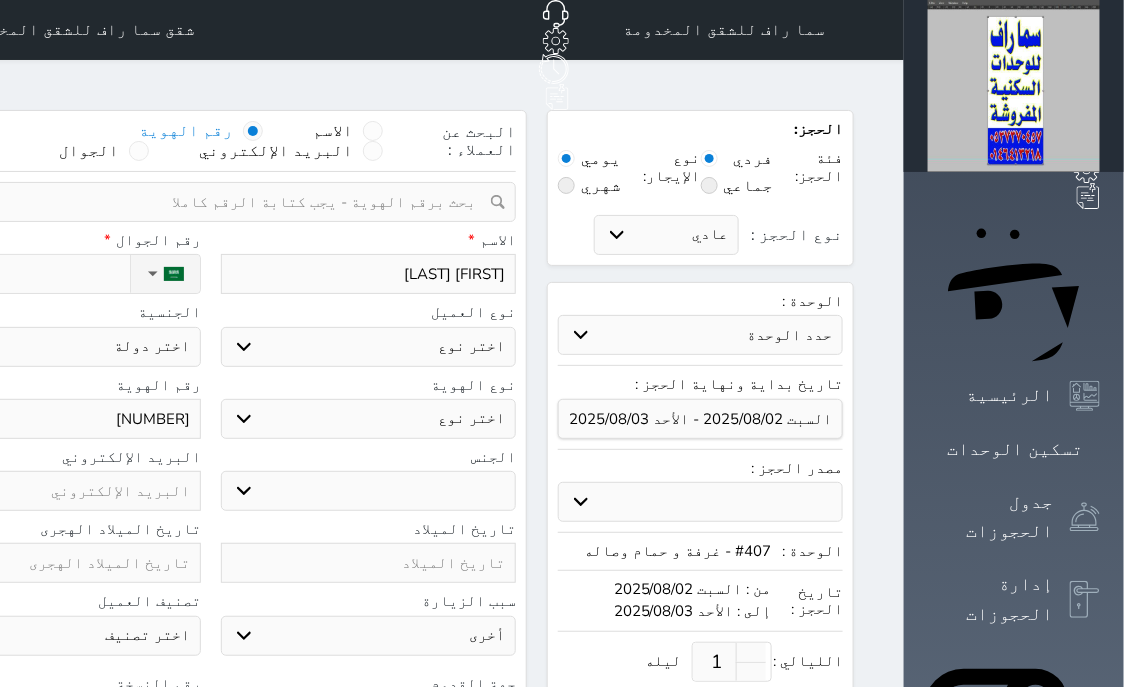 select 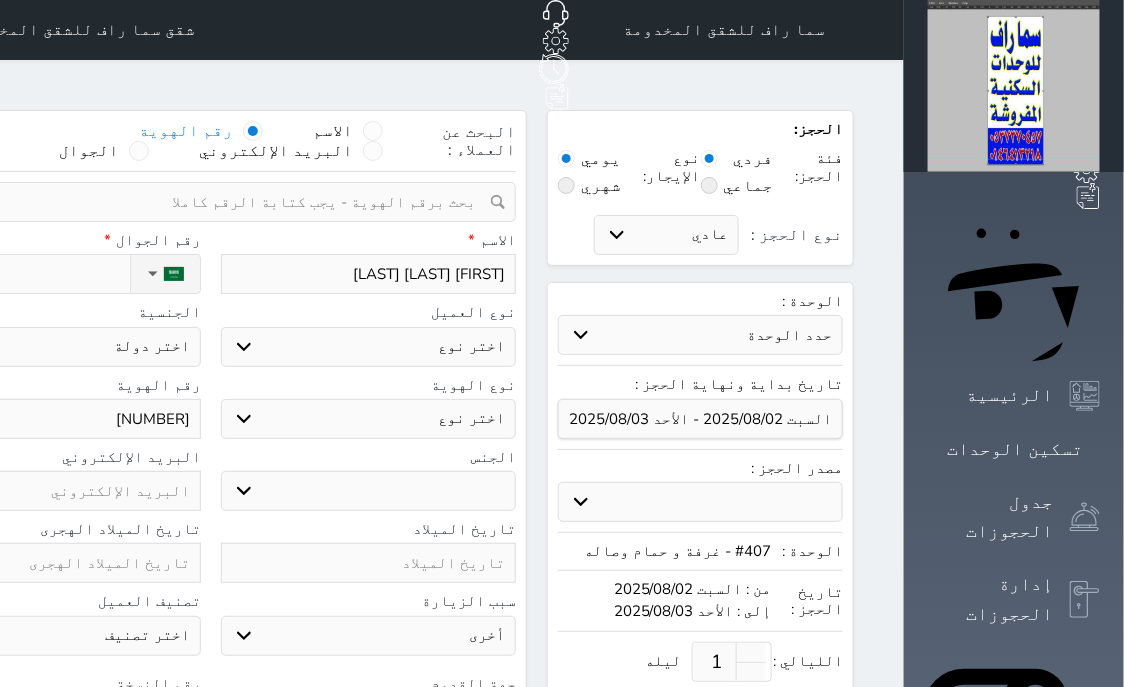 type on "[FIRST] [LAST] [LAST]" 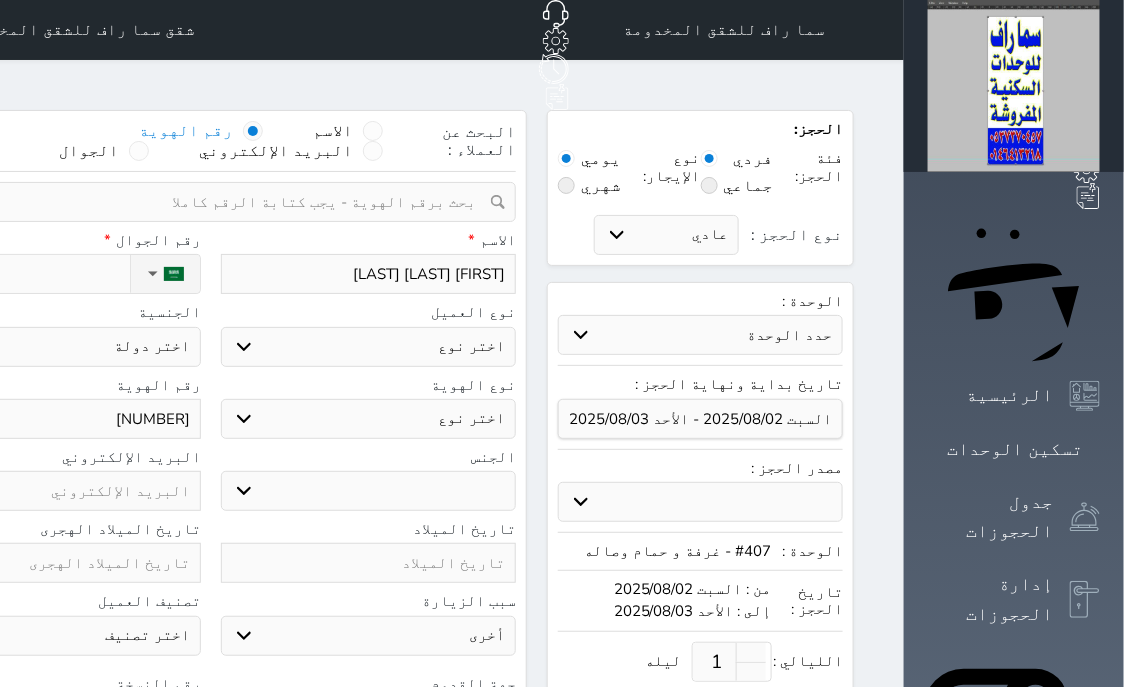 select 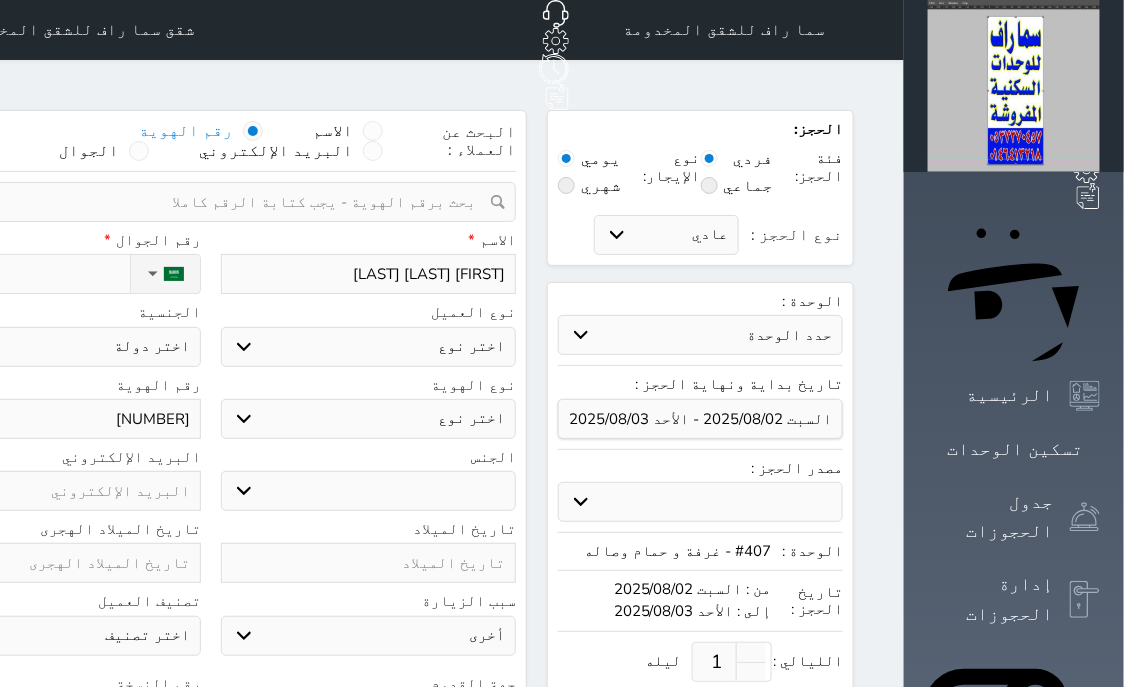 type on "[FIRST] [LAST] [LAST]" 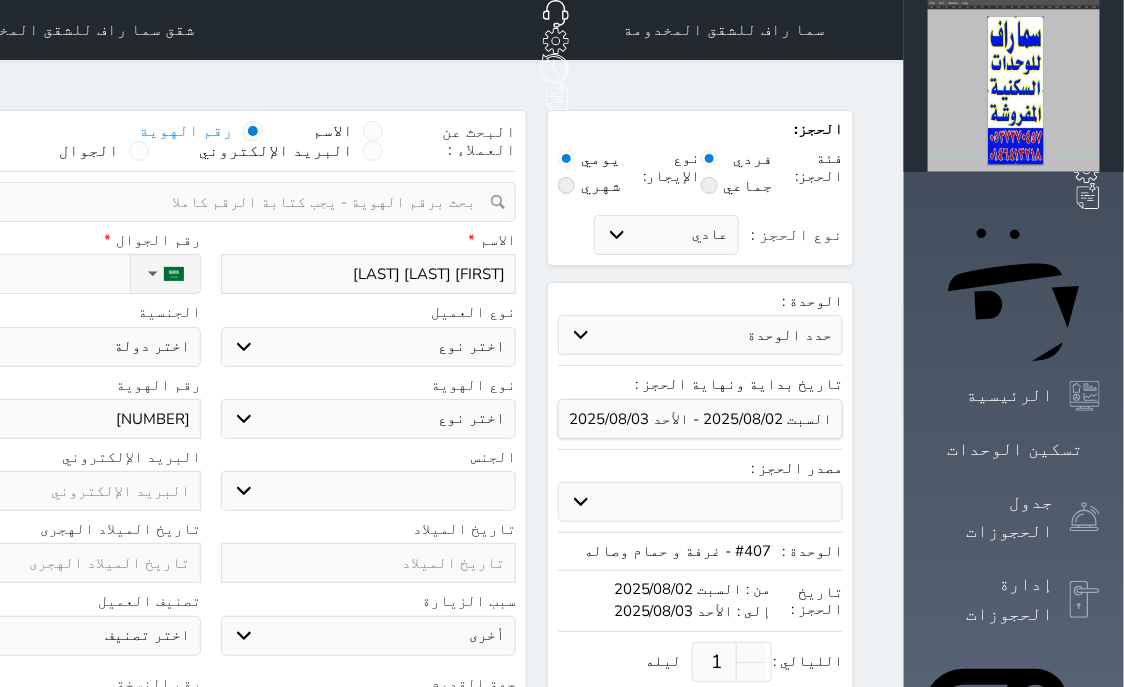 select 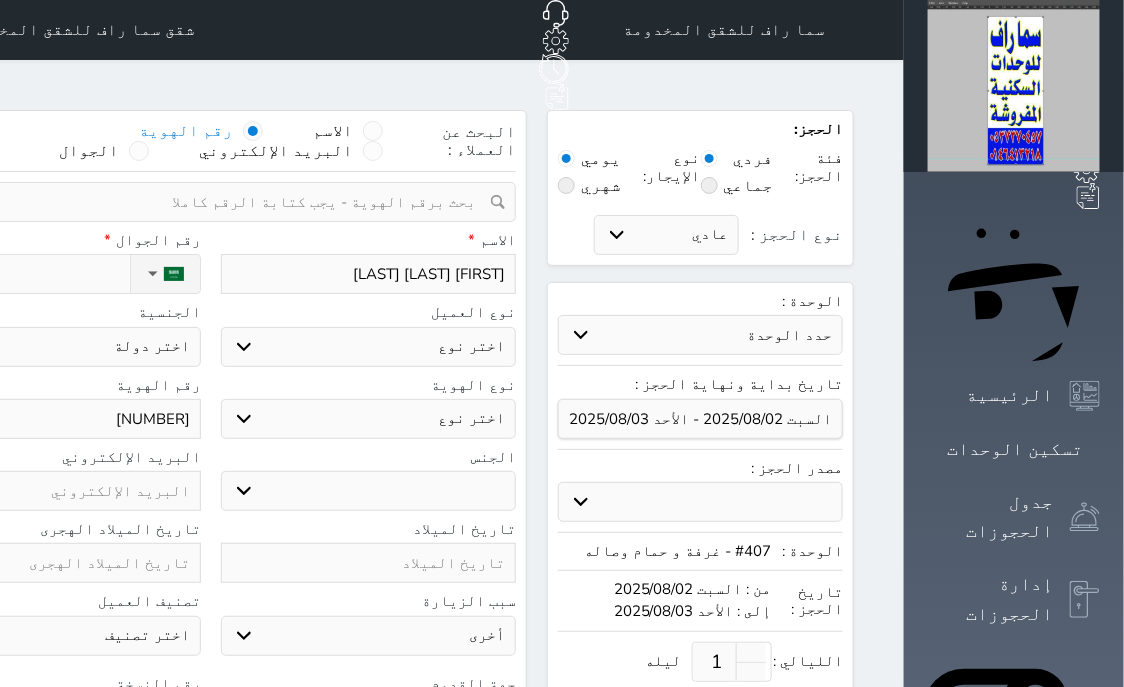 type on "[FIRST] [LAST] [LAST]" 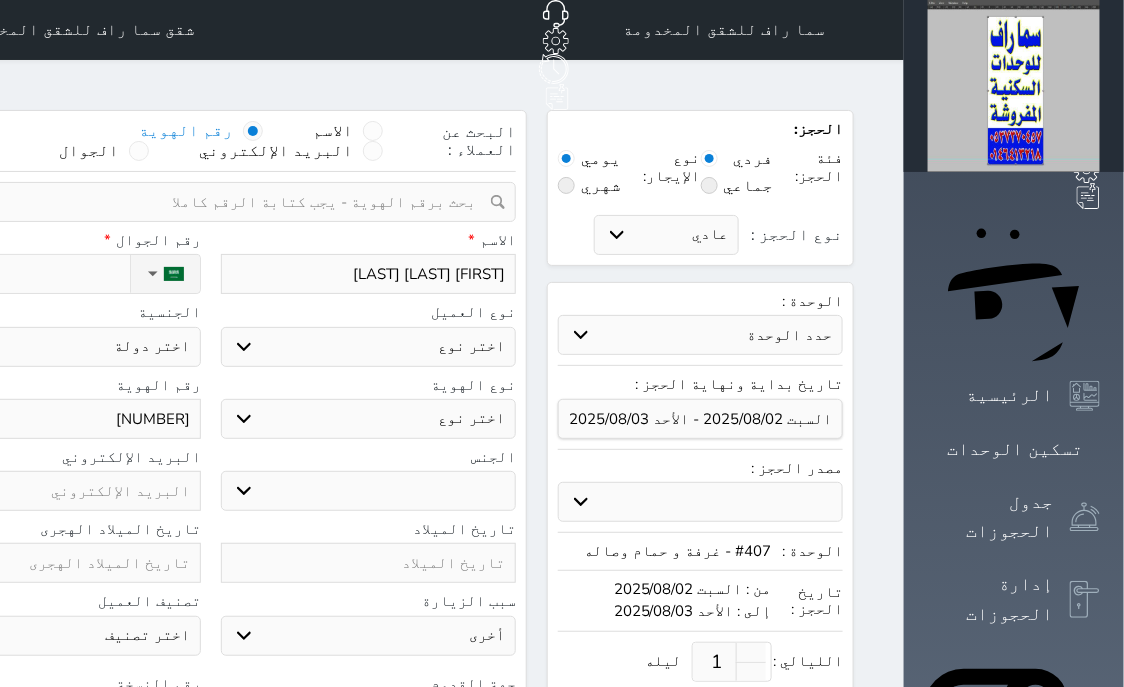 select 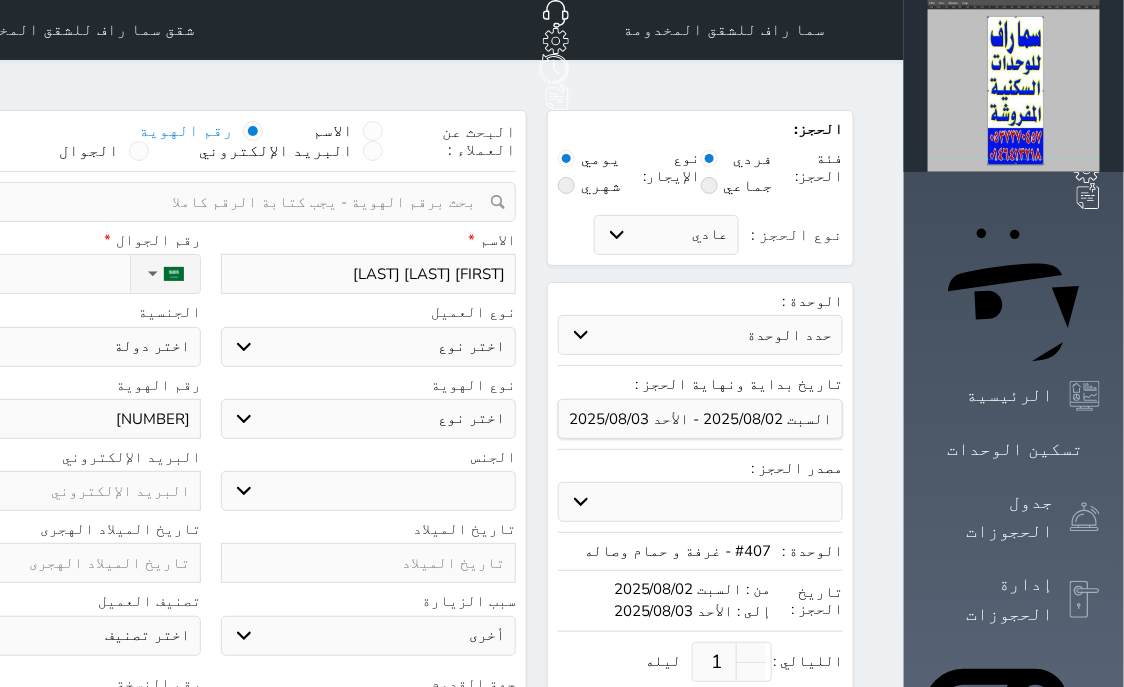 type on "[FIRST] [LAST] [LAST]" 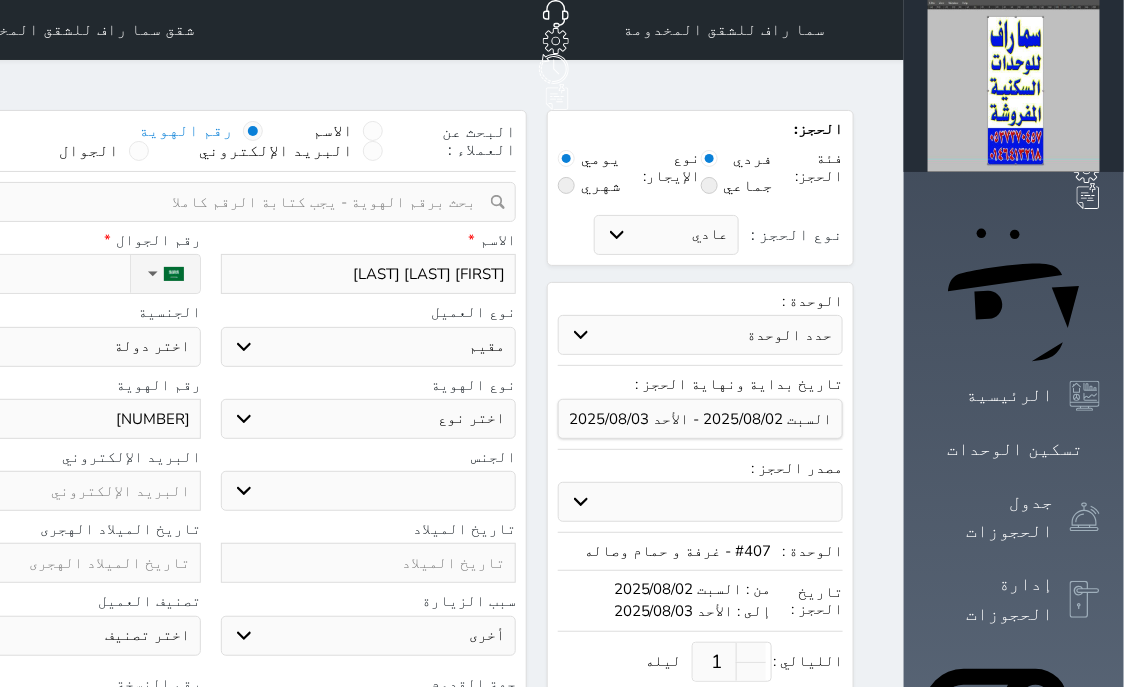 click on "مقيم" at bounding box center [0, 0] 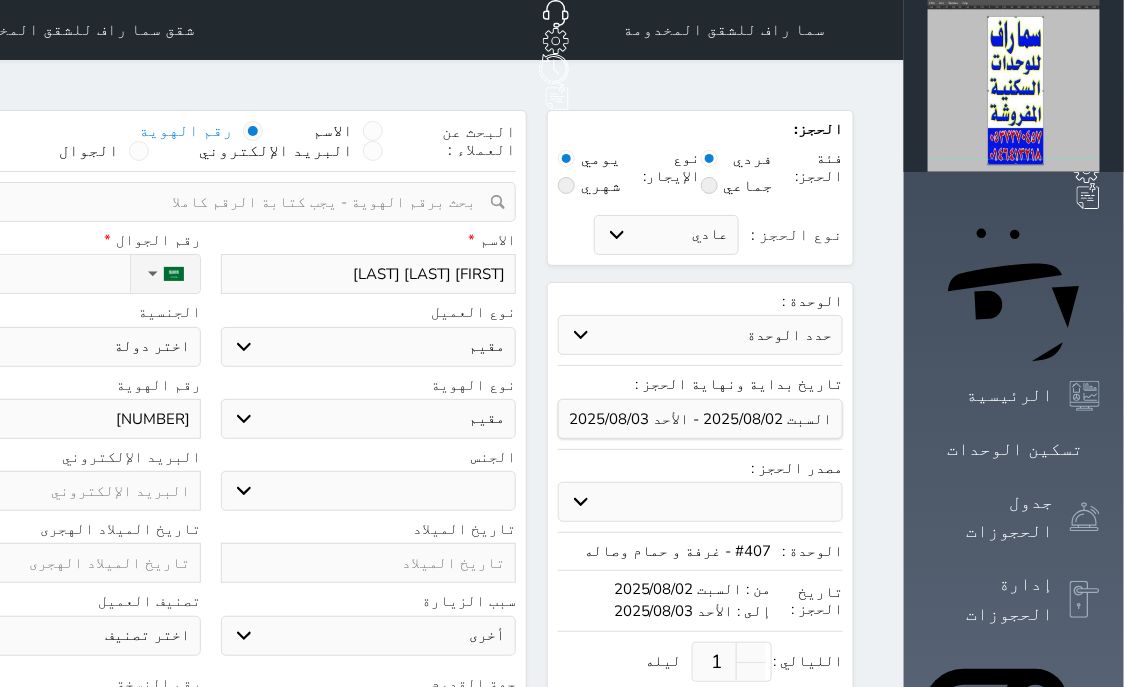 select 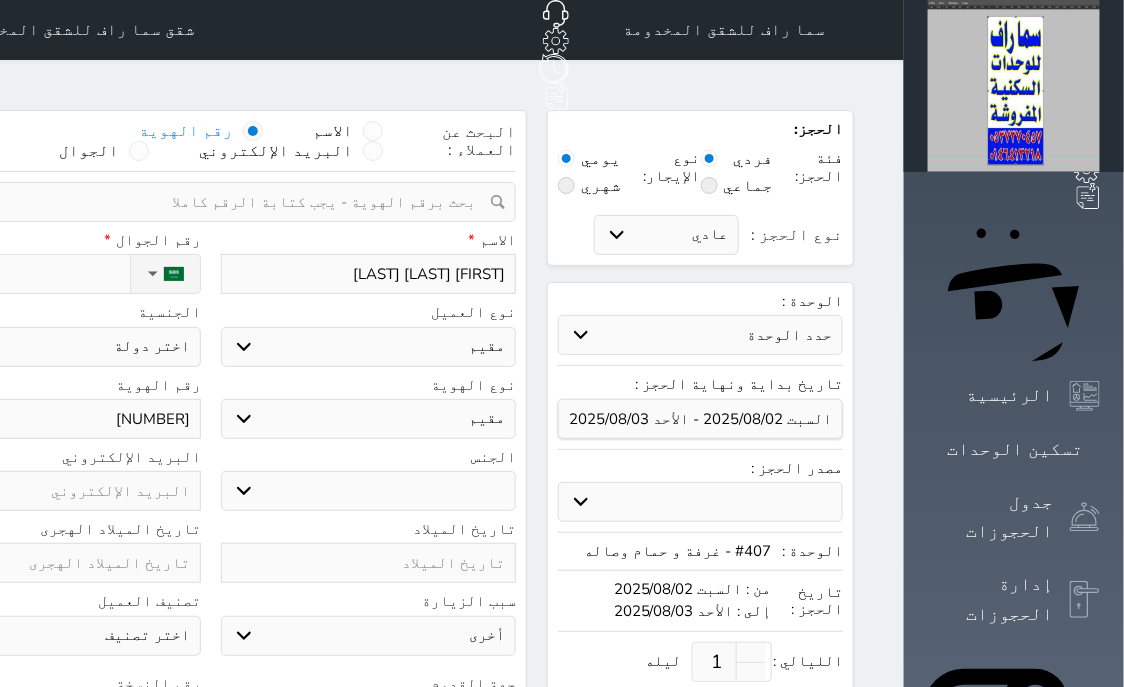 click on "ذكر   انثى" at bounding box center (369, 491) 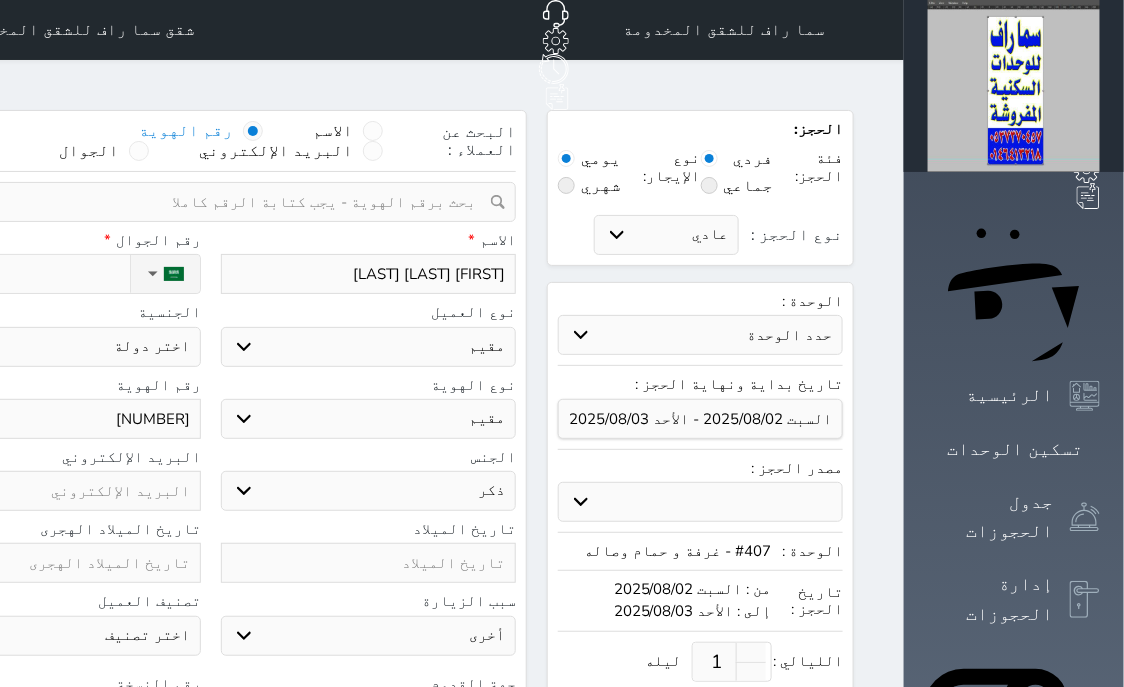 select 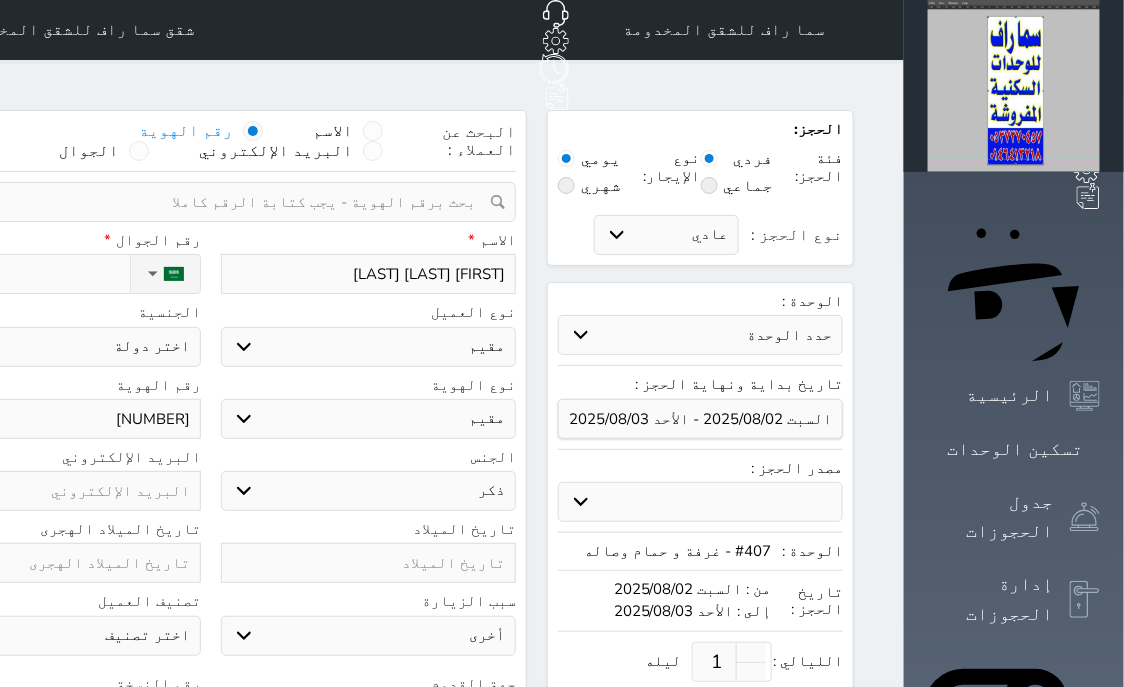 select 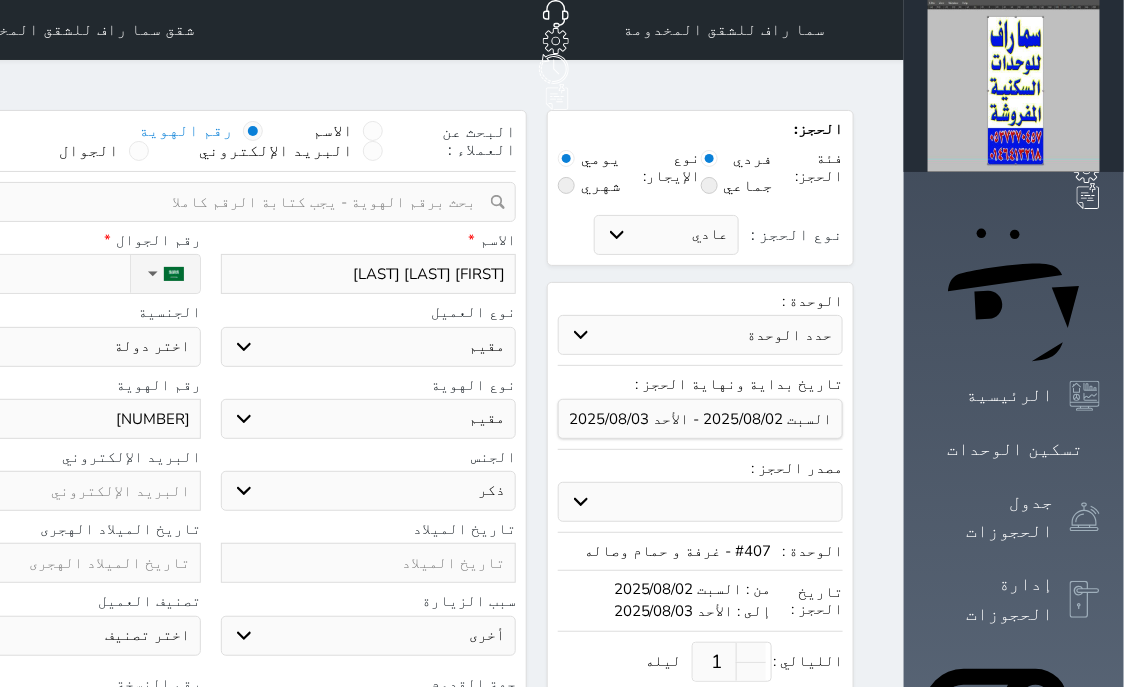 click at bounding box center (53, 718) 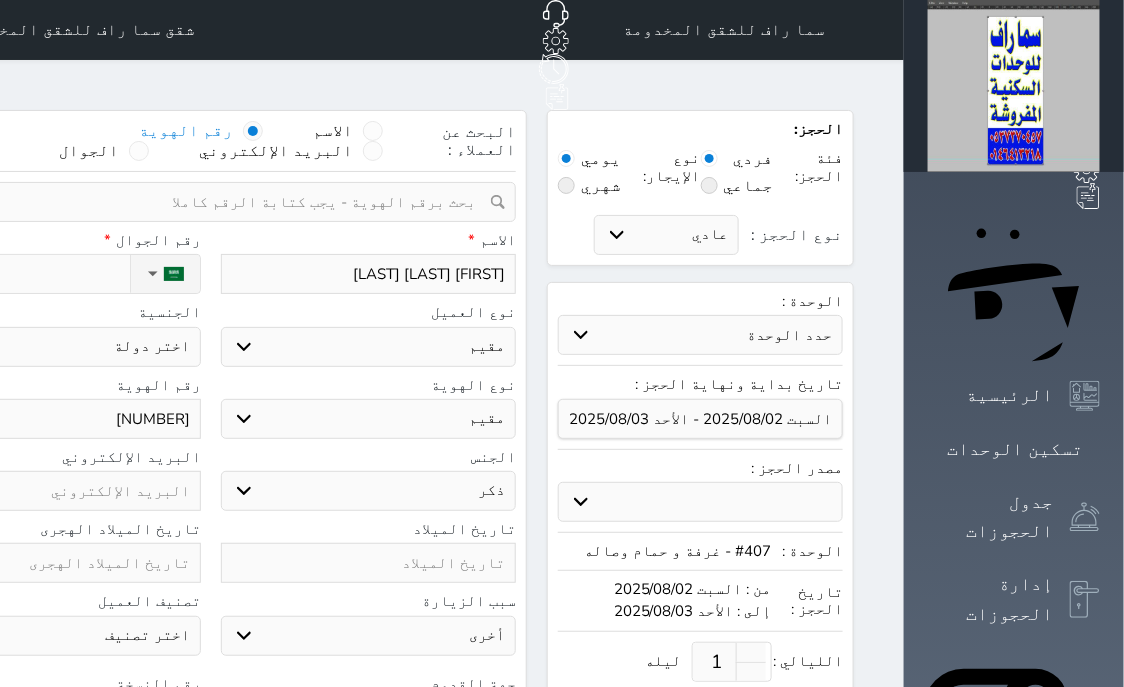 select 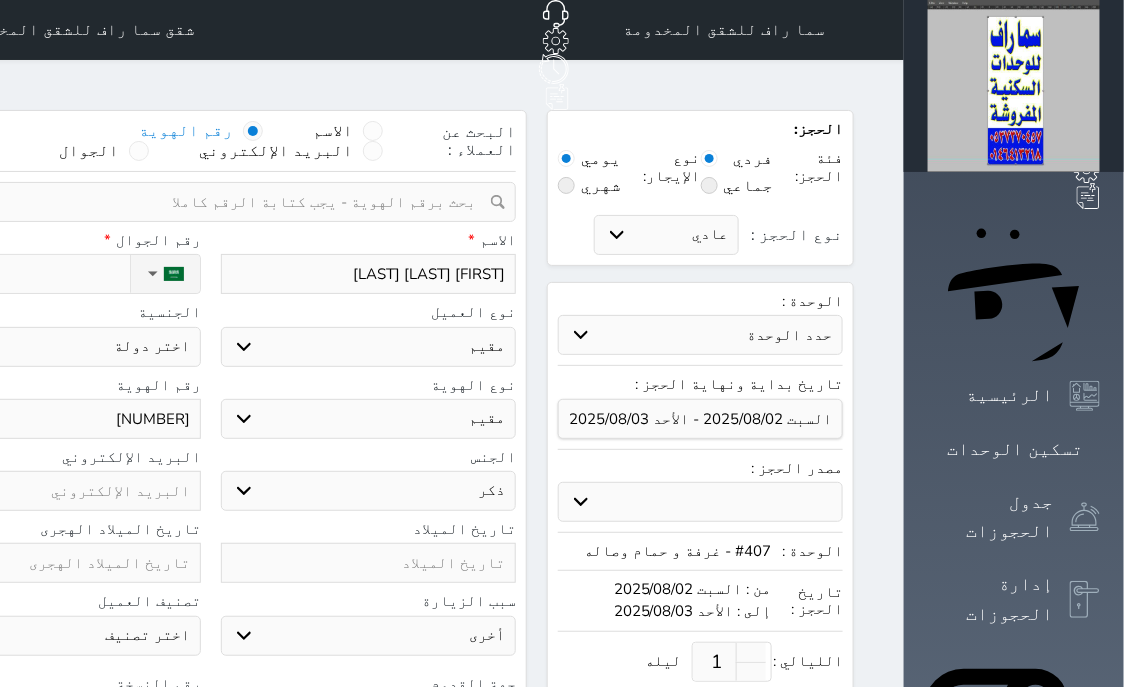 select 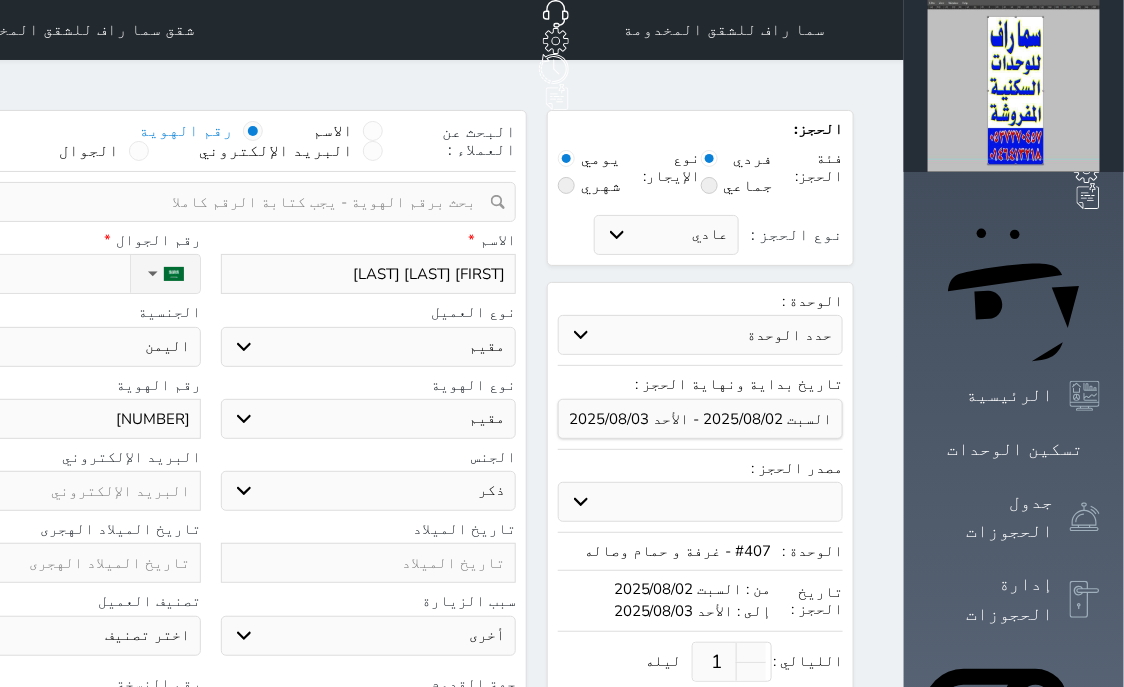 click on "اليمن" at bounding box center (0, 0) 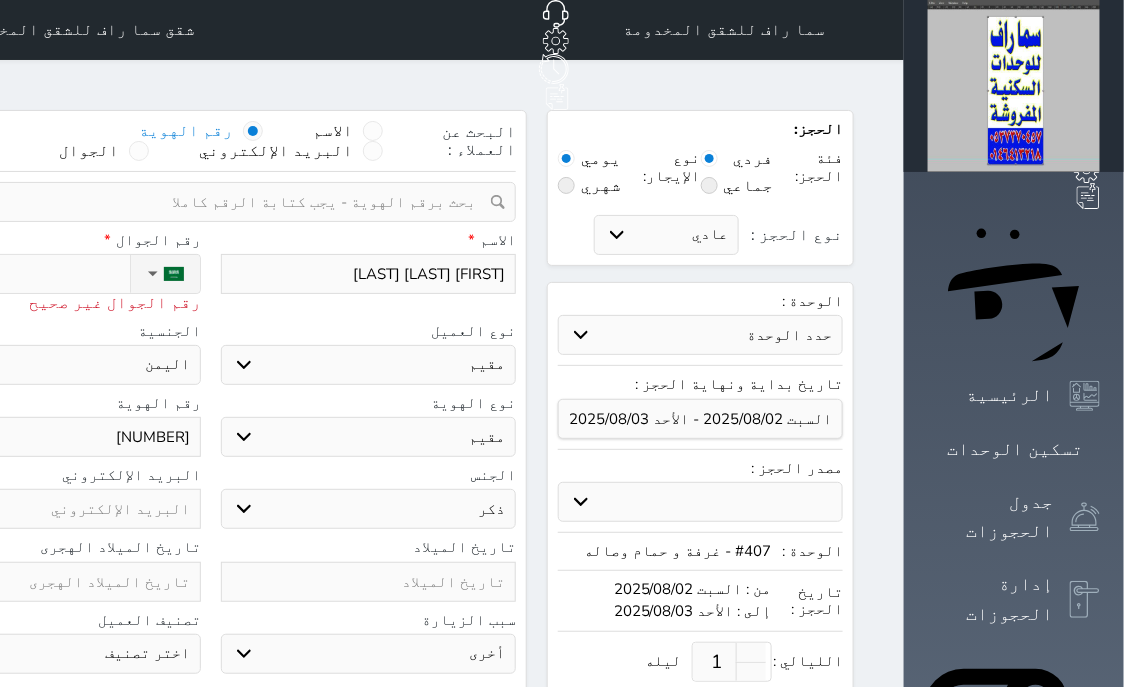 type on "+9" 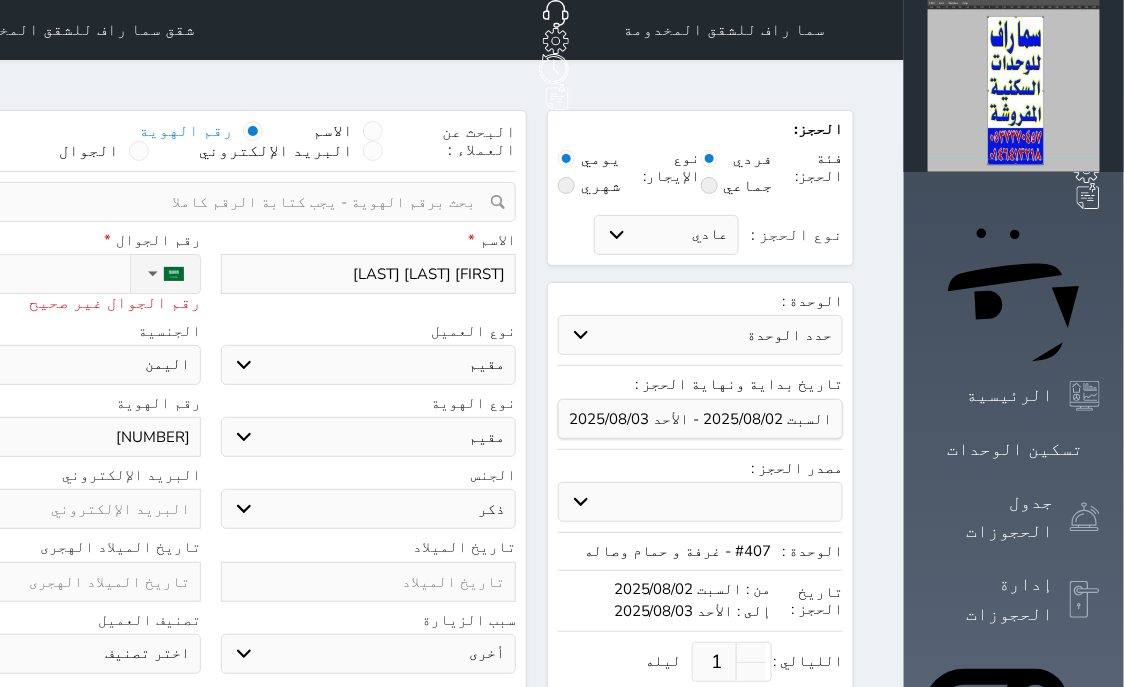 select 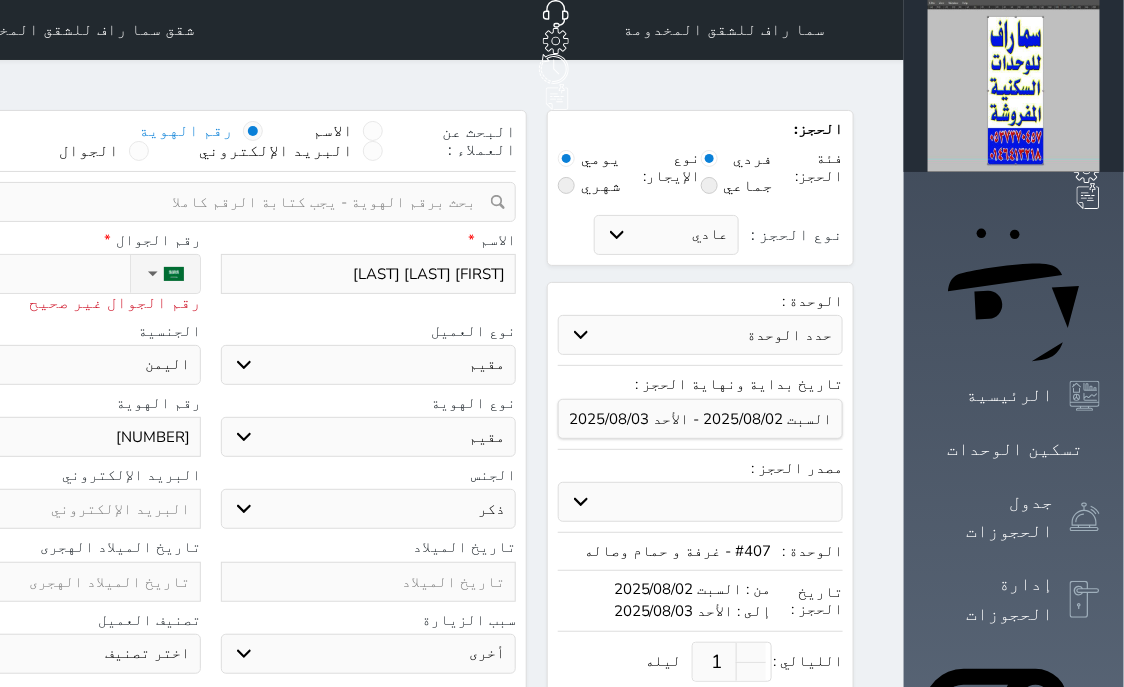 type on "+96" 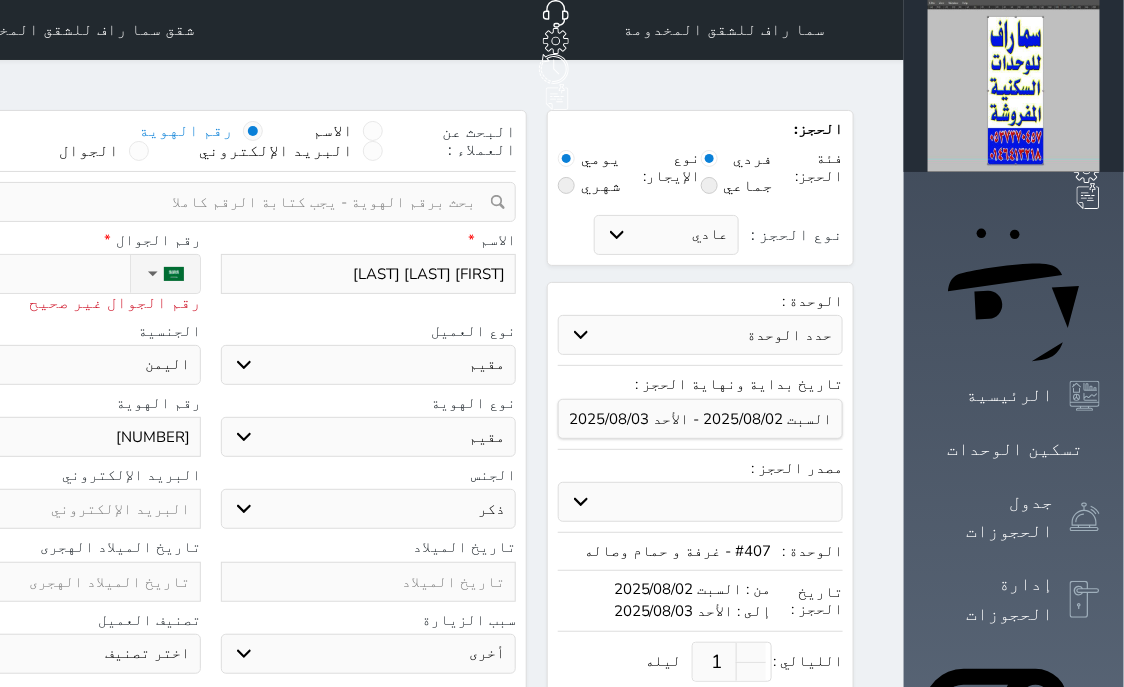 select 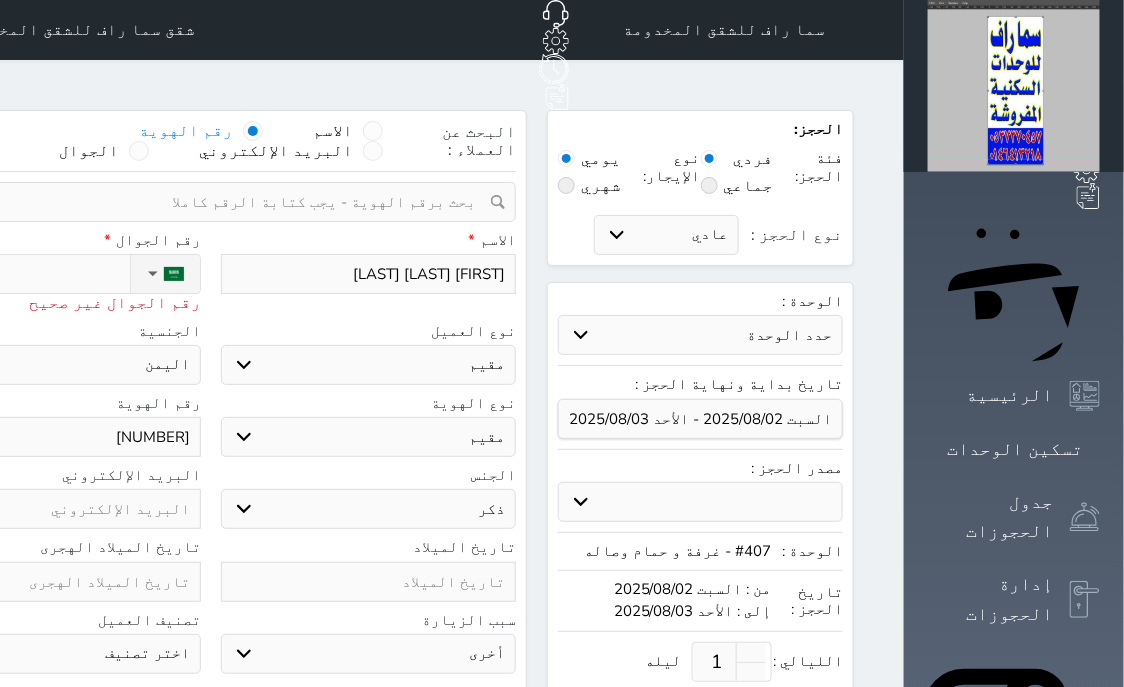 type on "+966" 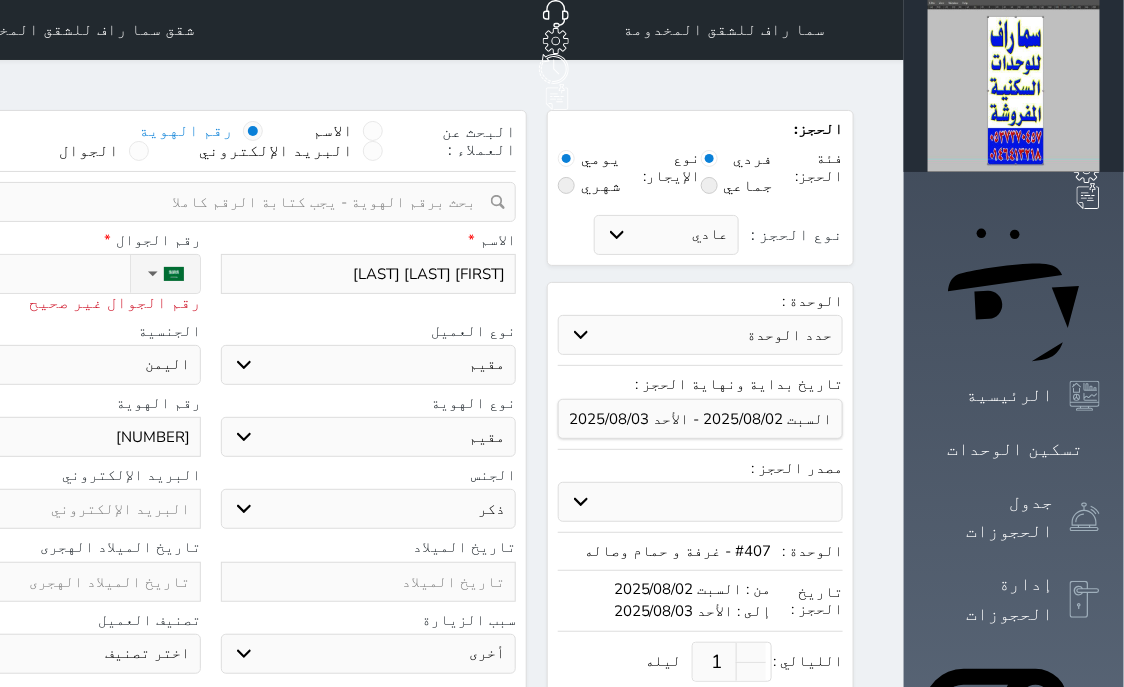 select 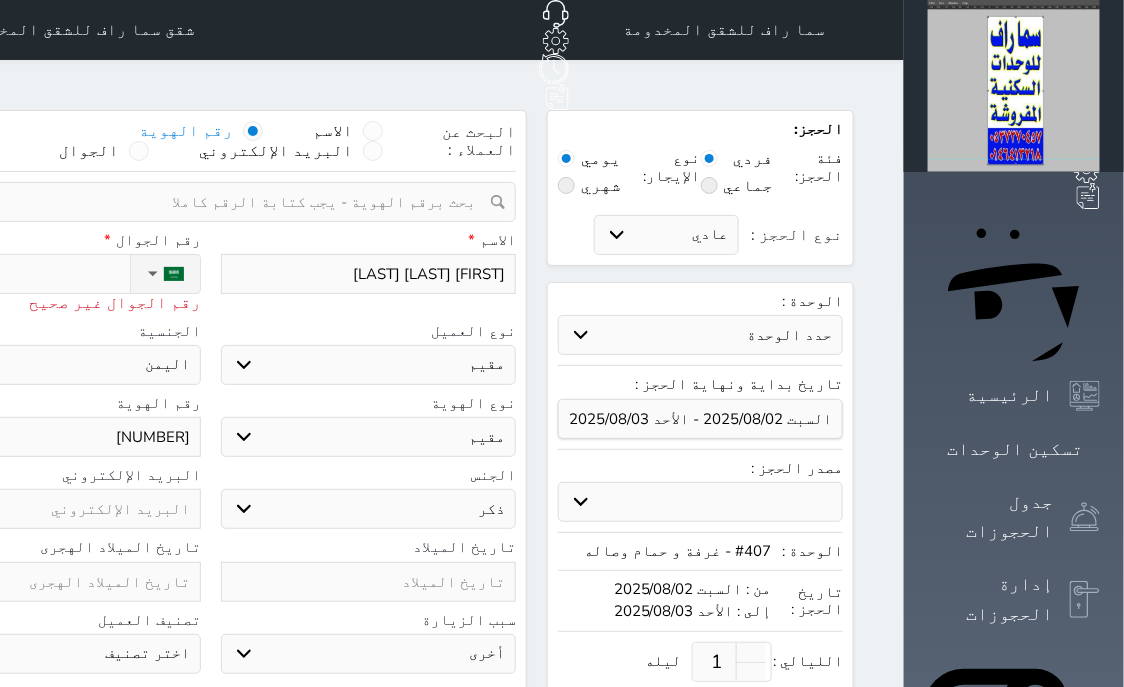 type on "+9665" 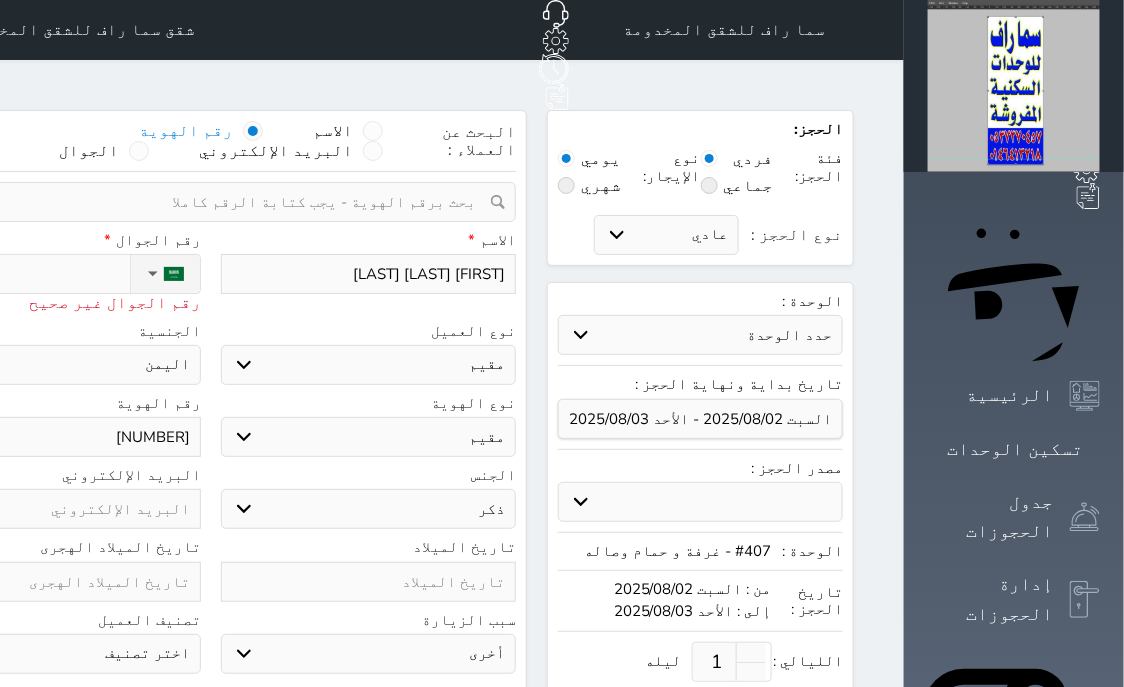 type 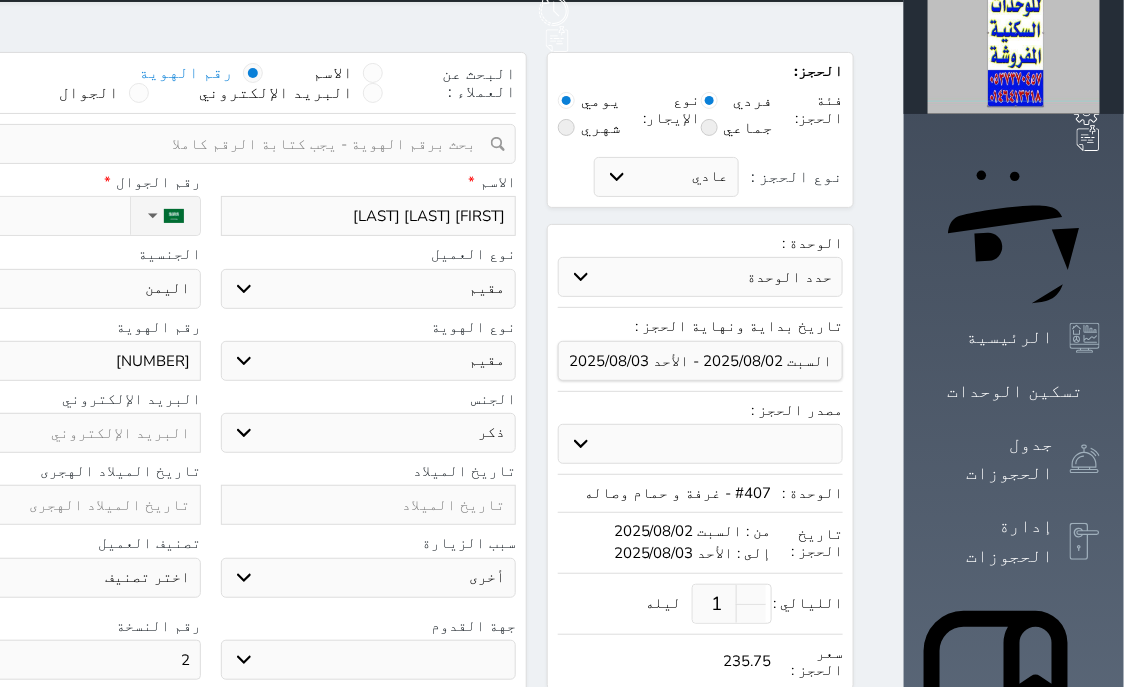 scroll, scrollTop: 0, scrollLeft: 0, axis: both 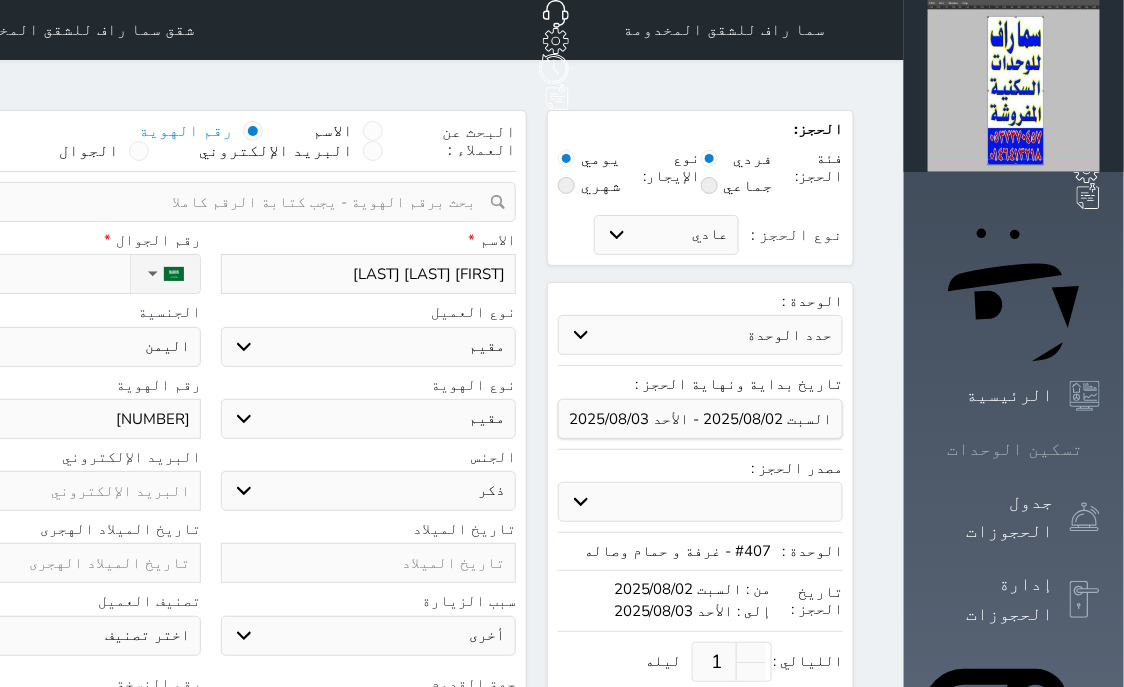 click 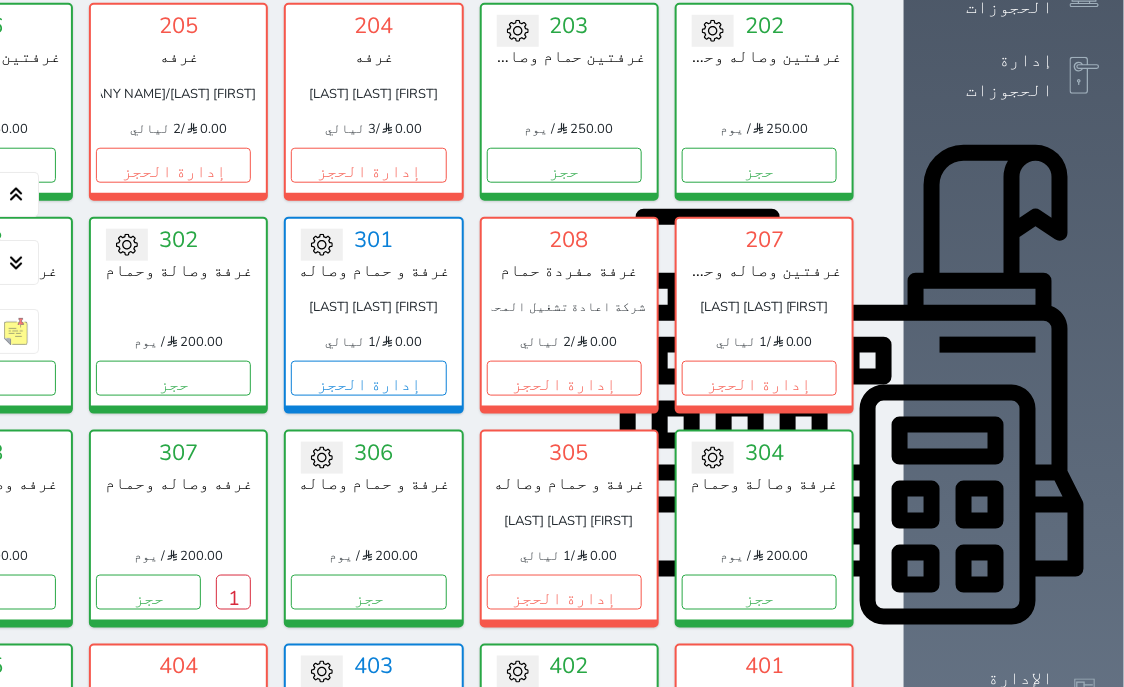 scroll, scrollTop: 15, scrollLeft: 0, axis: vertical 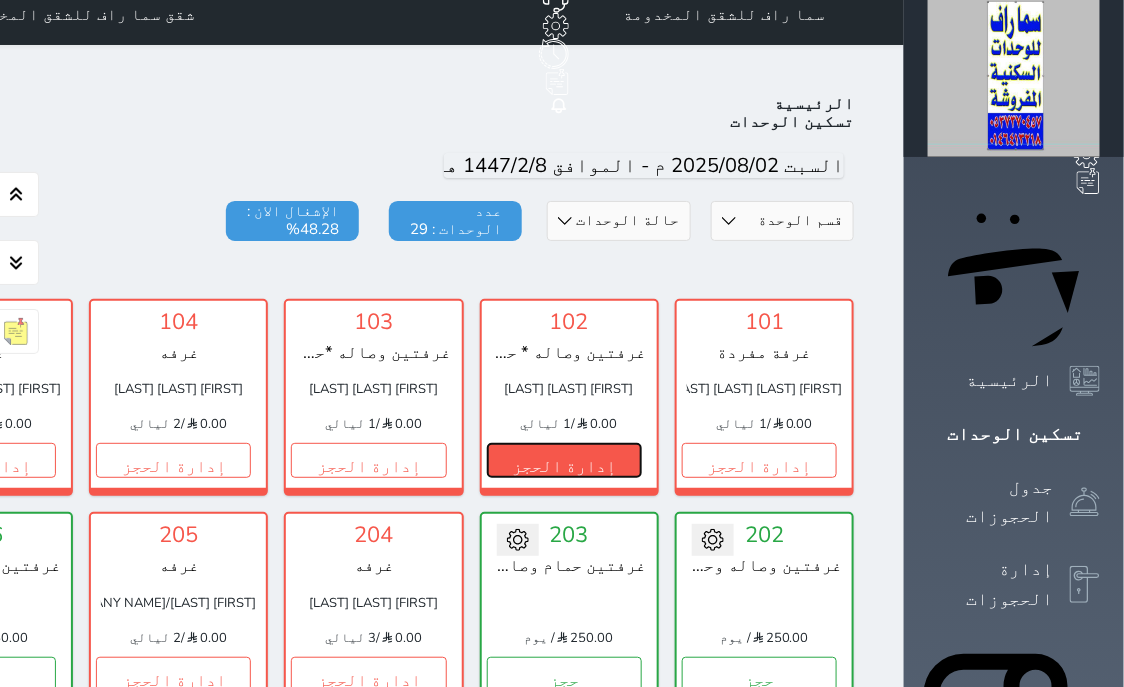 click on "إدارة الحجز" at bounding box center (564, 460) 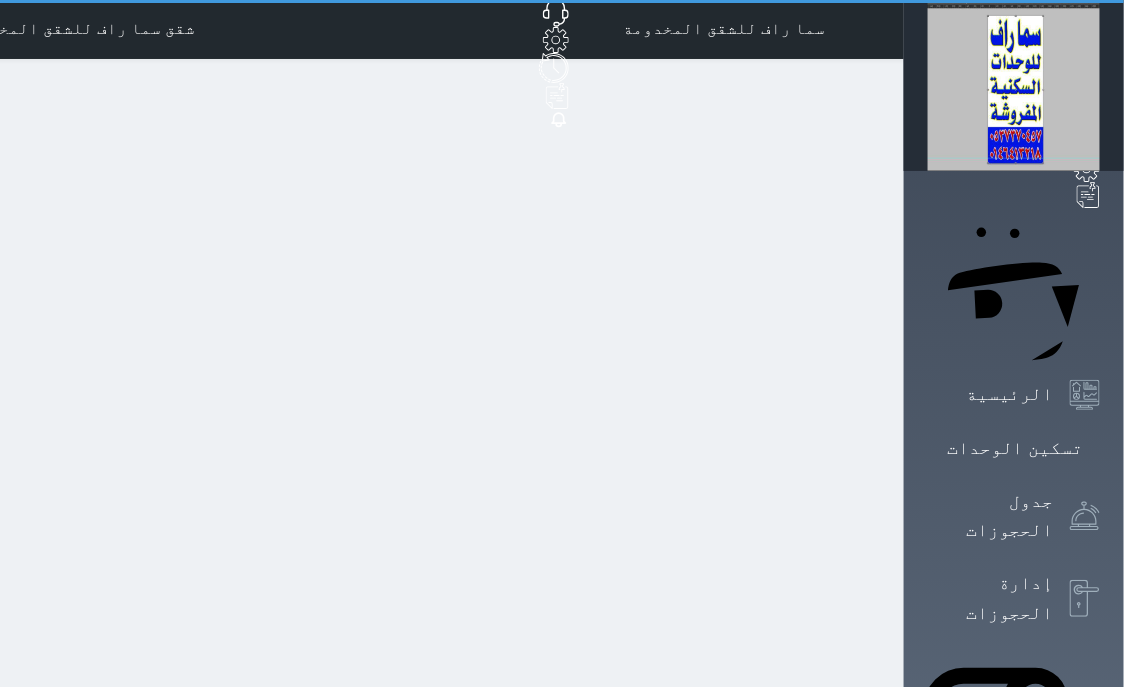 scroll, scrollTop: 0, scrollLeft: 0, axis: both 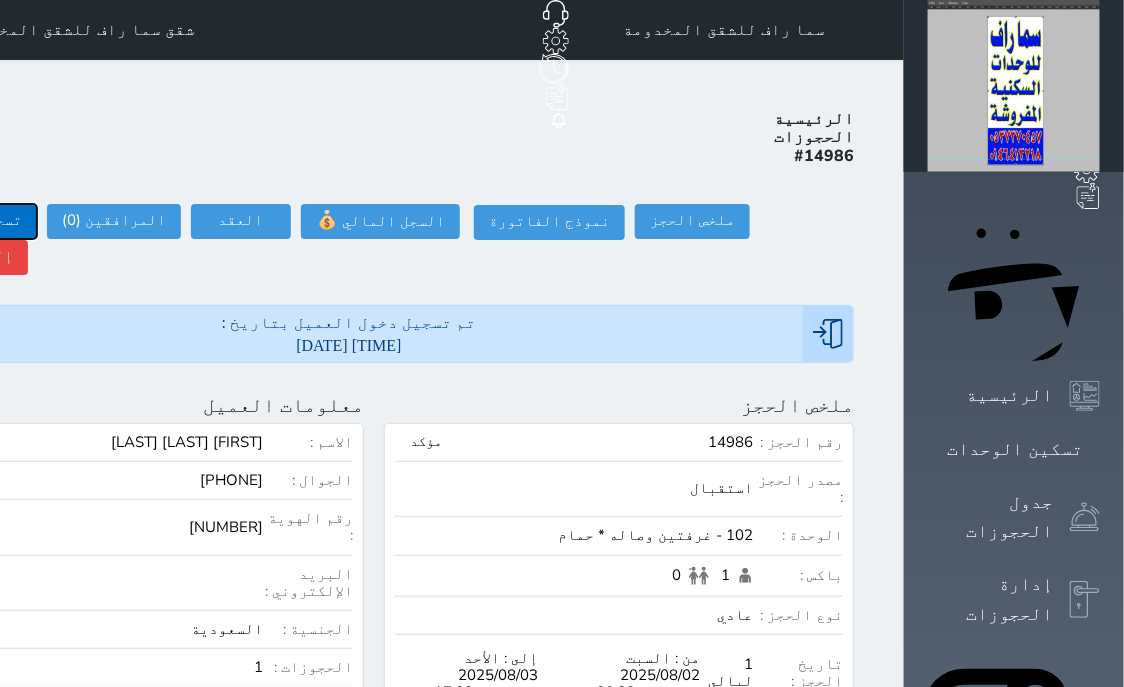 click on "تسجيل مغادرة" at bounding box center [-30, 221] 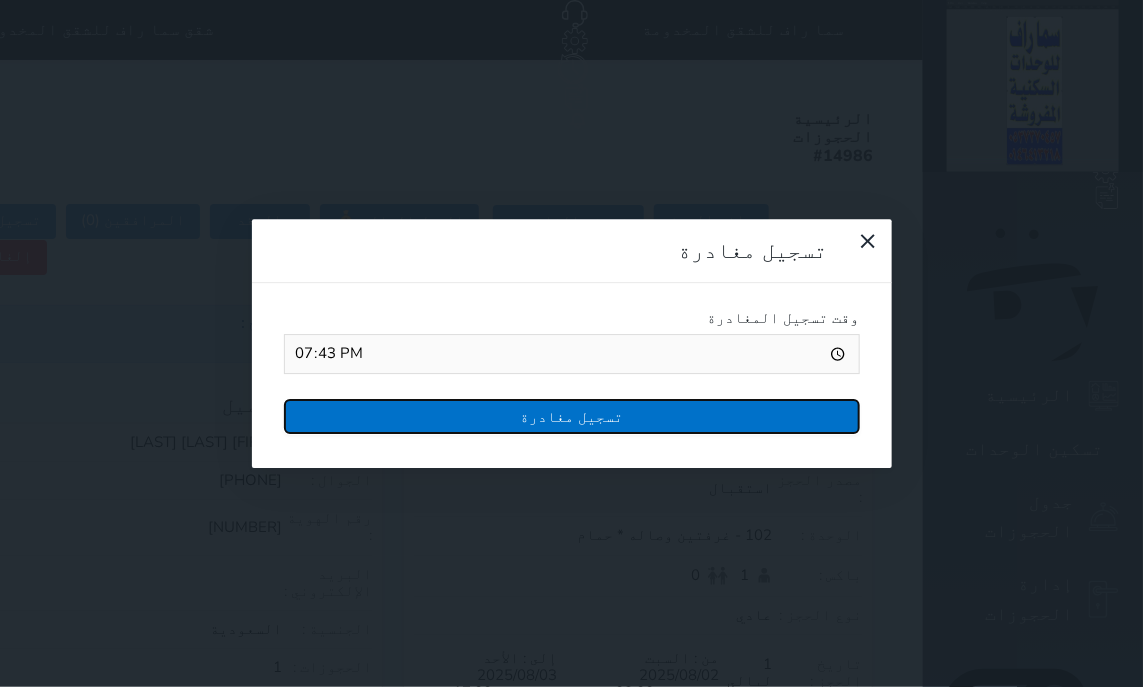 click on "تسجيل مغادرة" at bounding box center (572, 416) 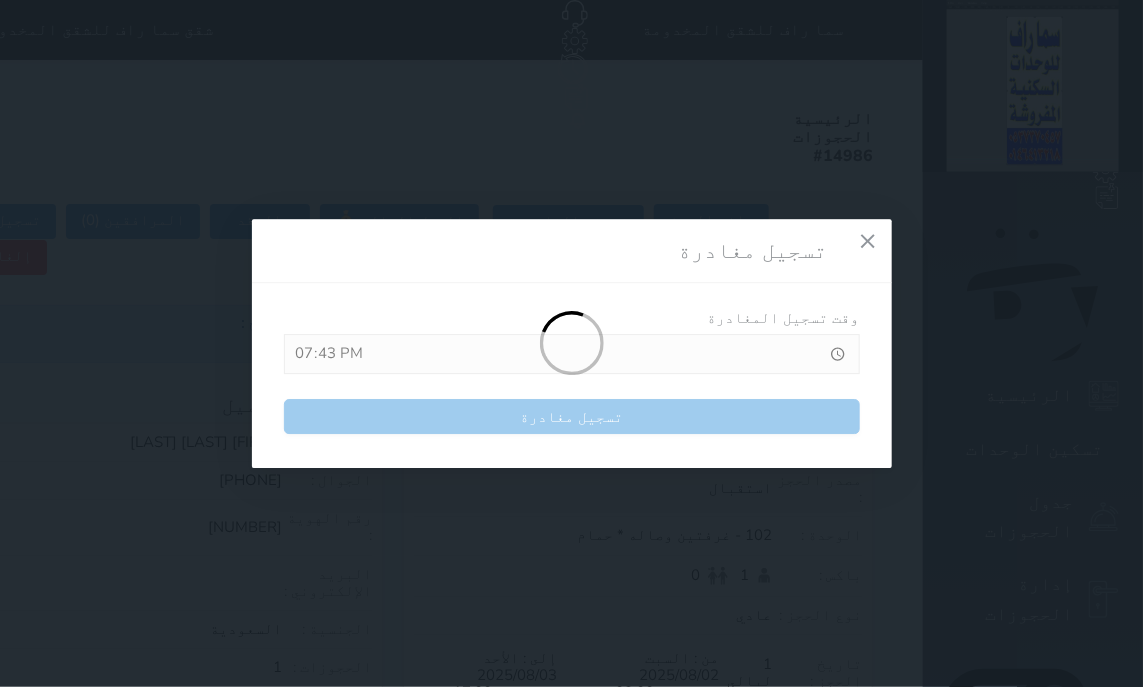 click on "تسجيل مغادرة                       وقت تسجيل المغادرة    19:43
تسجيل مغادرة" at bounding box center [571, 343] 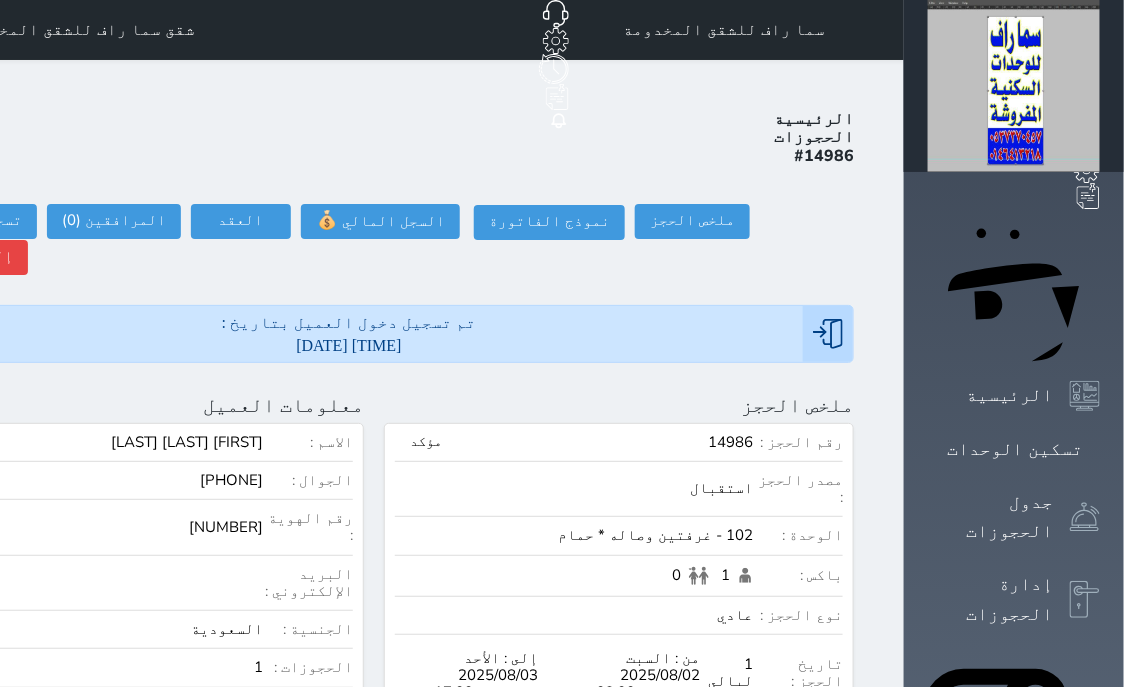 click 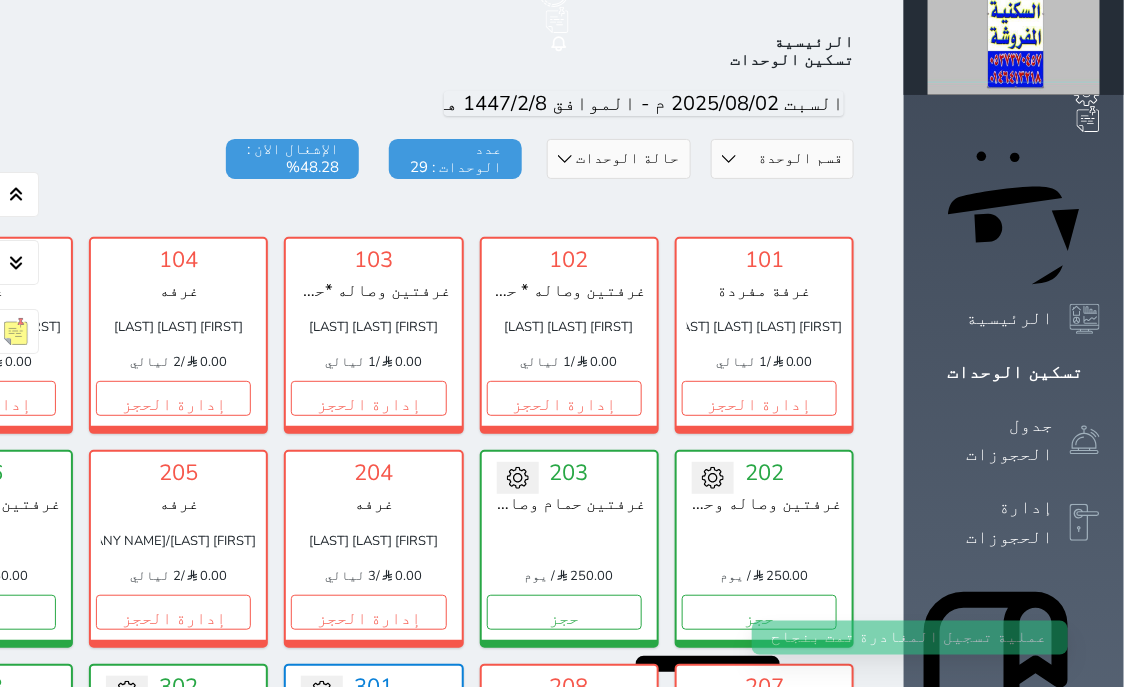 scroll, scrollTop: 78, scrollLeft: 0, axis: vertical 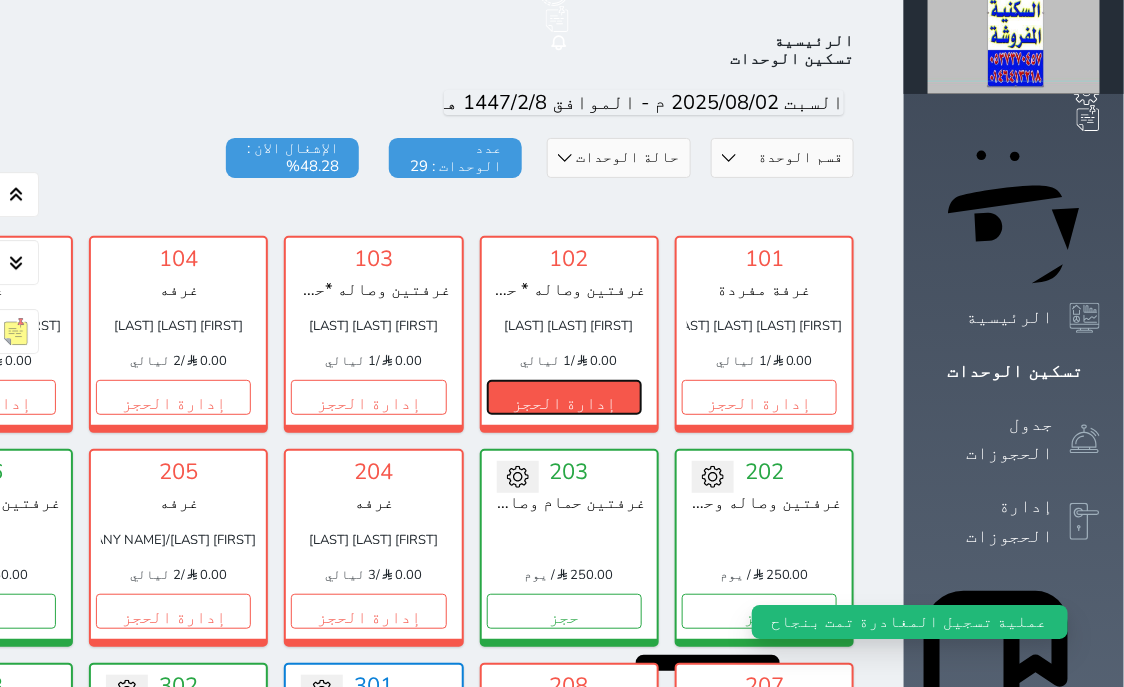 click on "إدارة الحجز" at bounding box center [564, 397] 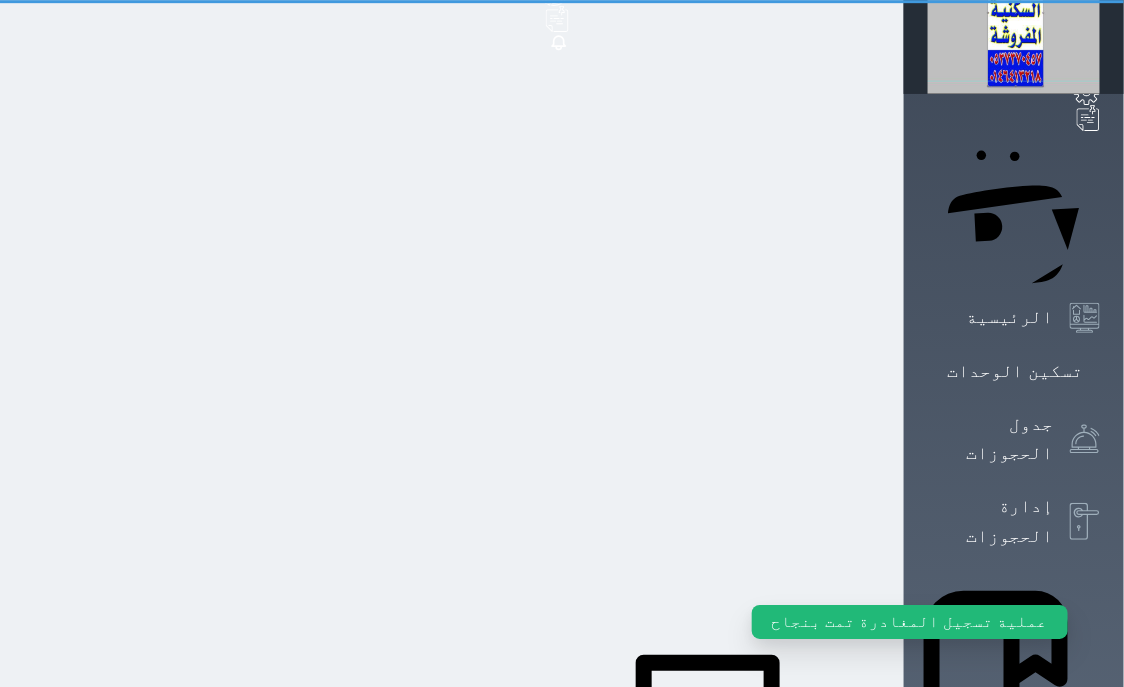 scroll, scrollTop: 0, scrollLeft: 0, axis: both 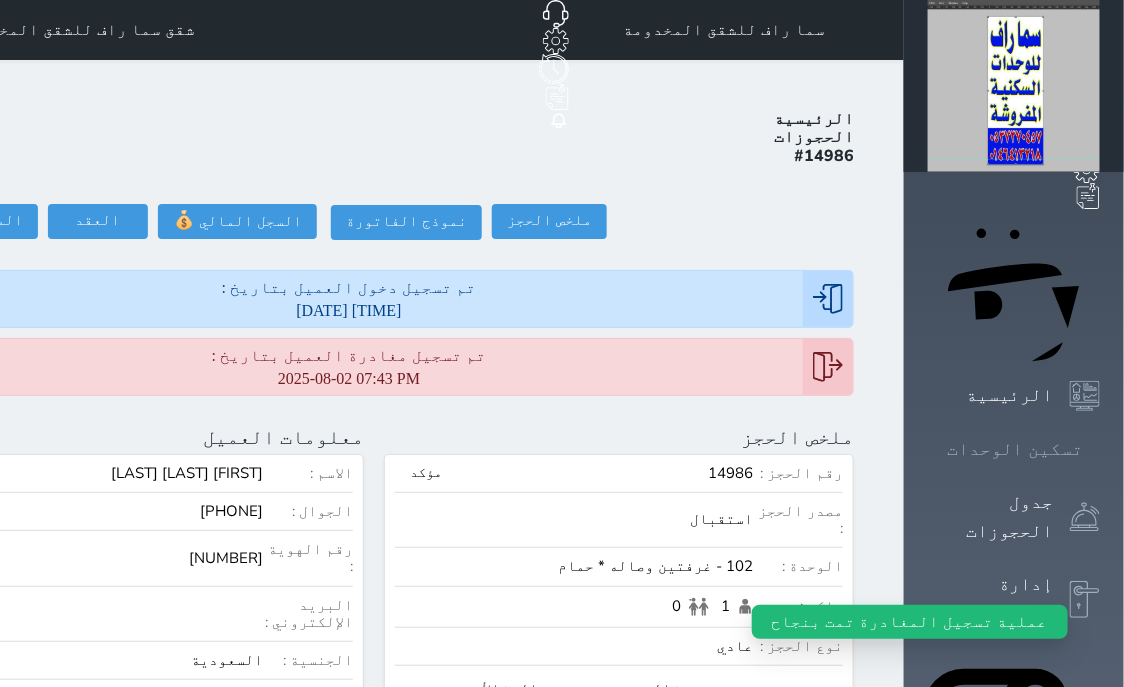 click 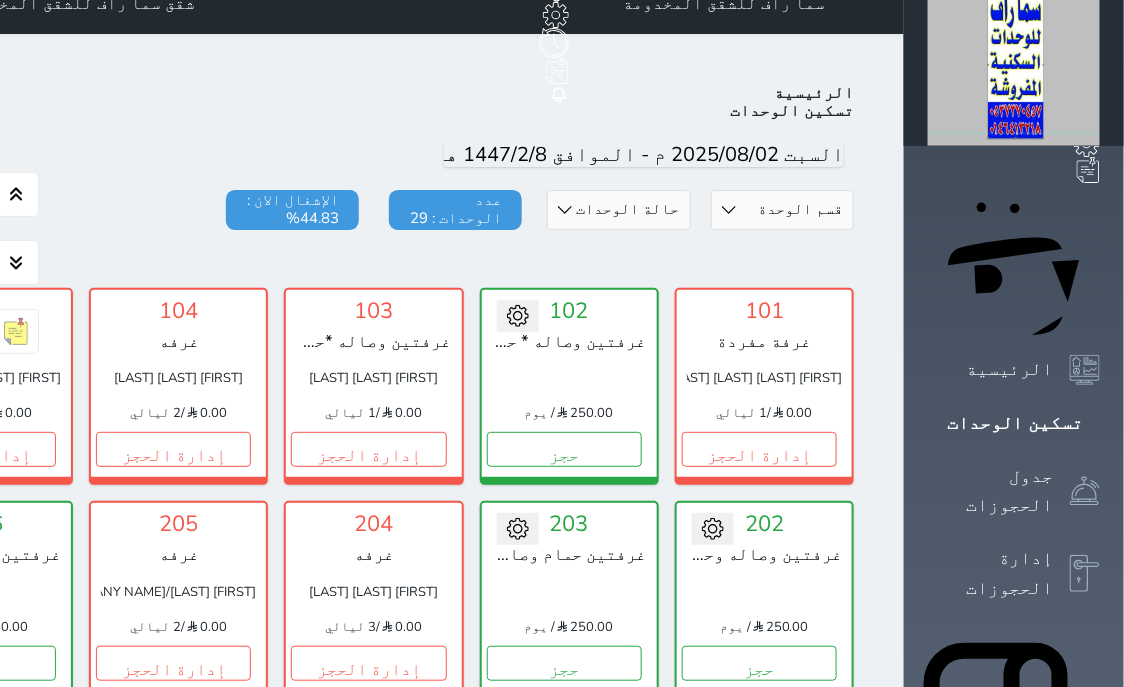scroll, scrollTop: 0, scrollLeft: 0, axis: both 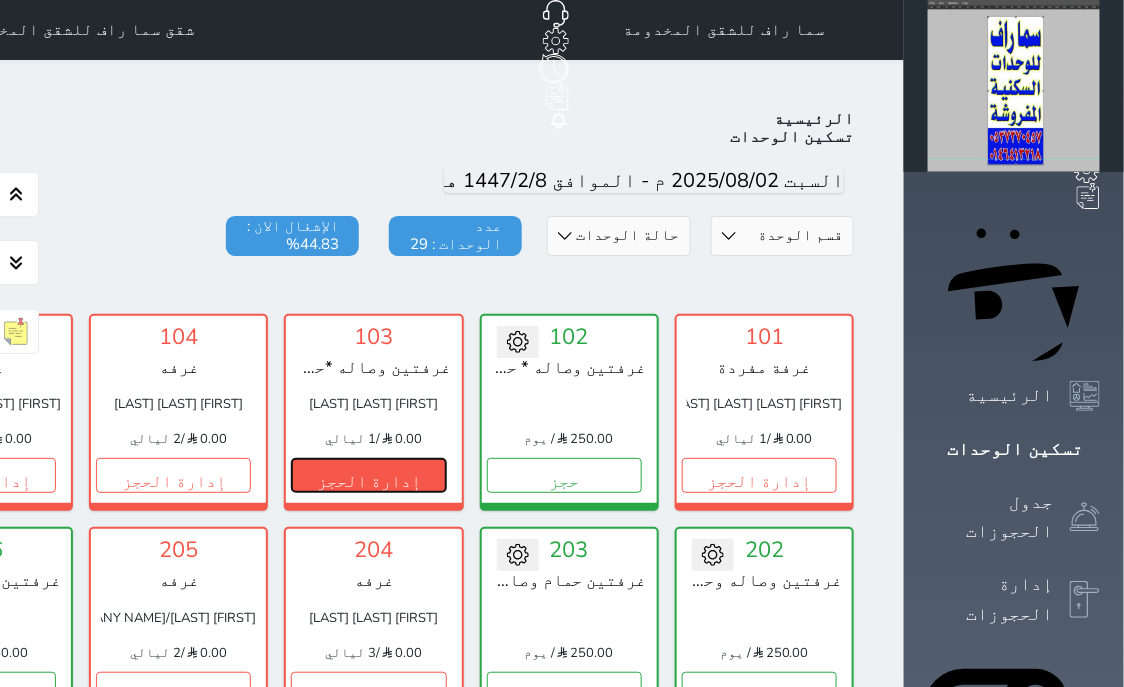 click on "إدارة الحجز" at bounding box center (368, 475) 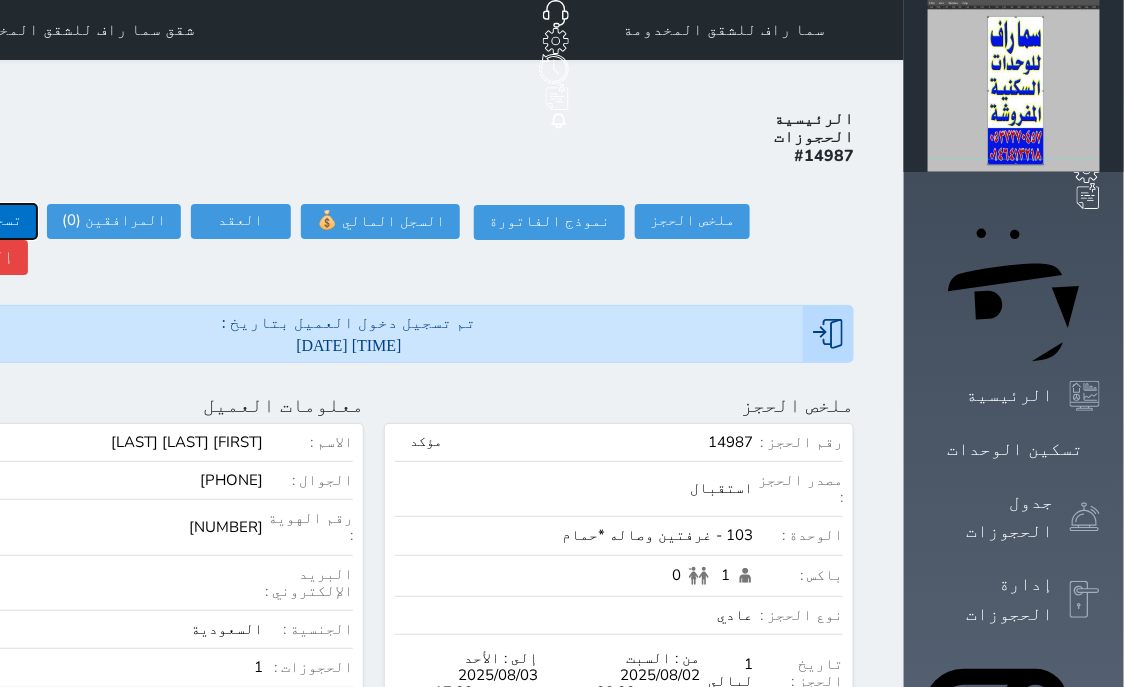 click on "تسجيل مغادرة" at bounding box center [-30, 221] 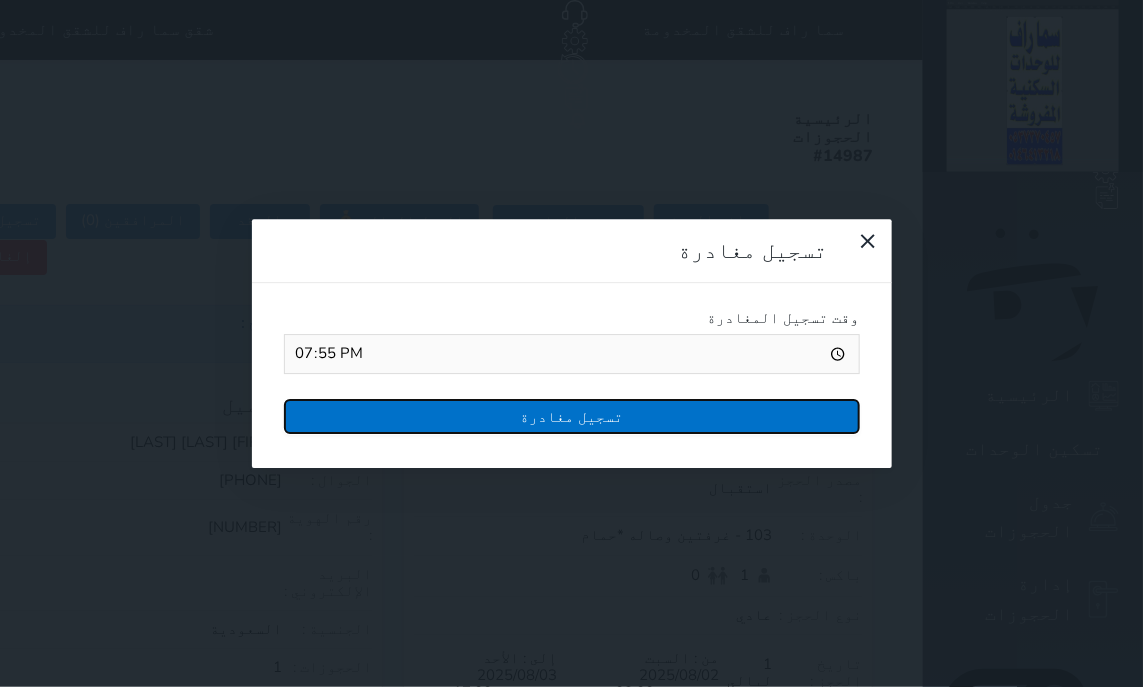 click on "تسجيل مغادرة" at bounding box center [572, 416] 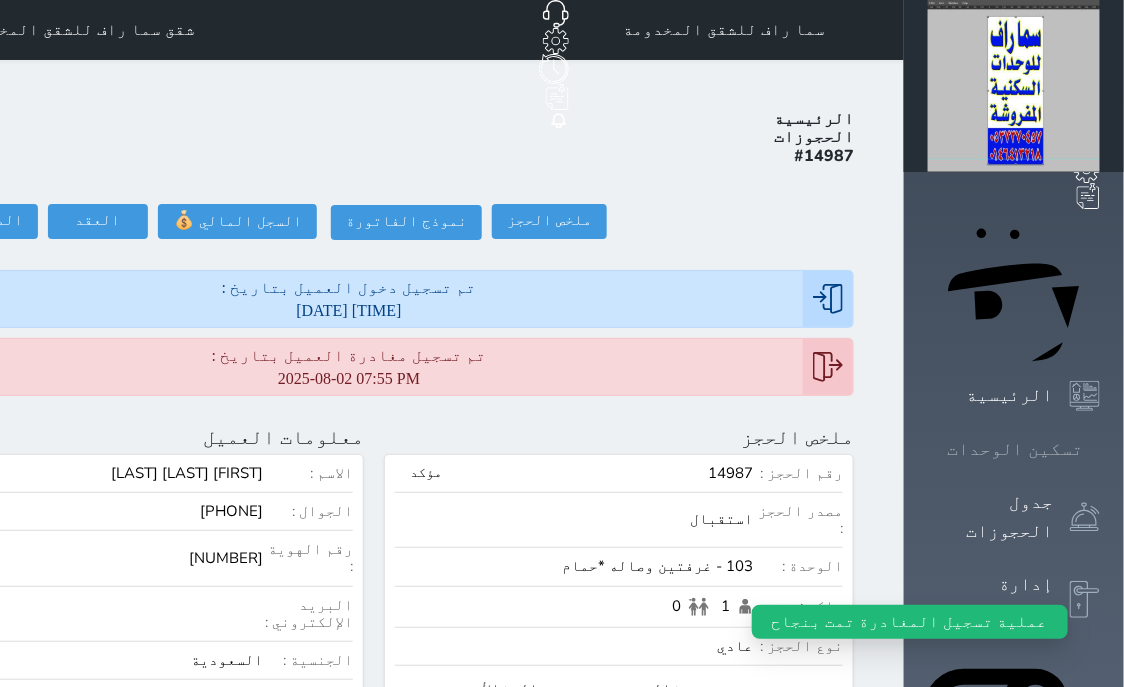 click 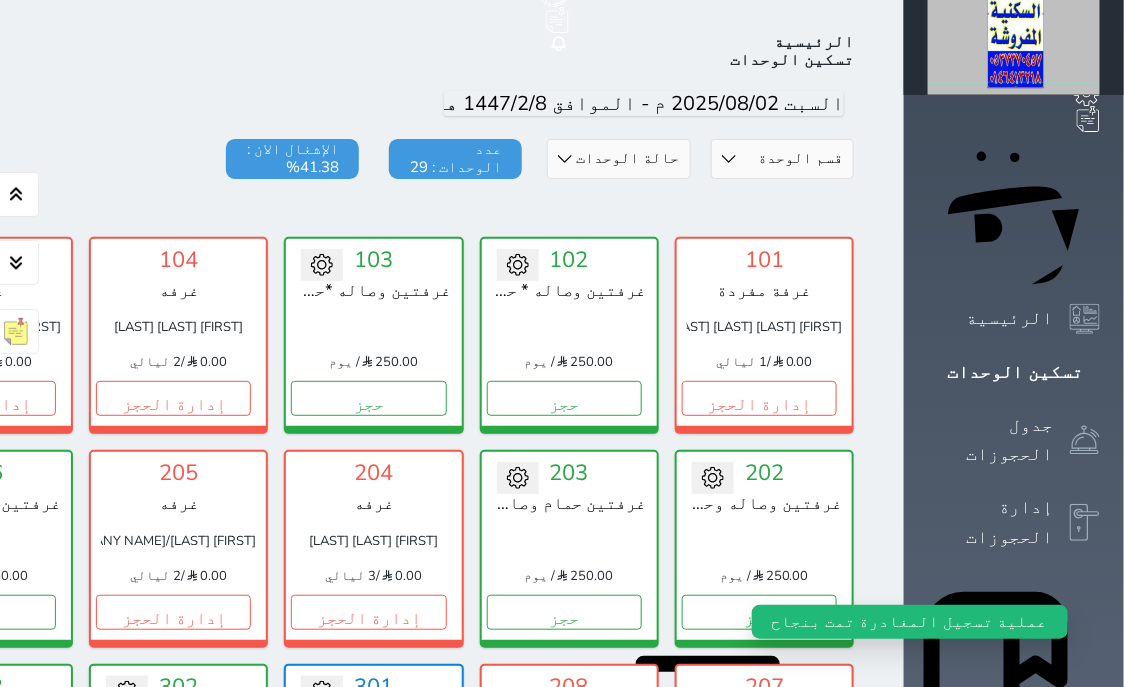 scroll, scrollTop: 78, scrollLeft: 0, axis: vertical 